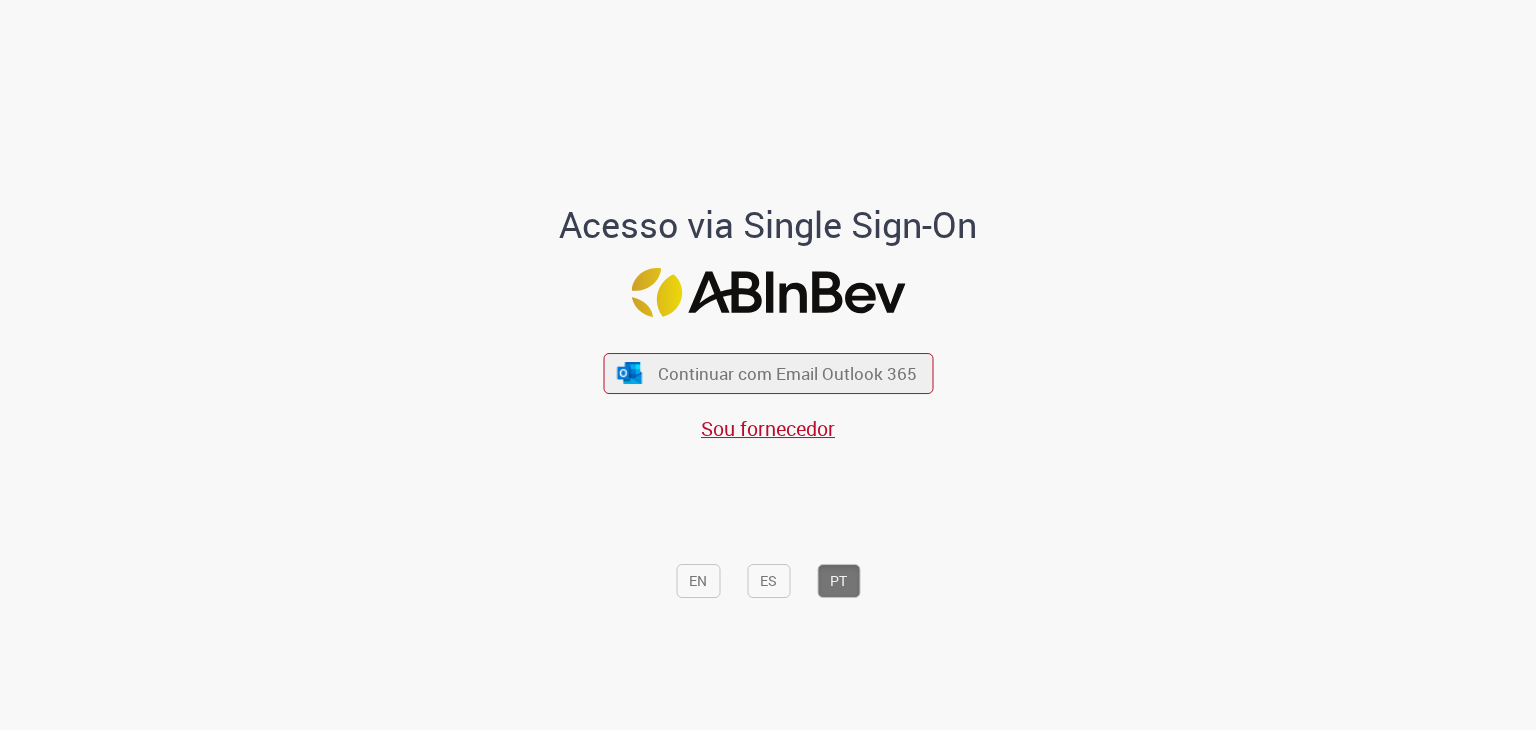 scroll, scrollTop: 0, scrollLeft: 0, axis: both 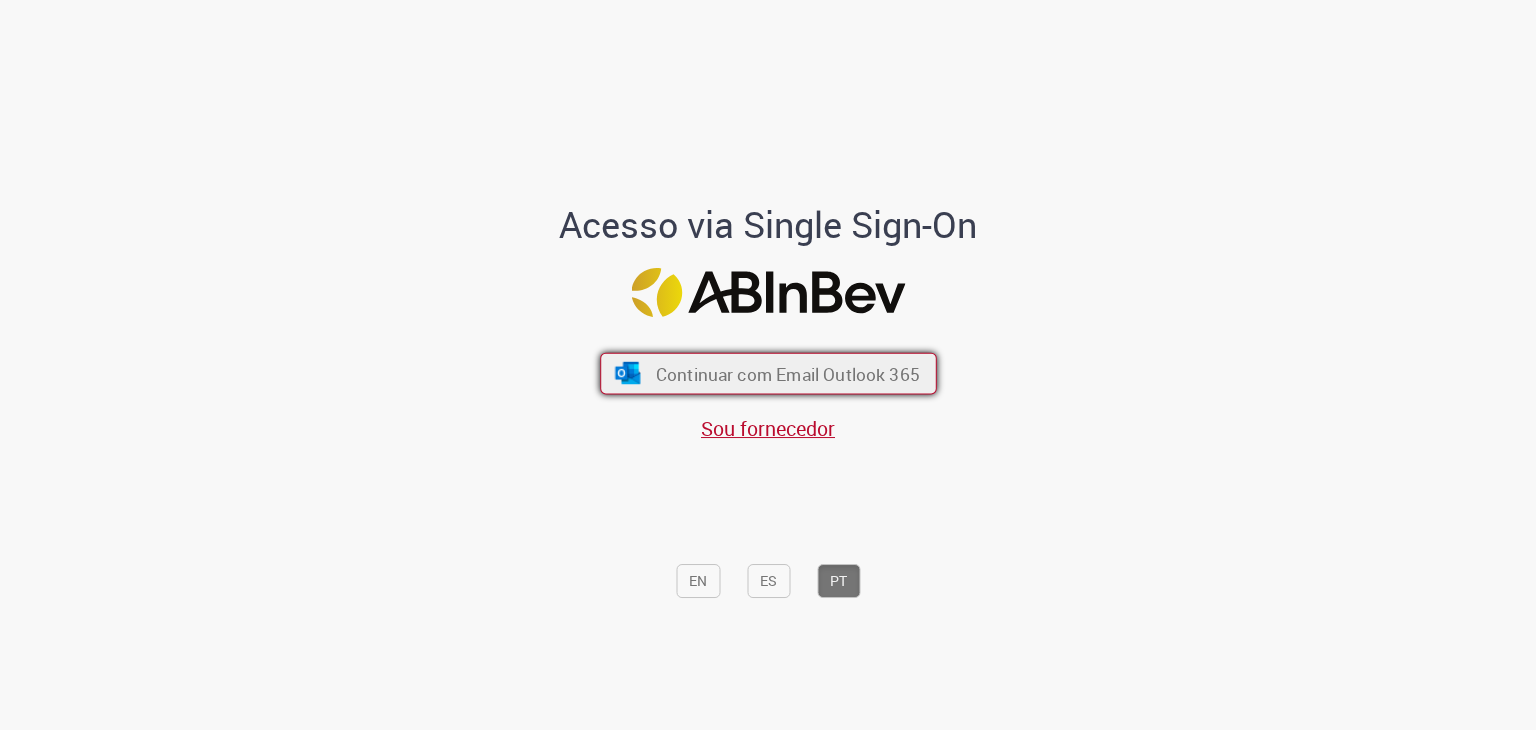 click on "Continuar com Email Outlook 365" at bounding box center (768, 374) 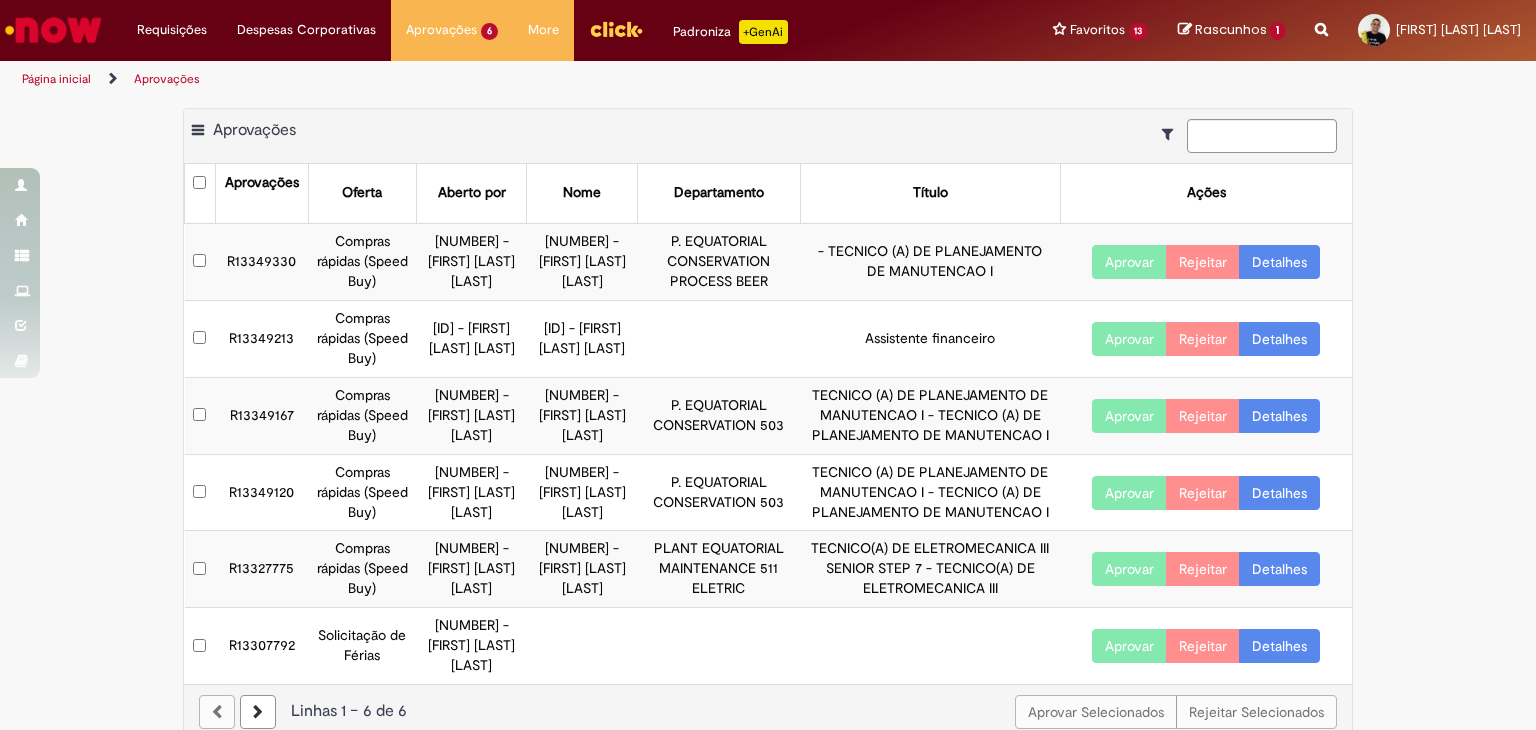 scroll, scrollTop: 0, scrollLeft: 0, axis: both 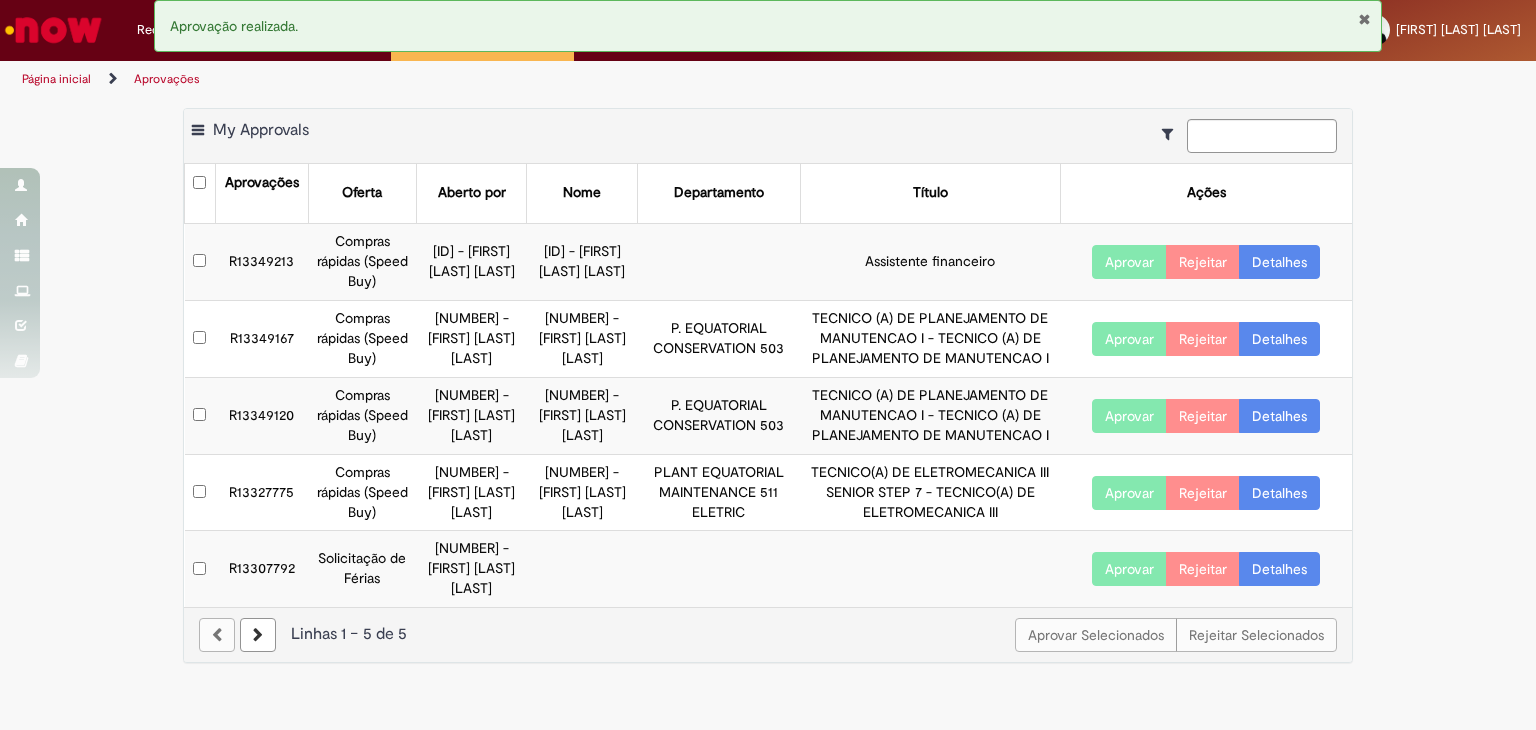 click on "Exportar como PDF Exportar como Excel Exportar como CSV
My Approvals
Aprovações
Oferta
Aberto por
Nome
Departamento
Título
Ações
R13349213
Compras rápidas (Speed Buy)
BRMAI901553 - Erica dos Santos Cerqueira
BRMAI901553 - Erica dos Santos Cerqueira
Assistente financeiro
Aprovar     Rejeitar     Detalhes
R13349167
Compras rápidas (Speed Buy)
99822076 - Romulo Felipe Negreiros De Sousa" at bounding box center [768, 396] 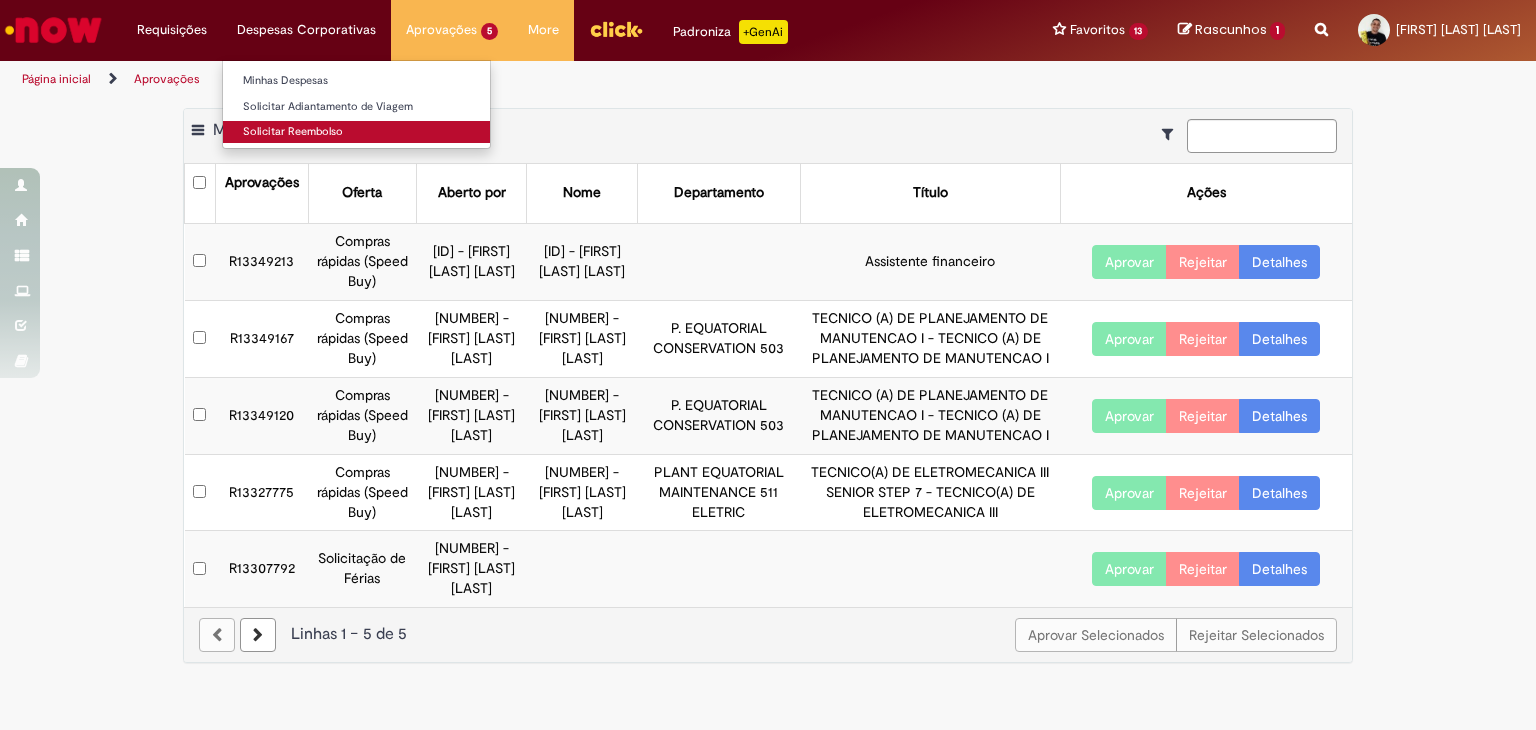 click on "Solicitar Reembolso" at bounding box center [356, 132] 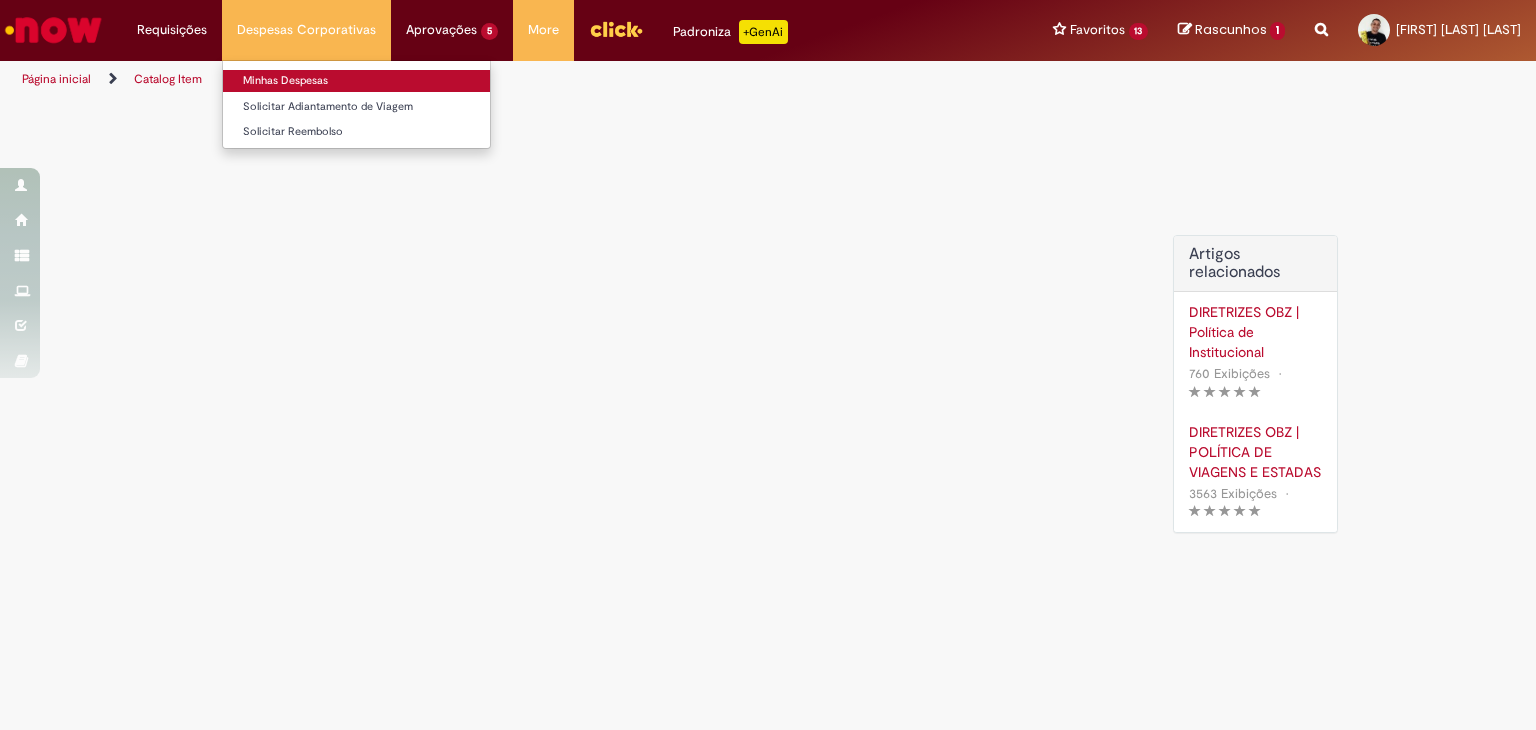 click on "Minhas Despesas" at bounding box center [356, 81] 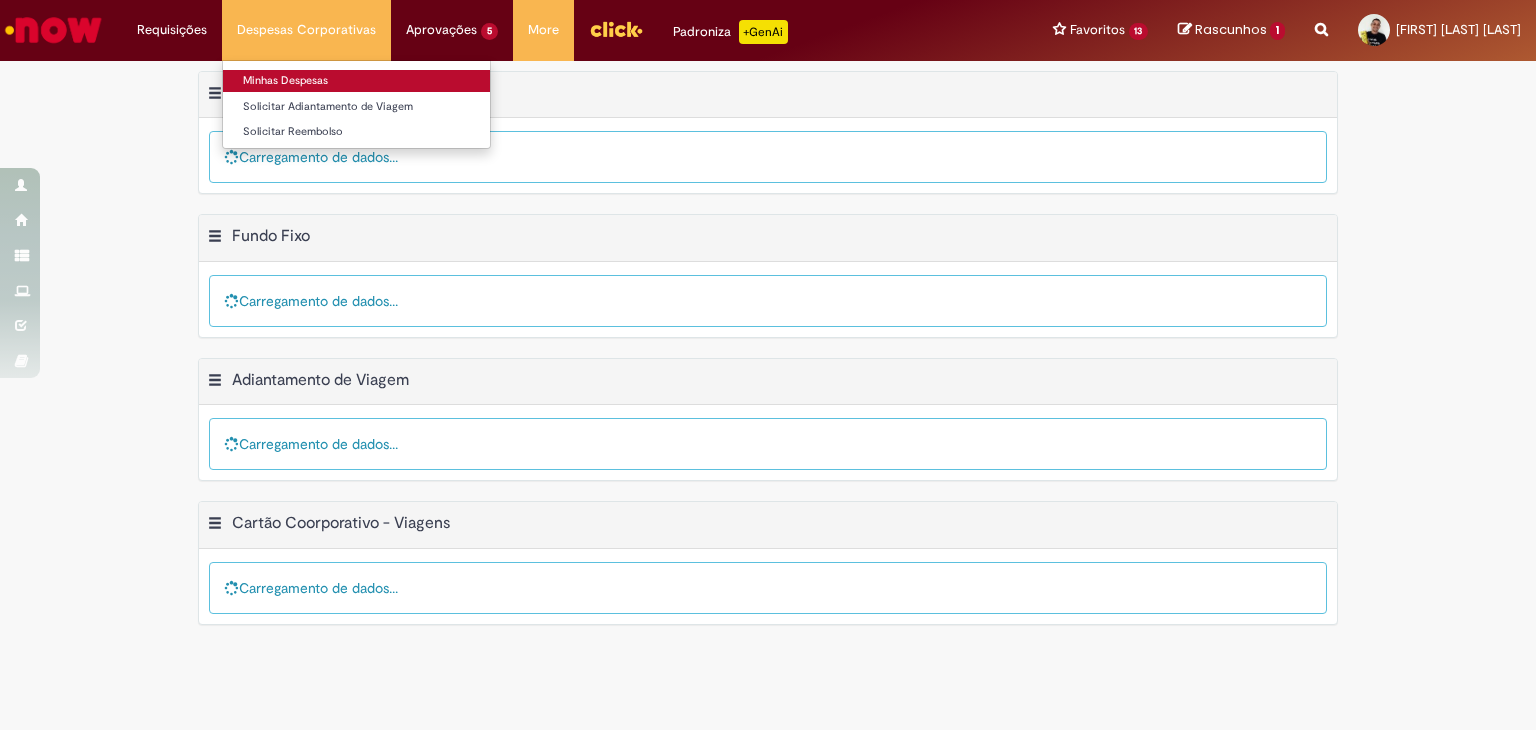 click on "Minhas Despesas" at bounding box center [356, 81] 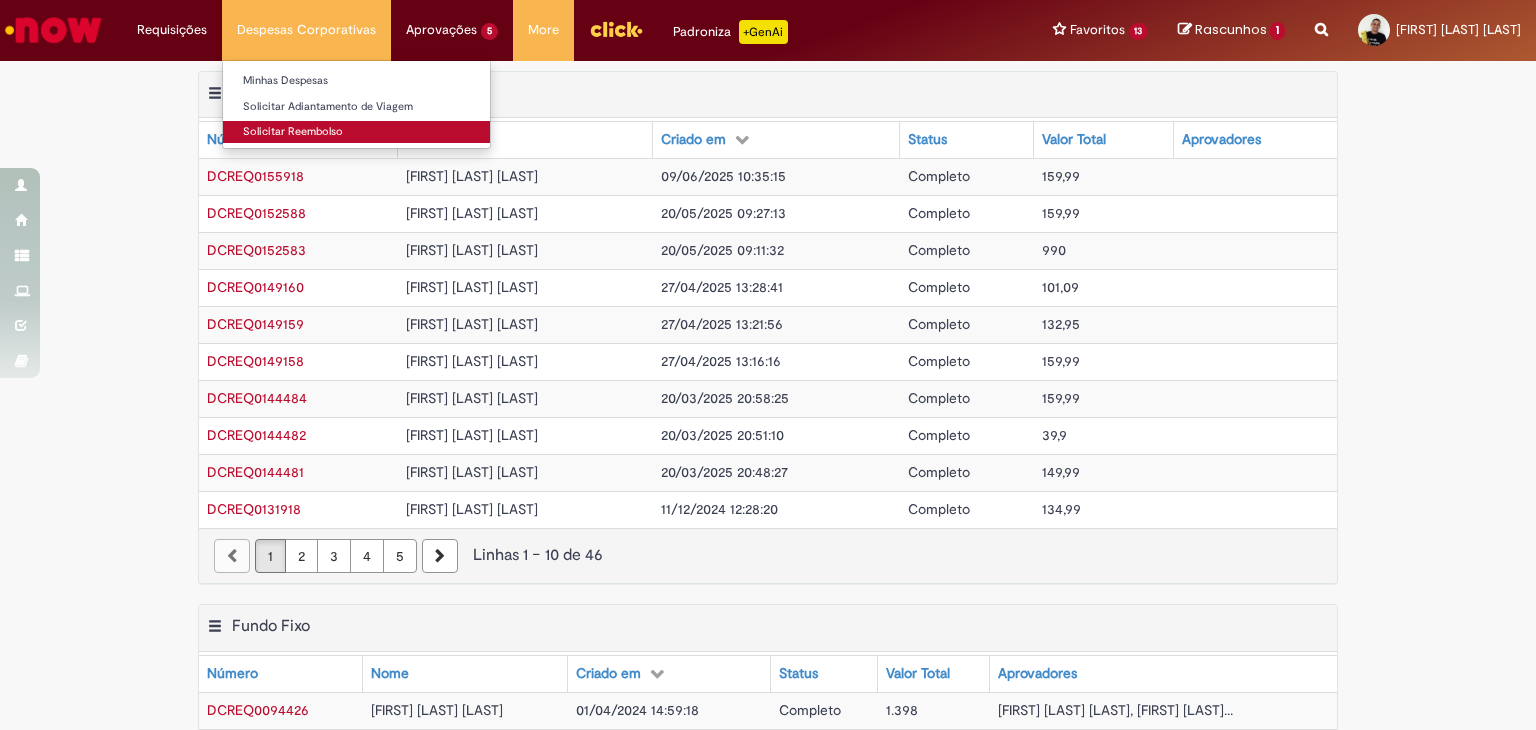 click on "Solicitar Reembolso" at bounding box center (356, 132) 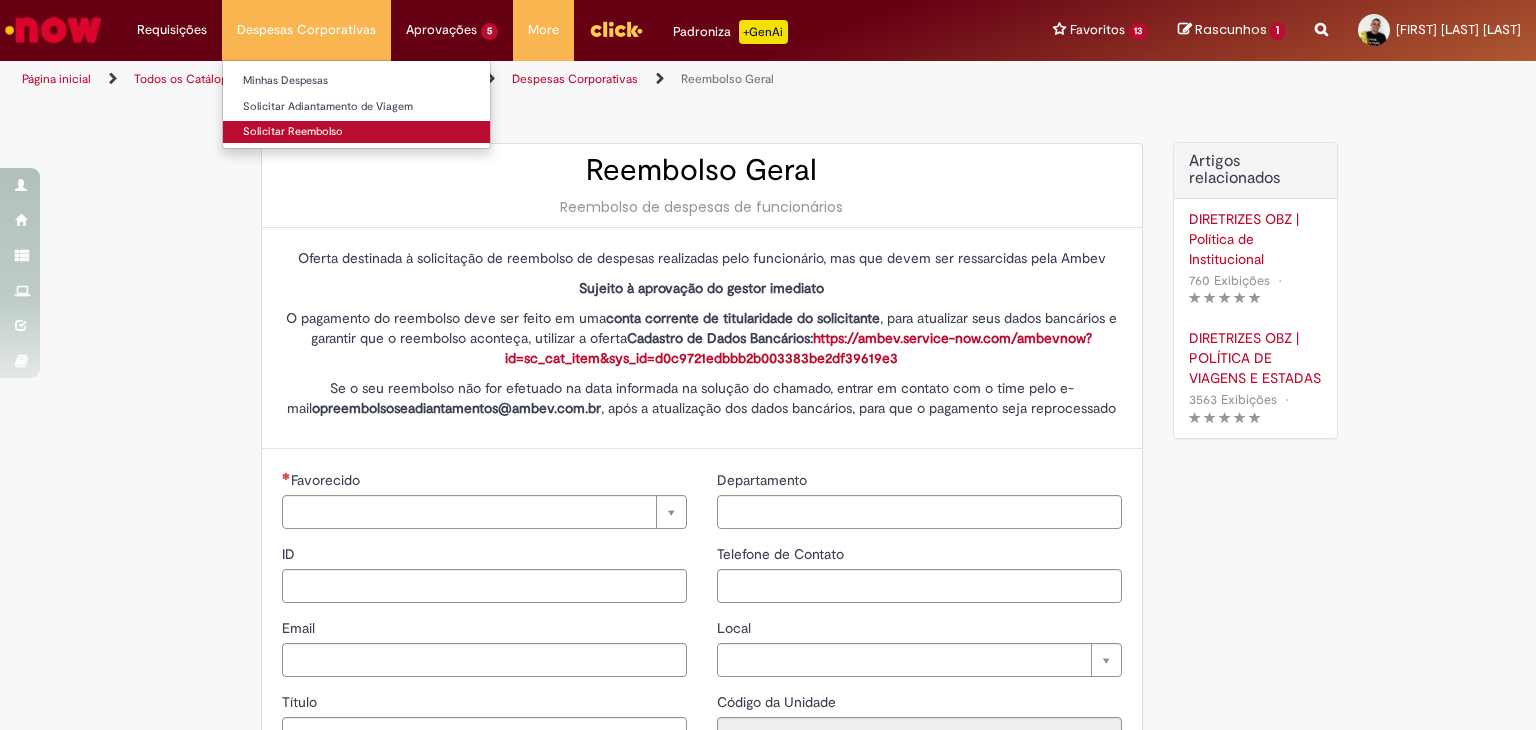 type on "********" 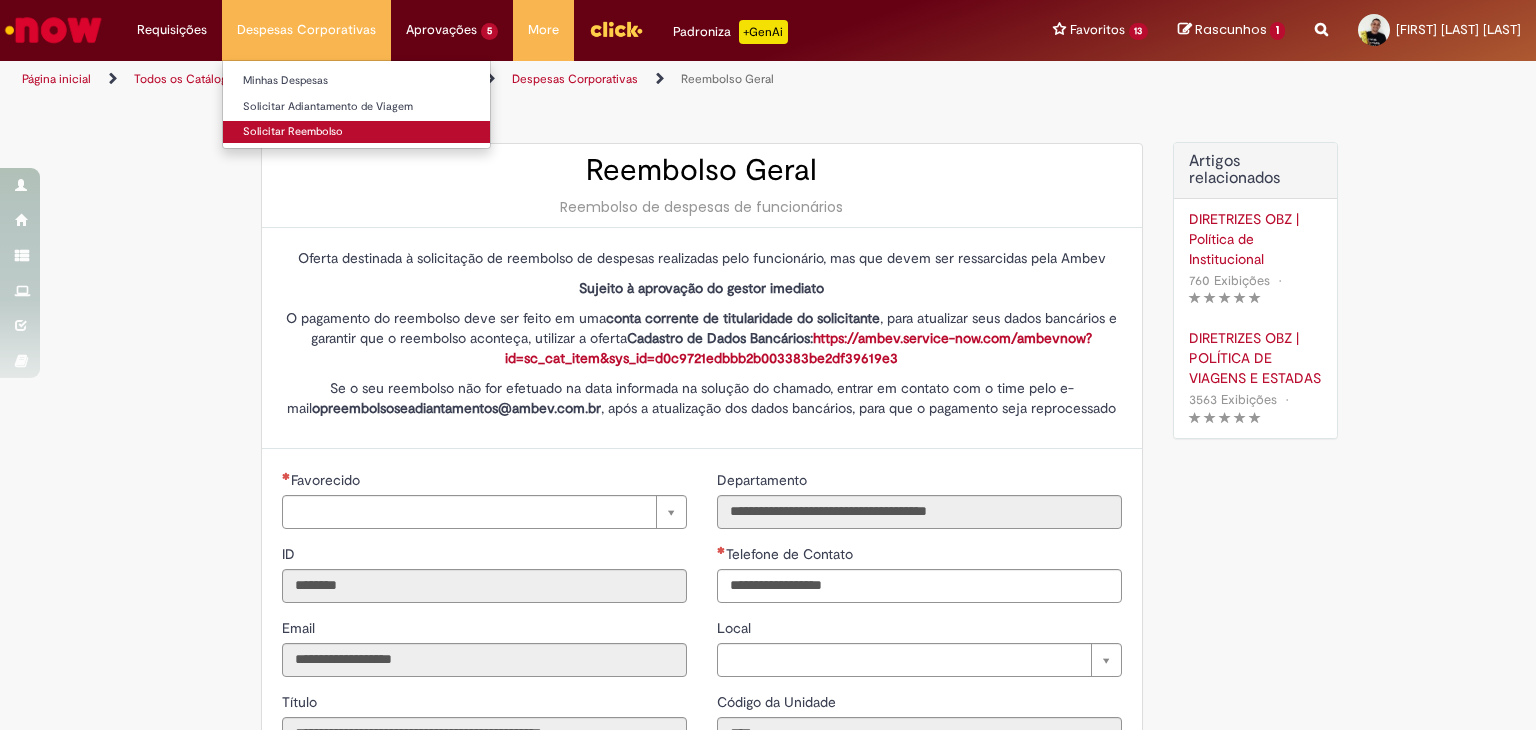 type on "**********" 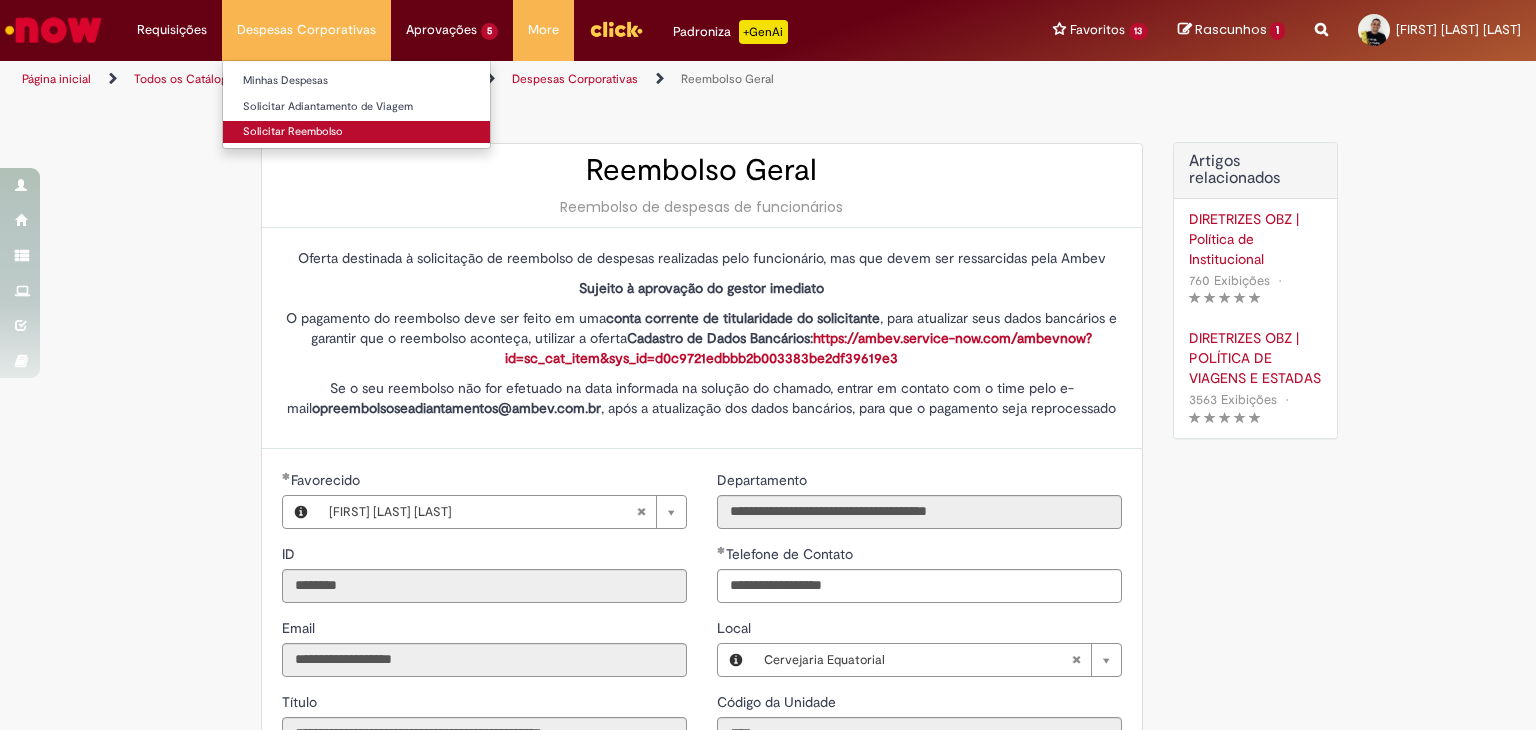 type on "**********" 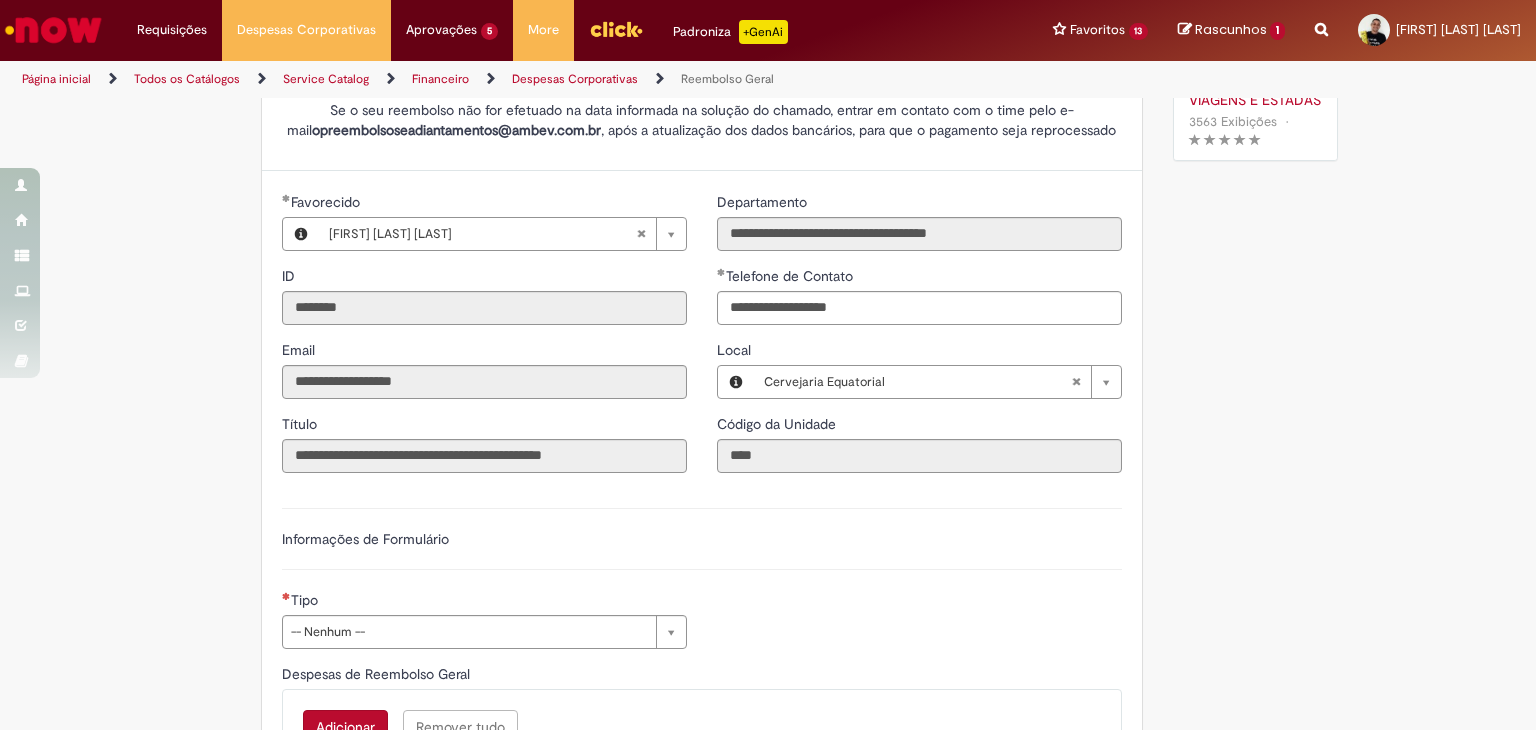 scroll, scrollTop: 279, scrollLeft: 0, axis: vertical 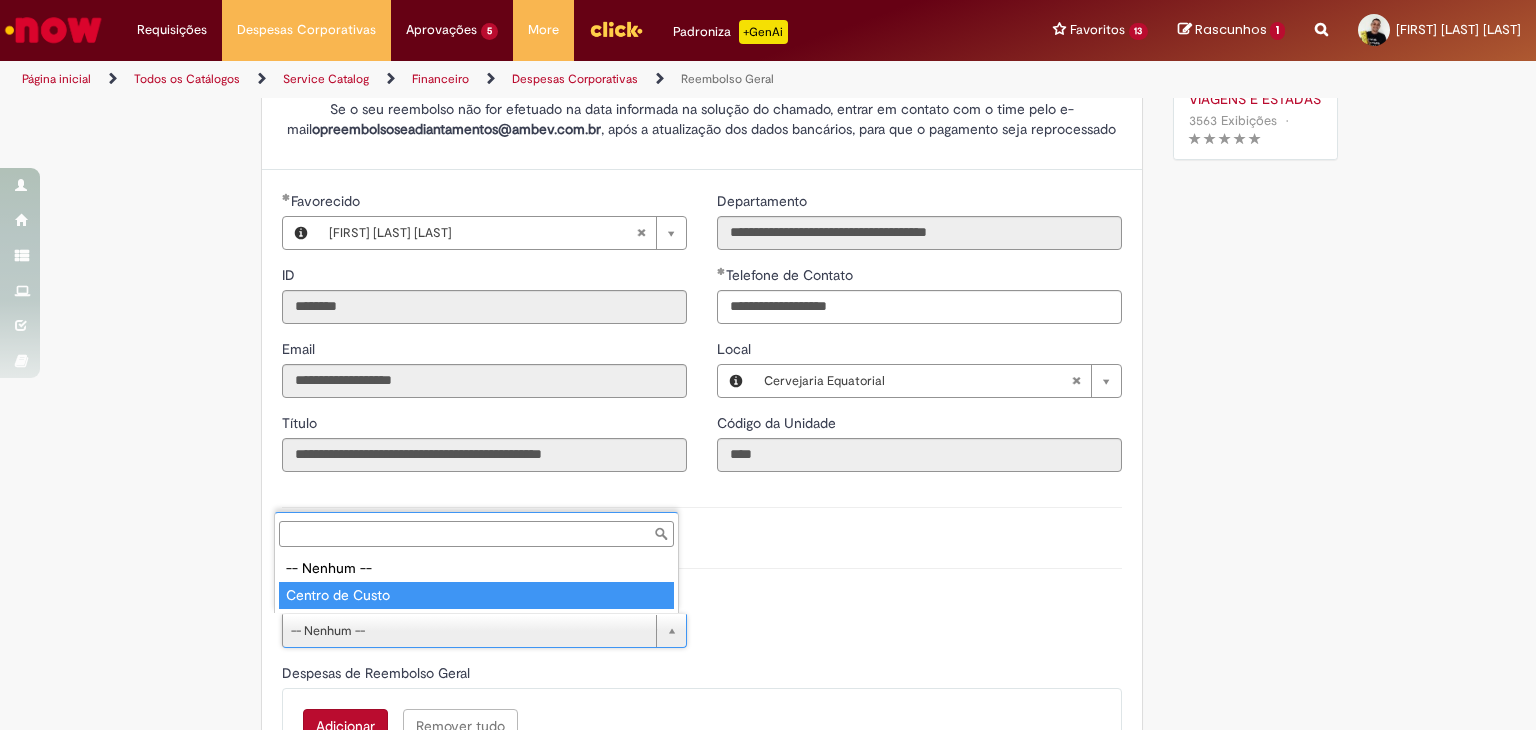 type on "**********" 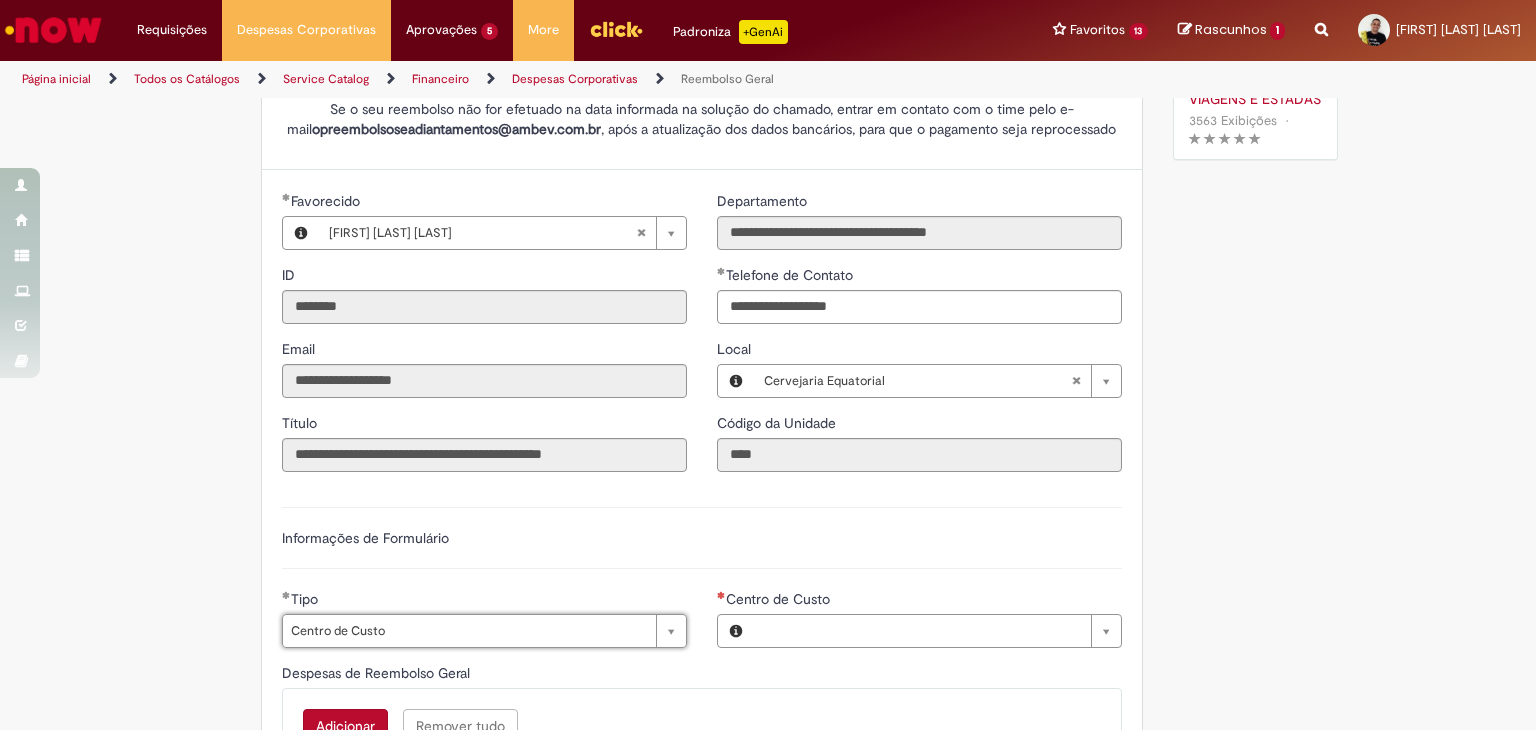 type on "**********" 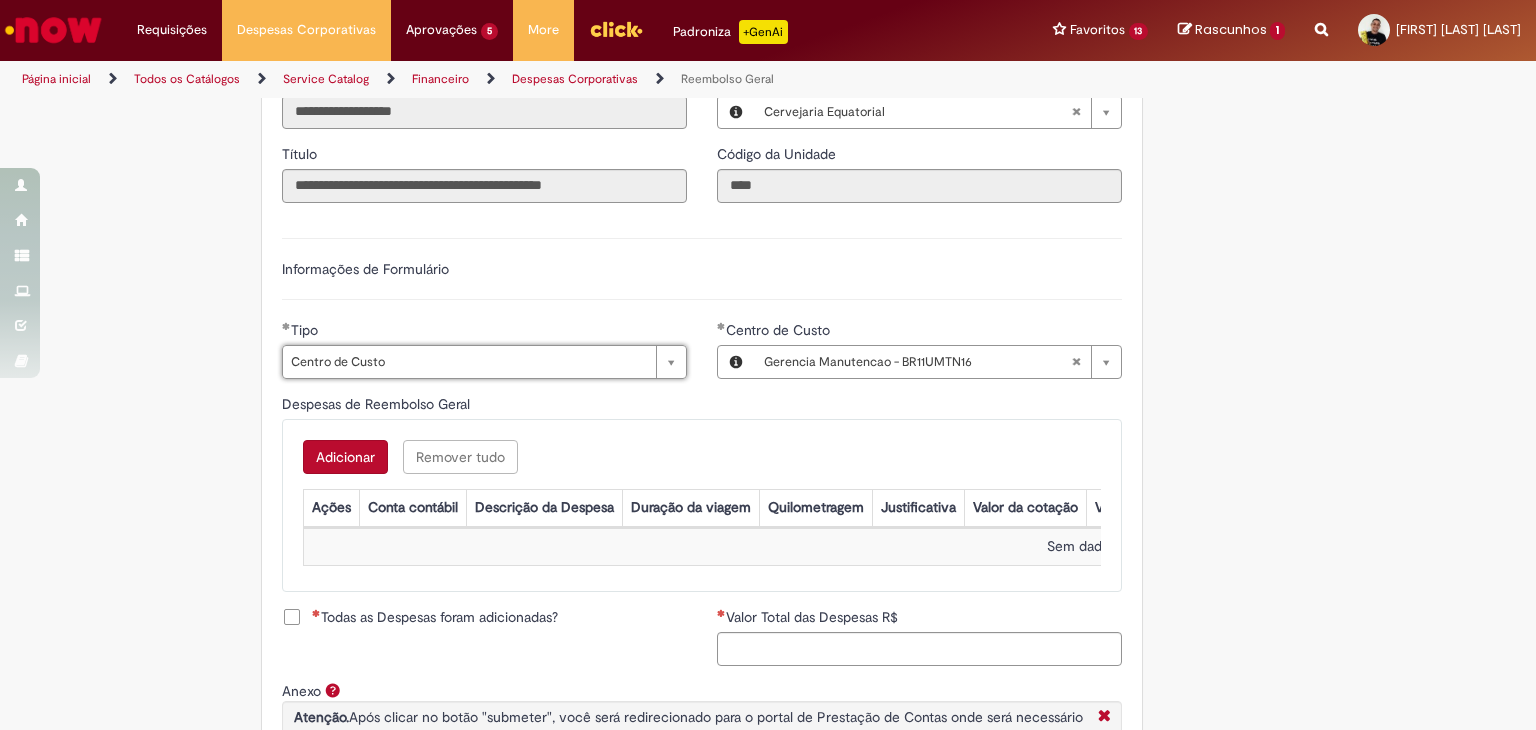 scroll, scrollTop: 558, scrollLeft: 0, axis: vertical 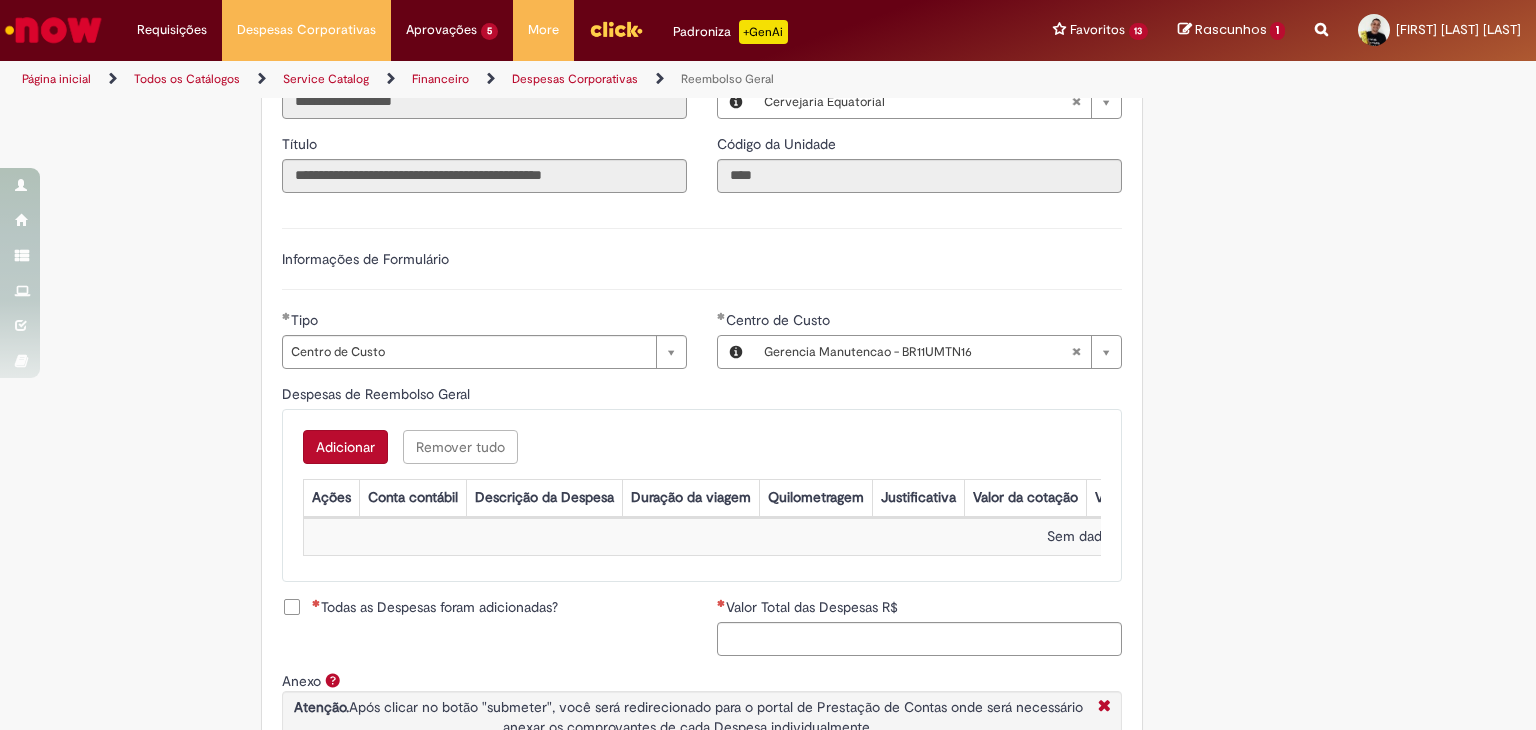 click on "Adicionar" at bounding box center [345, 447] 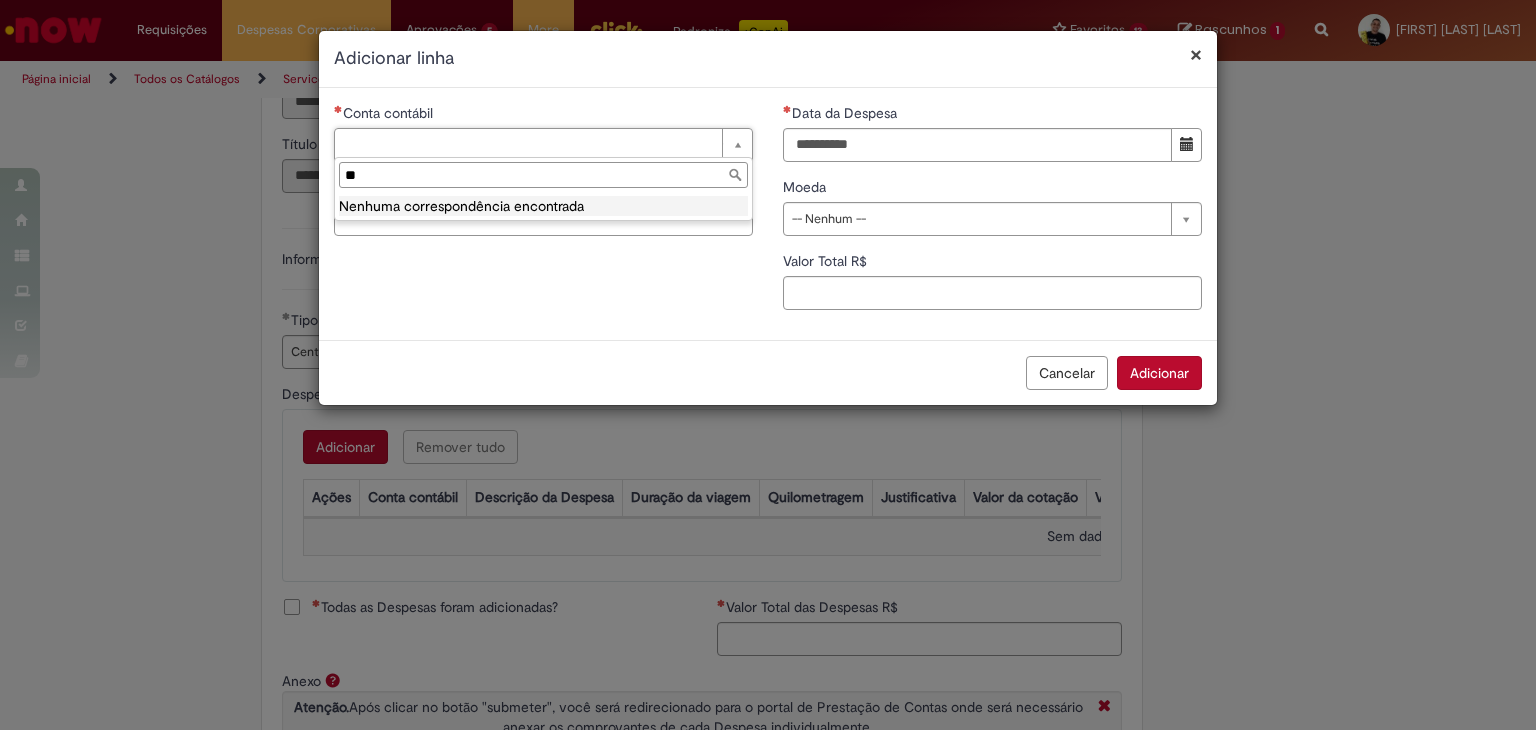 type on "*" 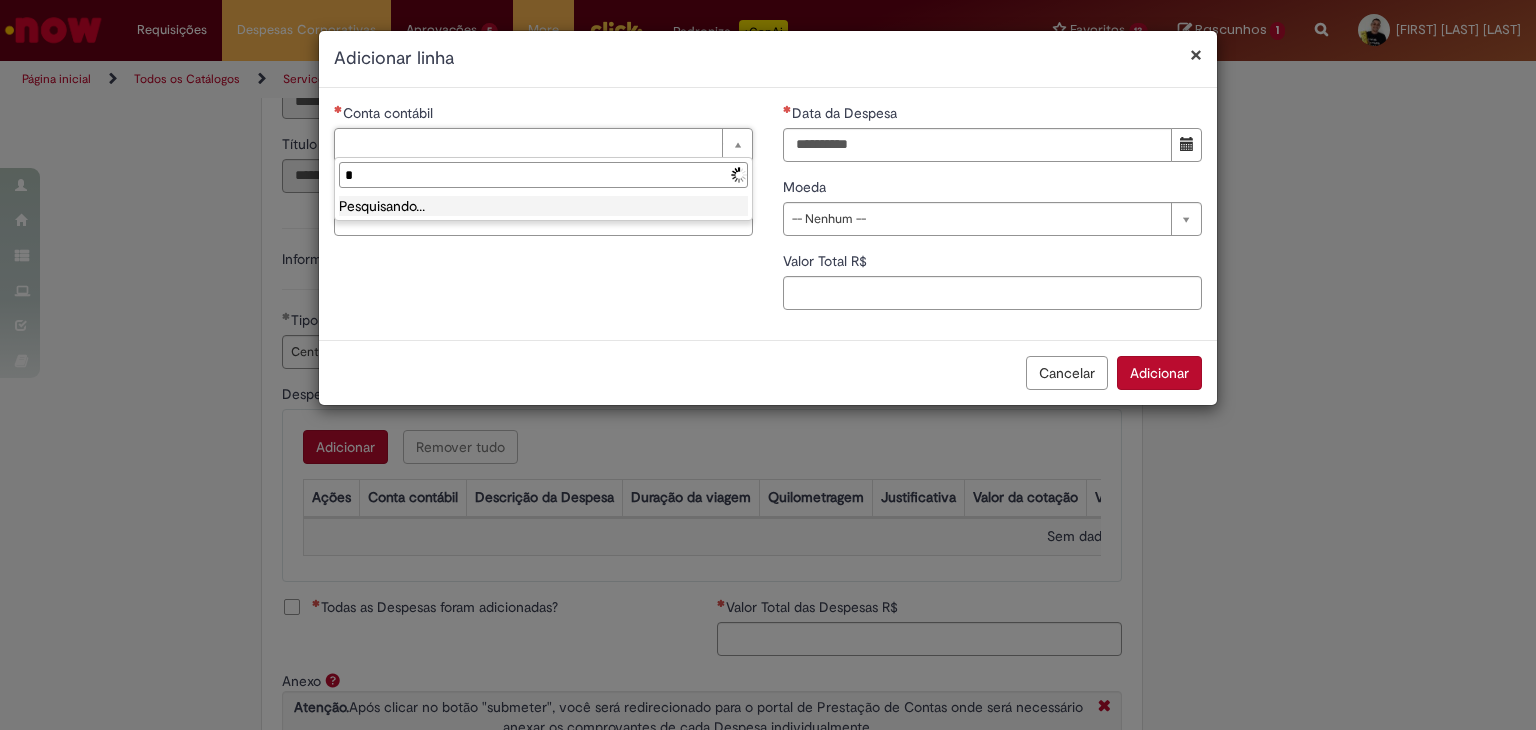 type 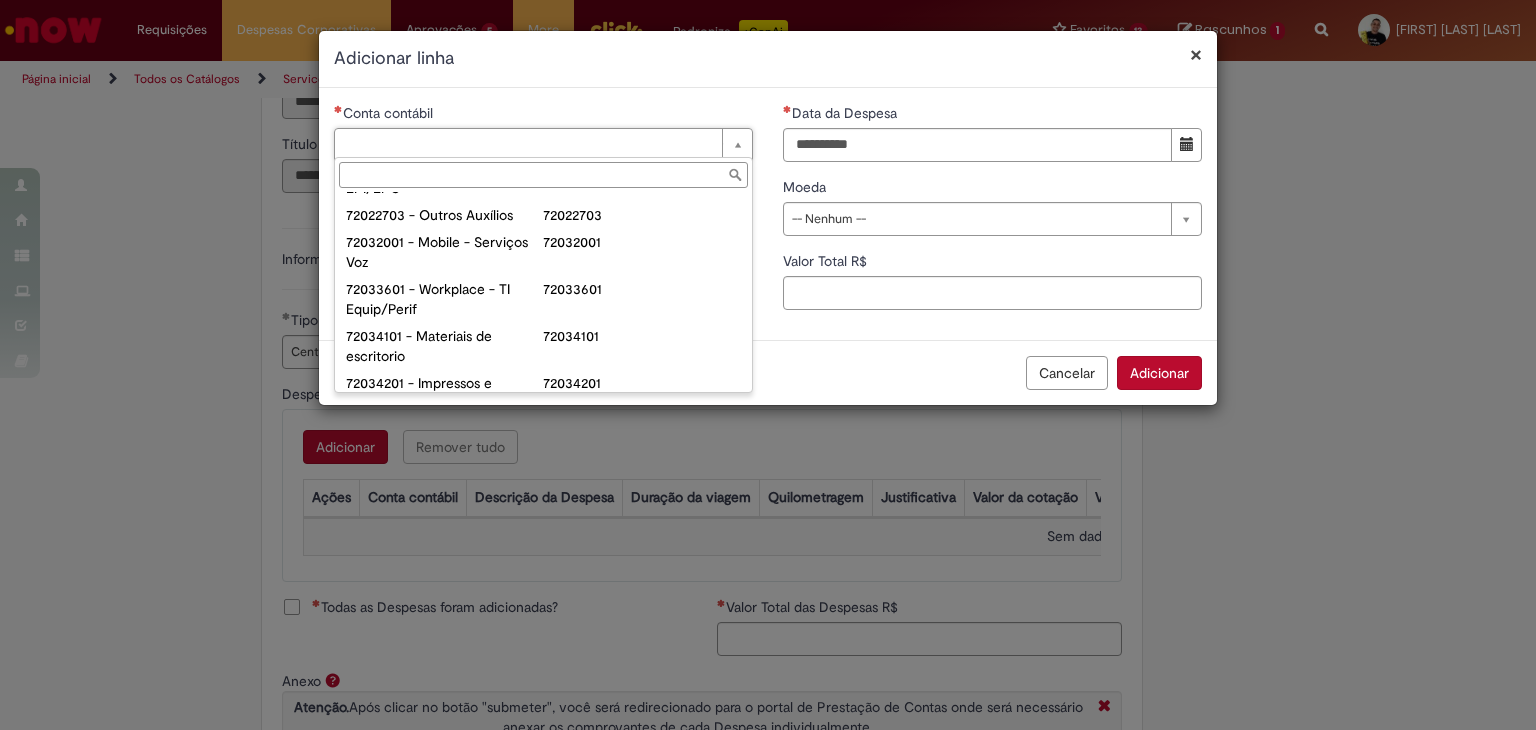 scroll, scrollTop: 199, scrollLeft: 0, axis: vertical 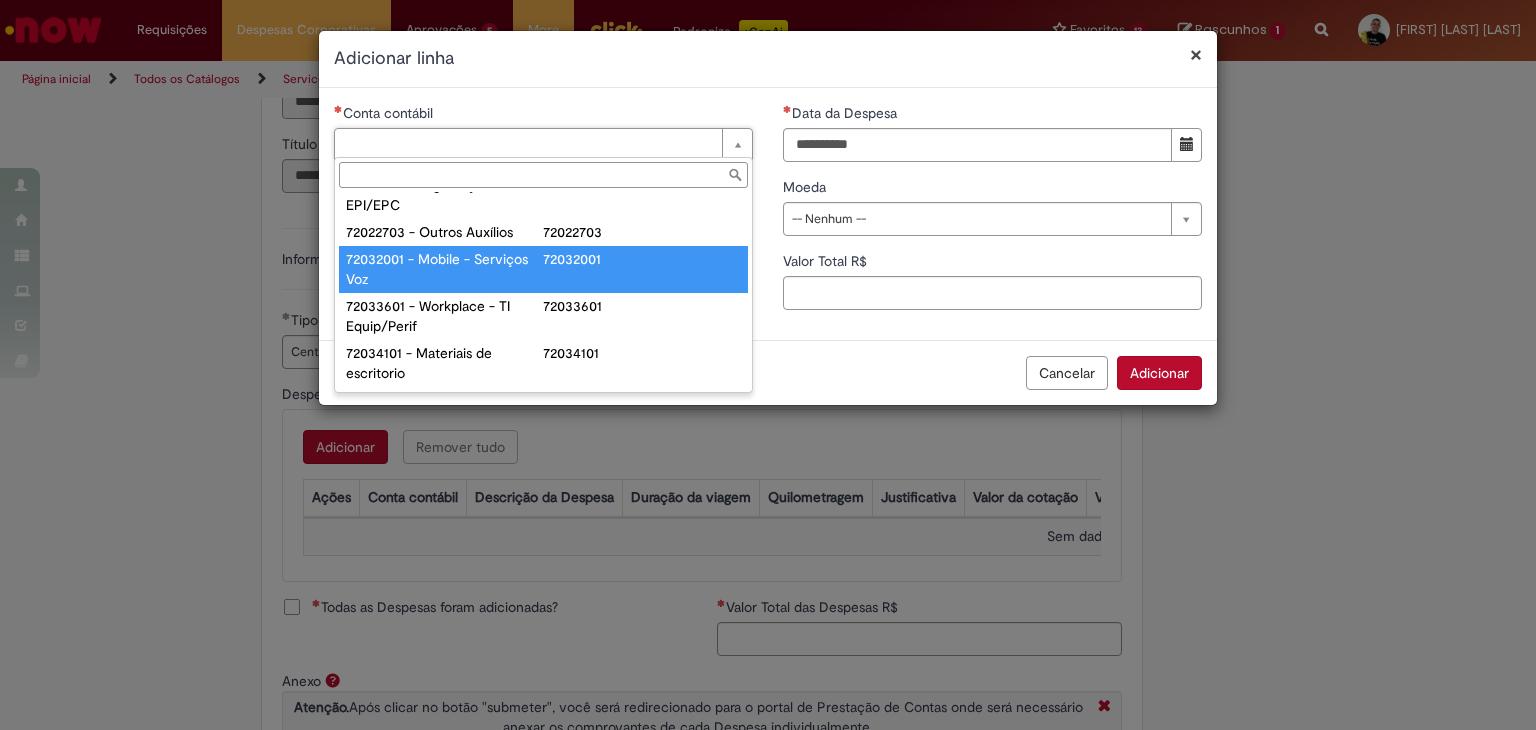type on "**********" 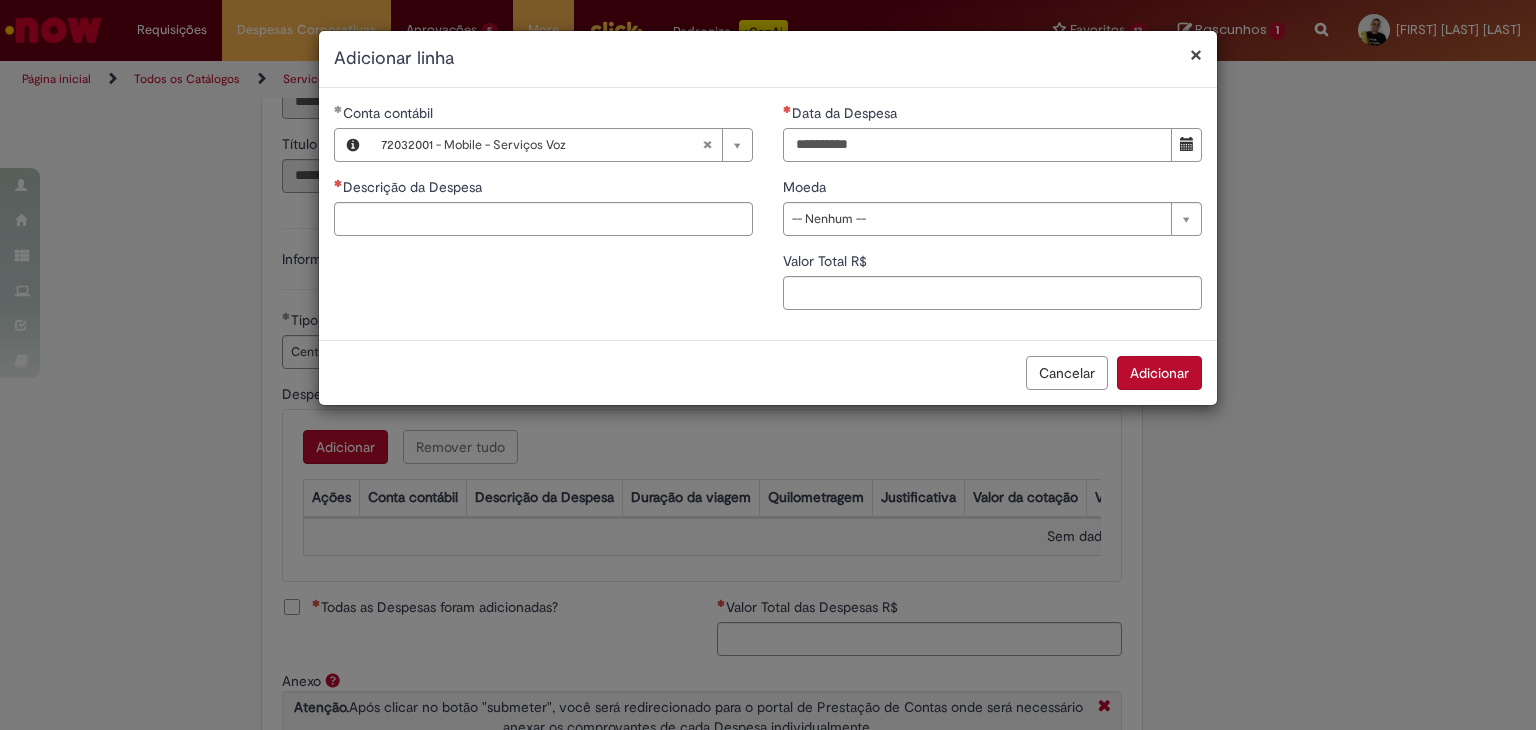 click on "Data da Despesa" at bounding box center [977, 145] 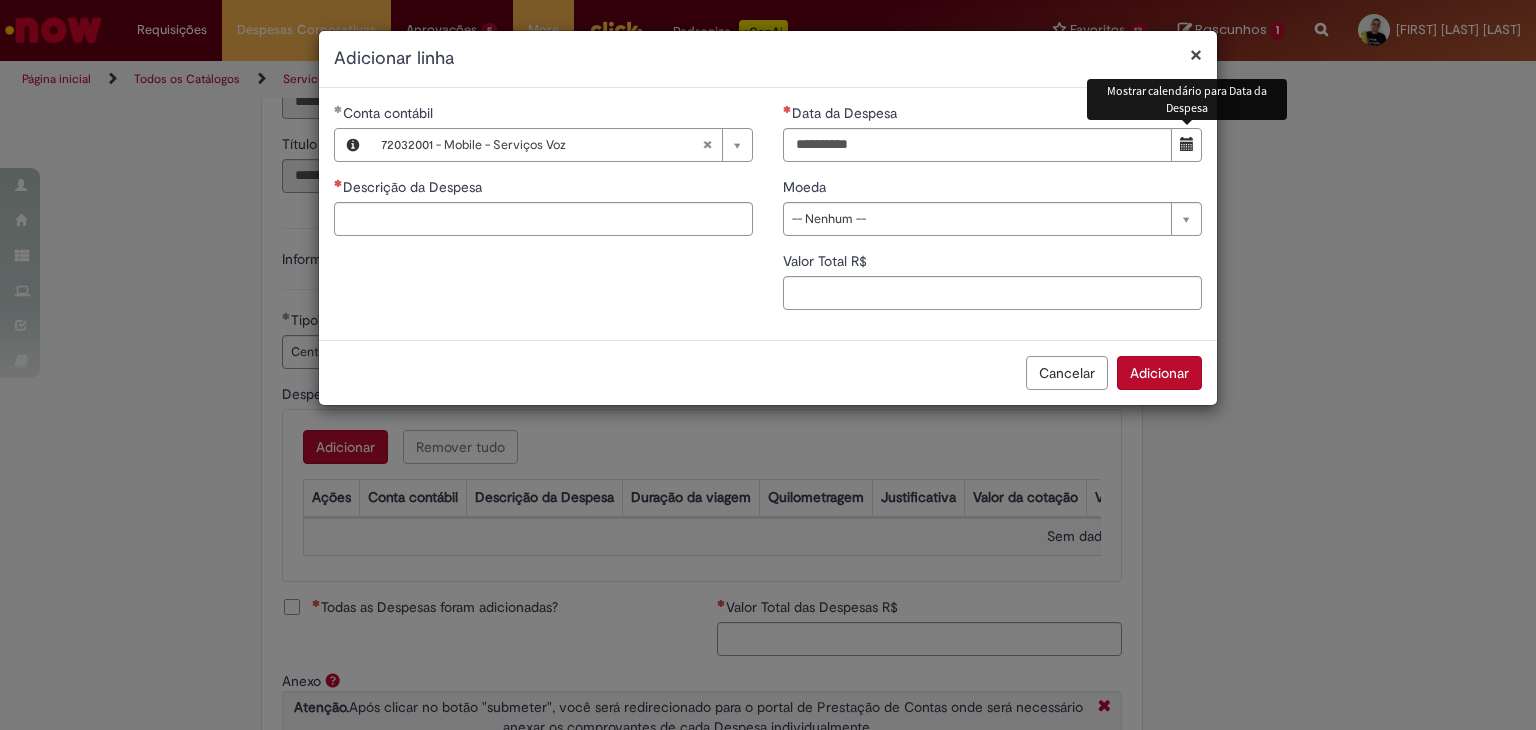 click at bounding box center [1187, 144] 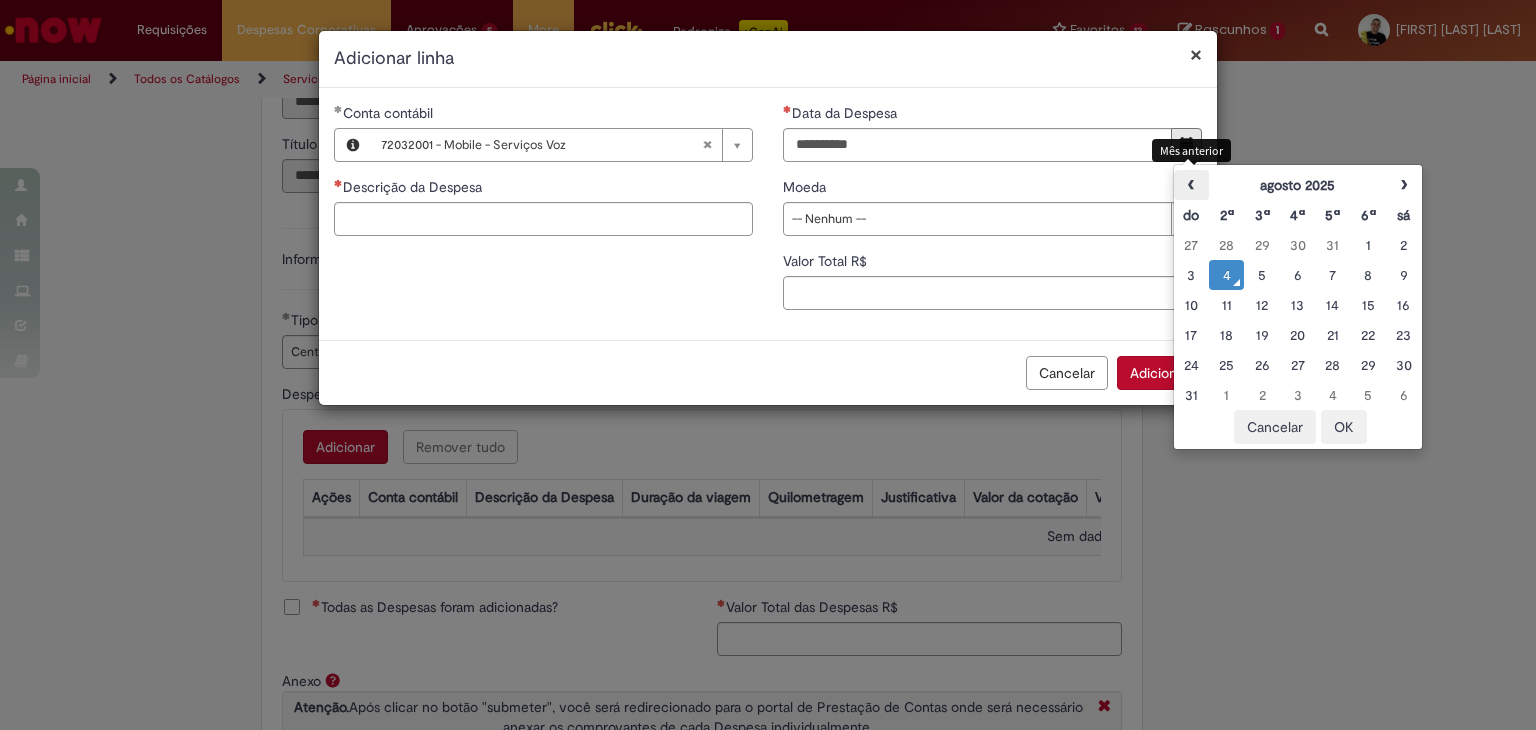 click on "‹" at bounding box center [1191, 185] 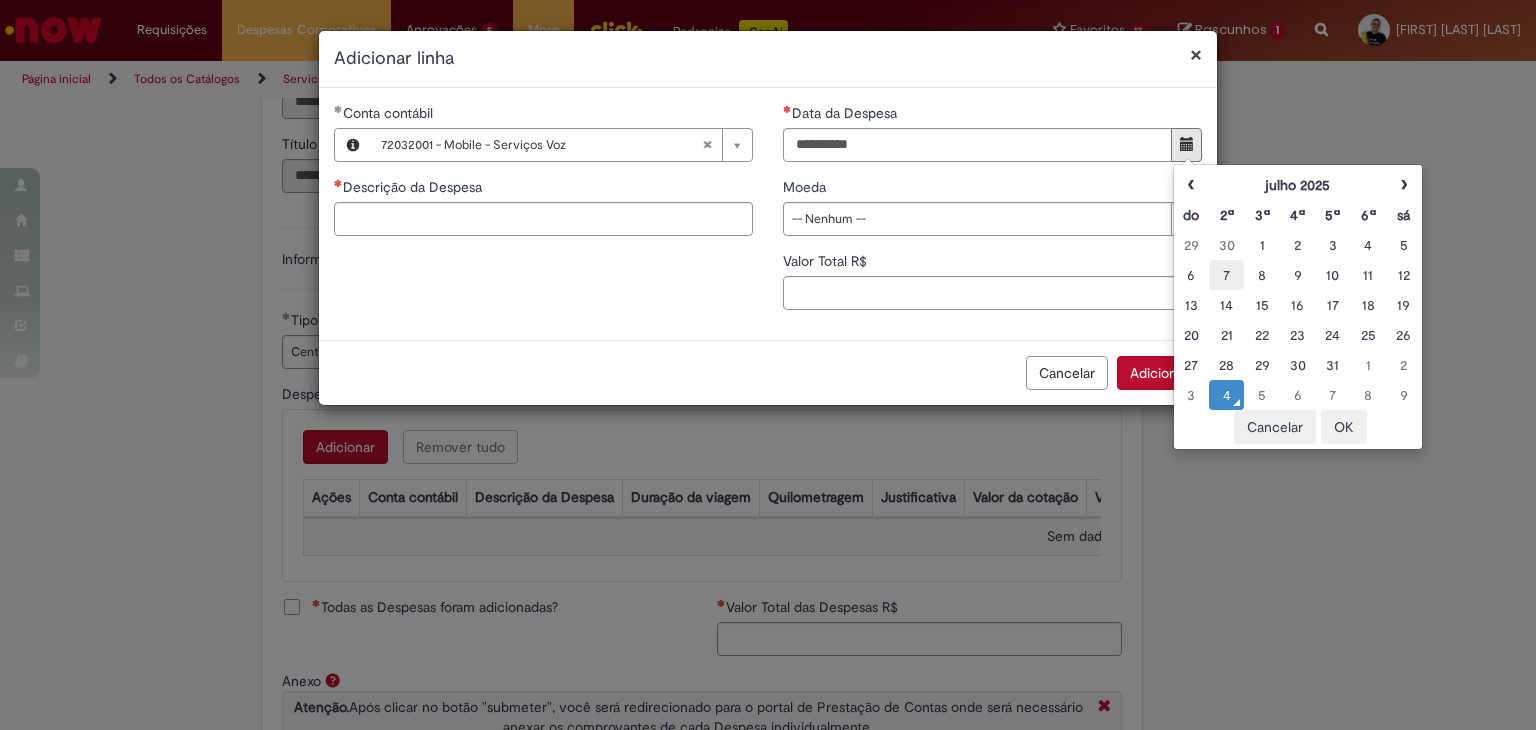 click on "7" at bounding box center (1226, 275) 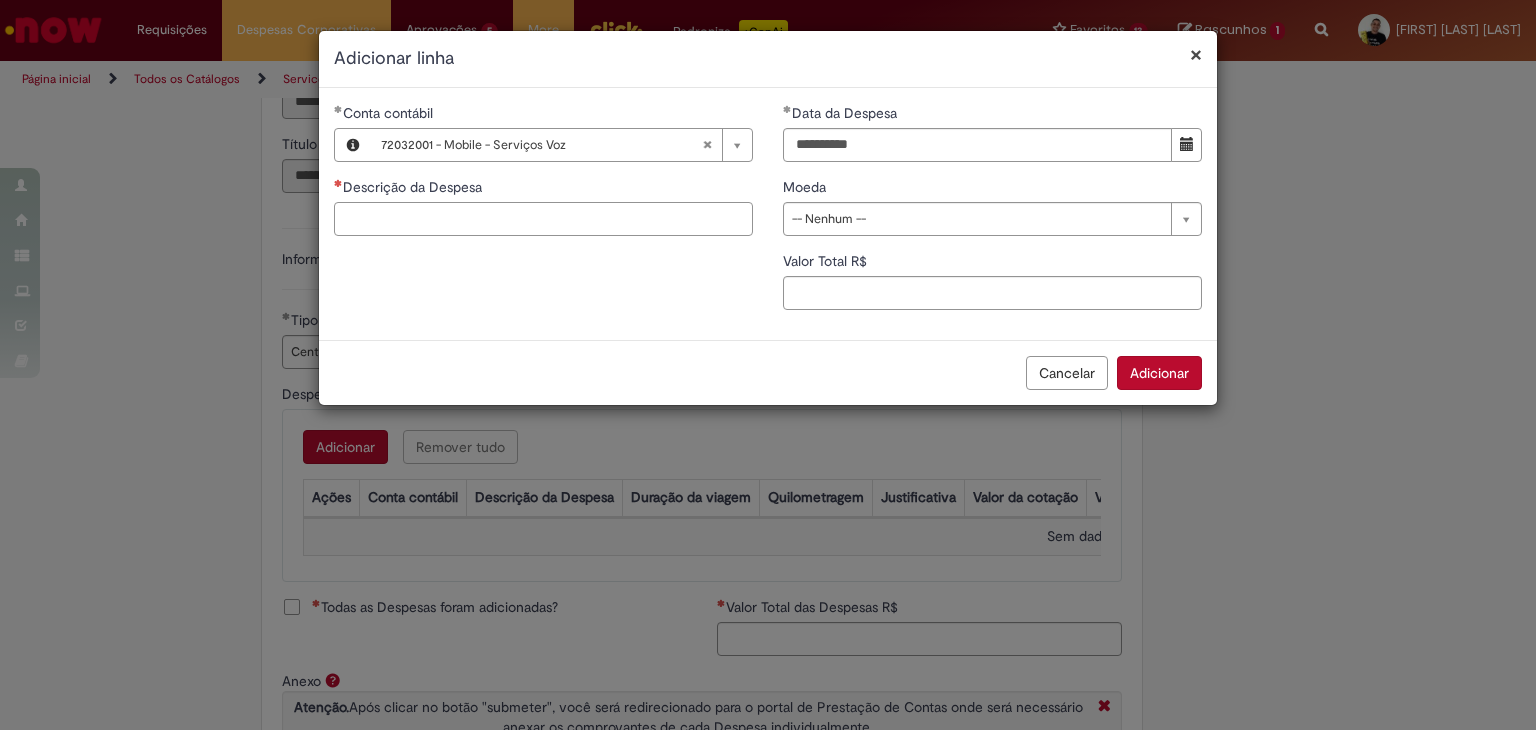 click on "Descrição da Despesa" at bounding box center [543, 219] 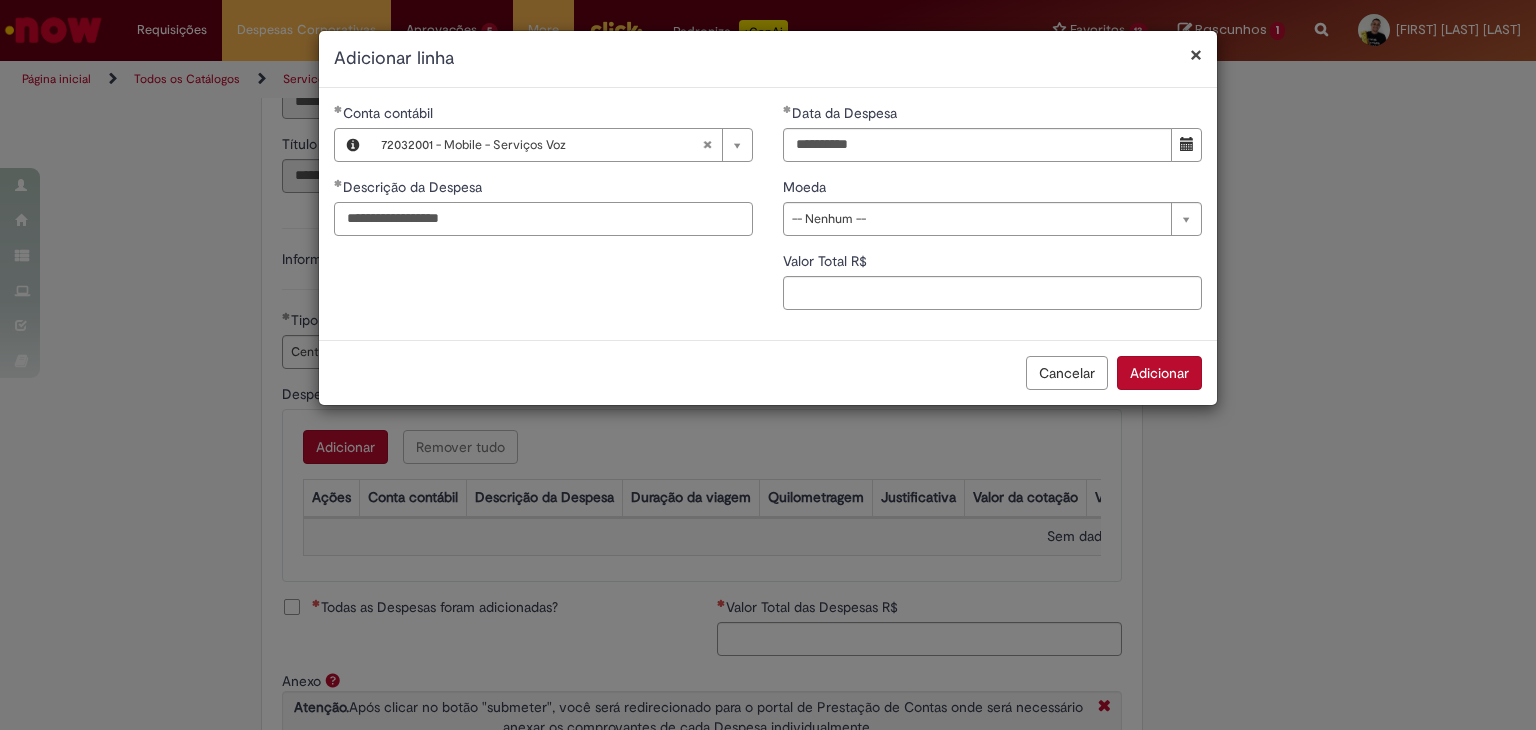 type on "**********" 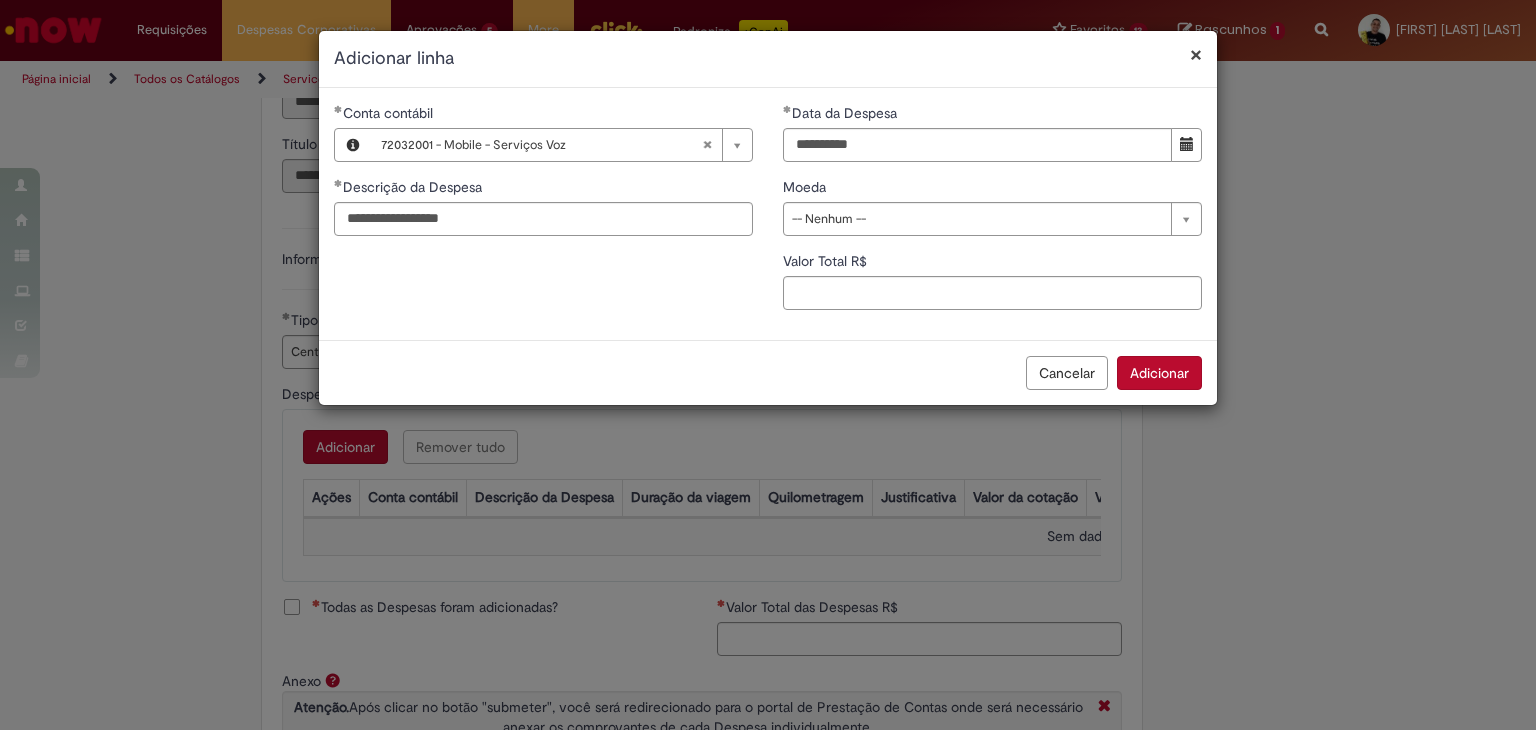 type 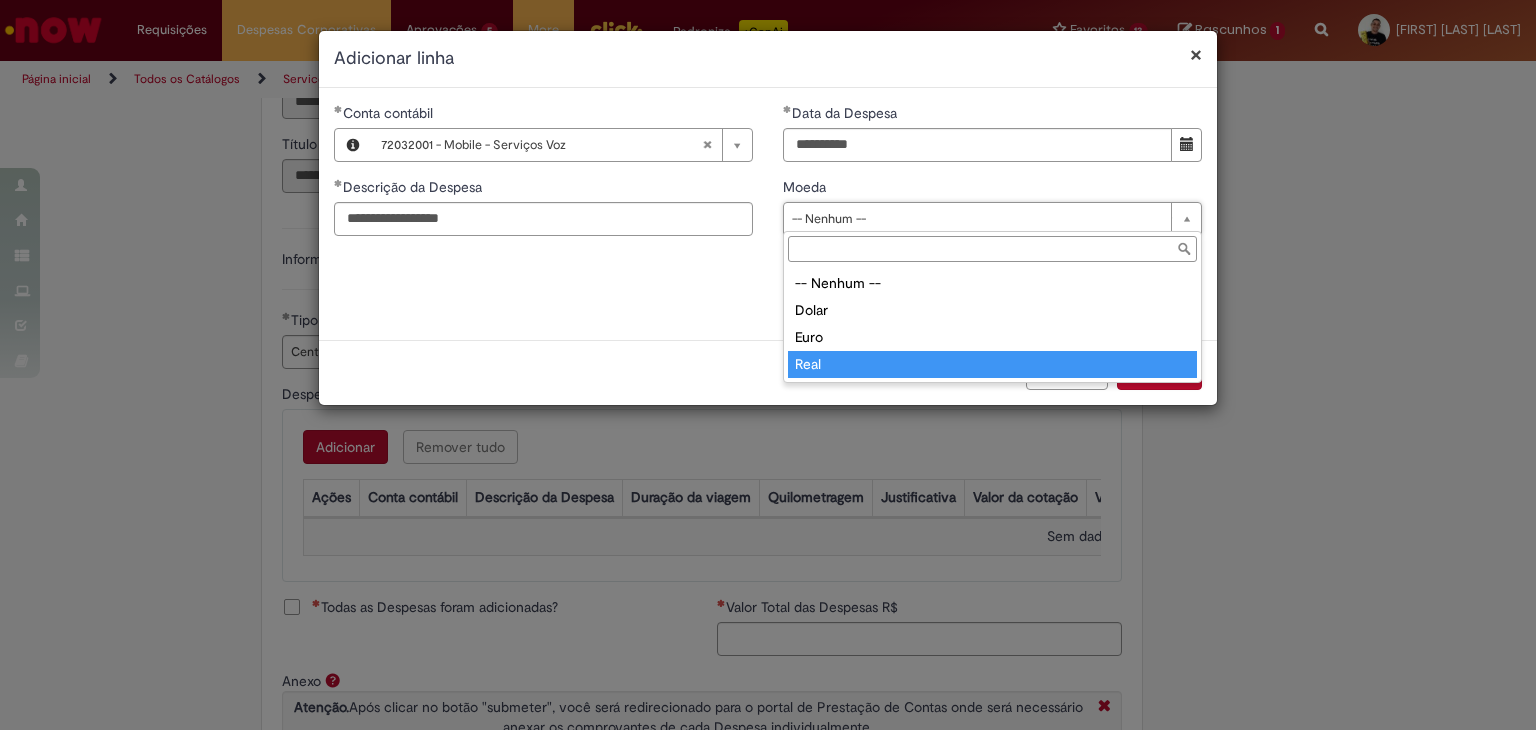 type on "****" 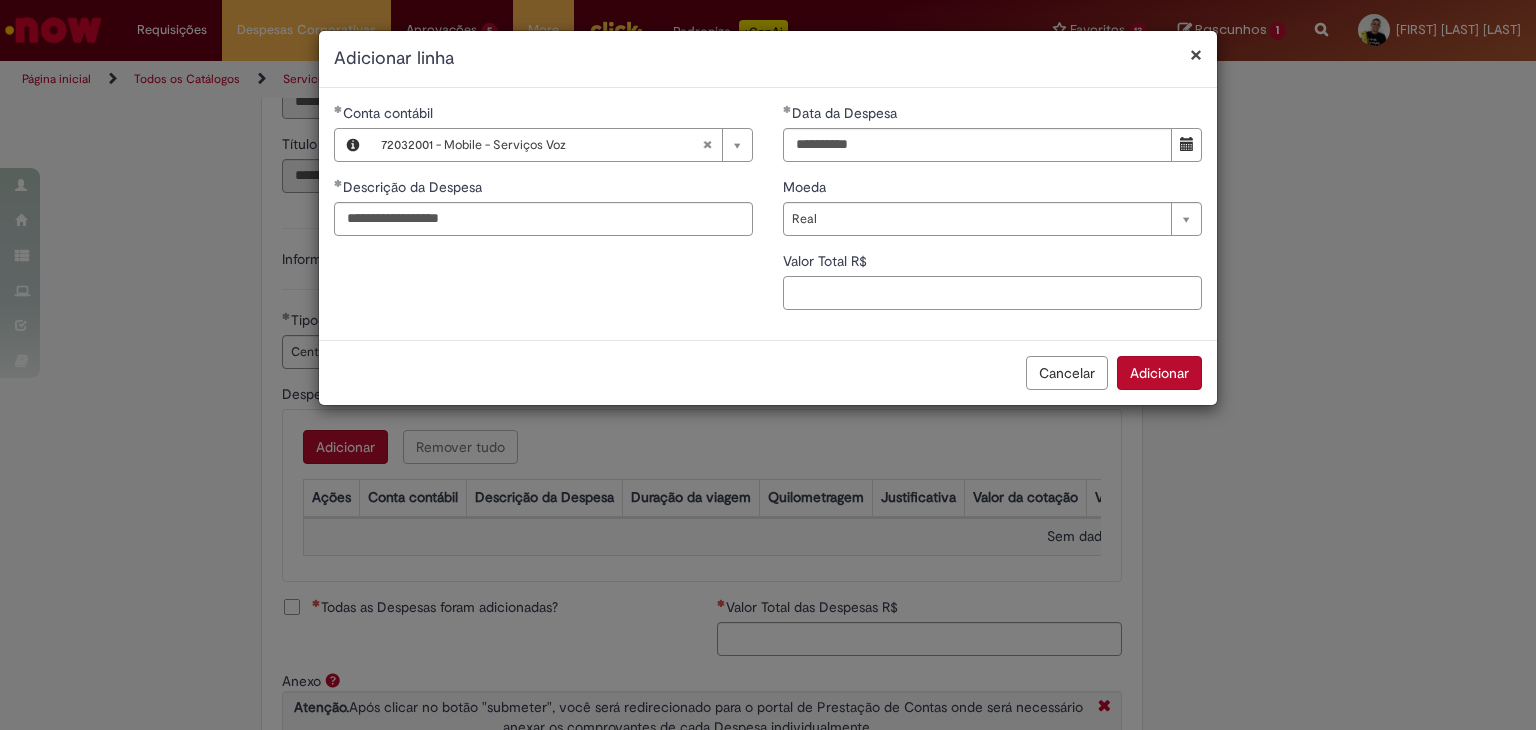 click on "Valor Total R$" at bounding box center [992, 293] 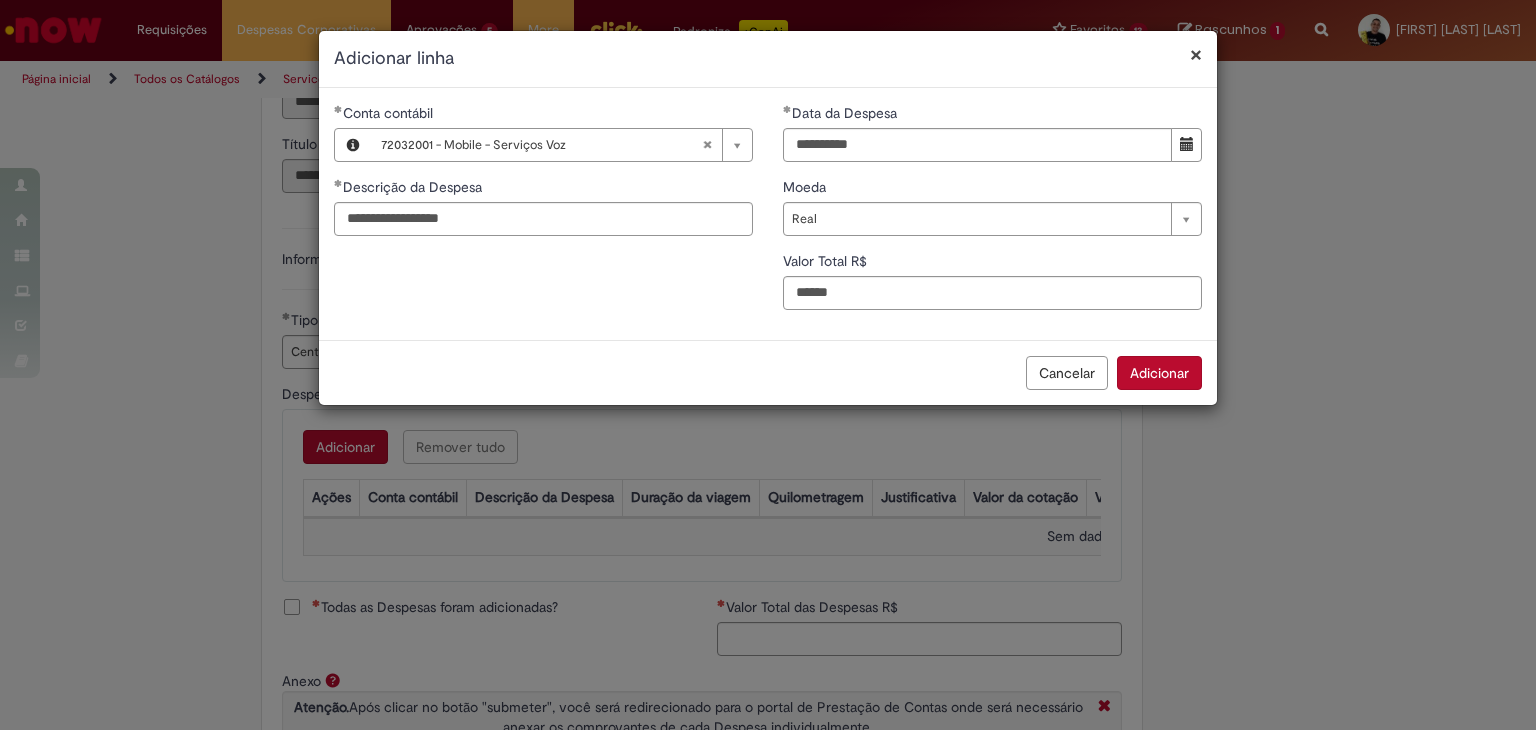 type on "******" 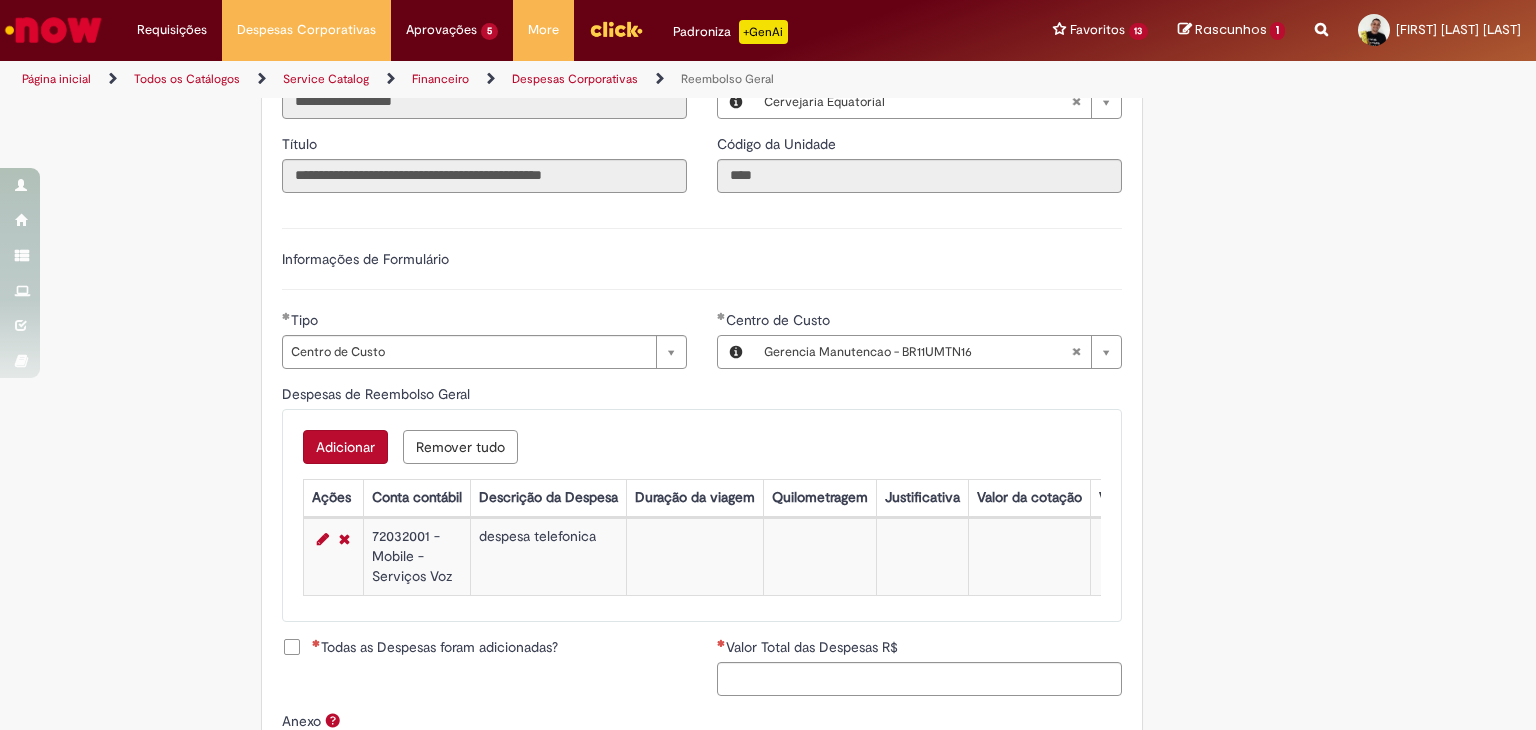click on "**********" at bounding box center [768, 365] 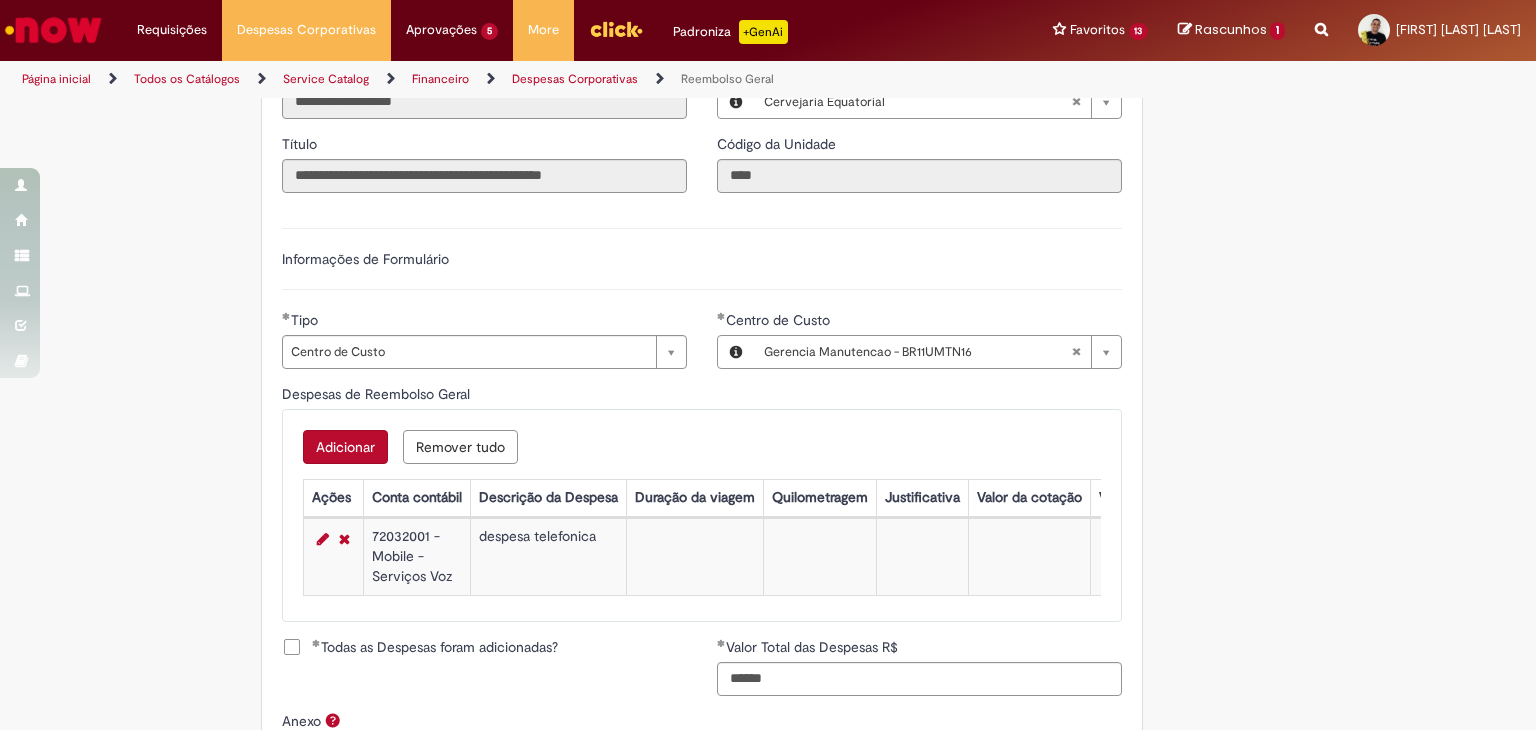 scroll, scrollTop: 801, scrollLeft: 0, axis: vertical 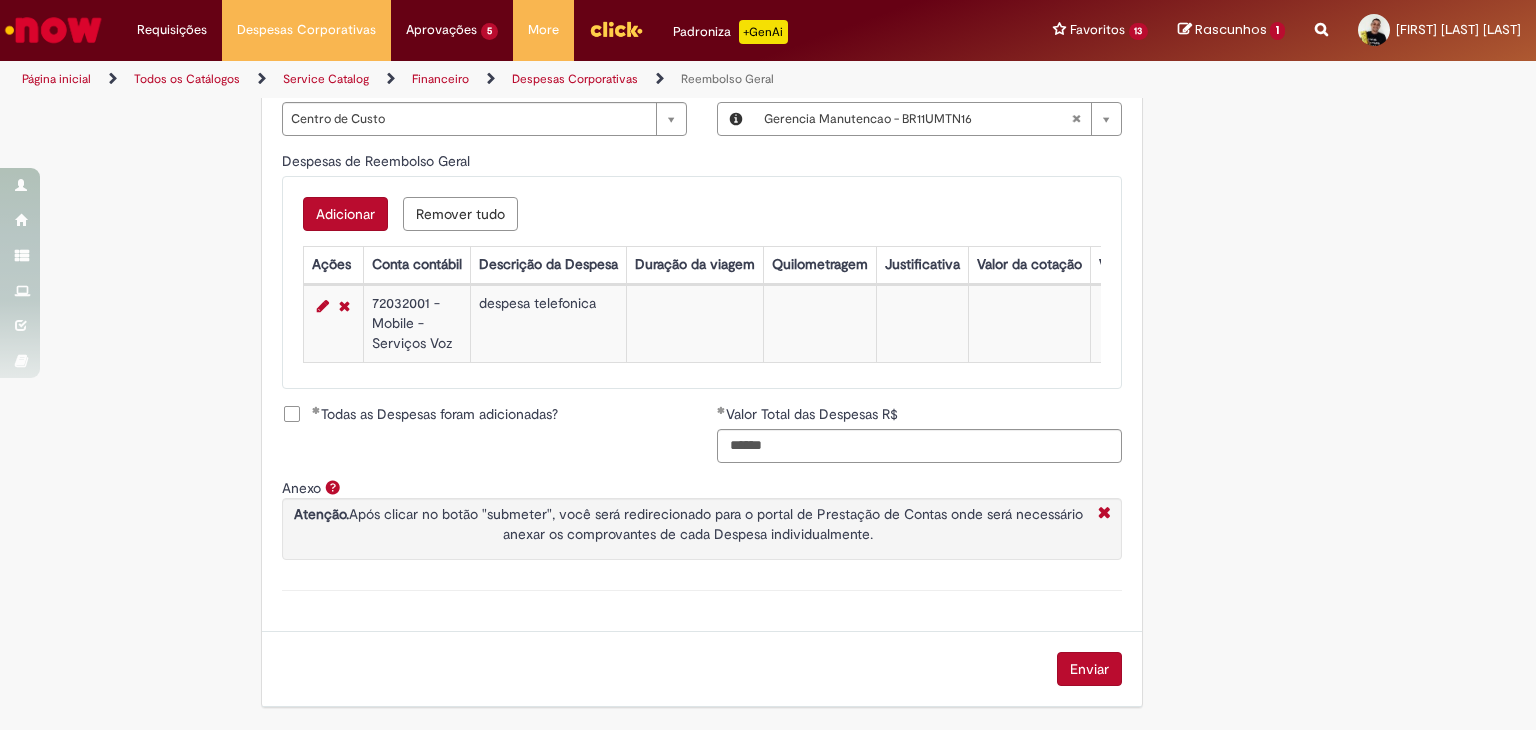 click on "Enviar" at bounding box center (1089, 669) 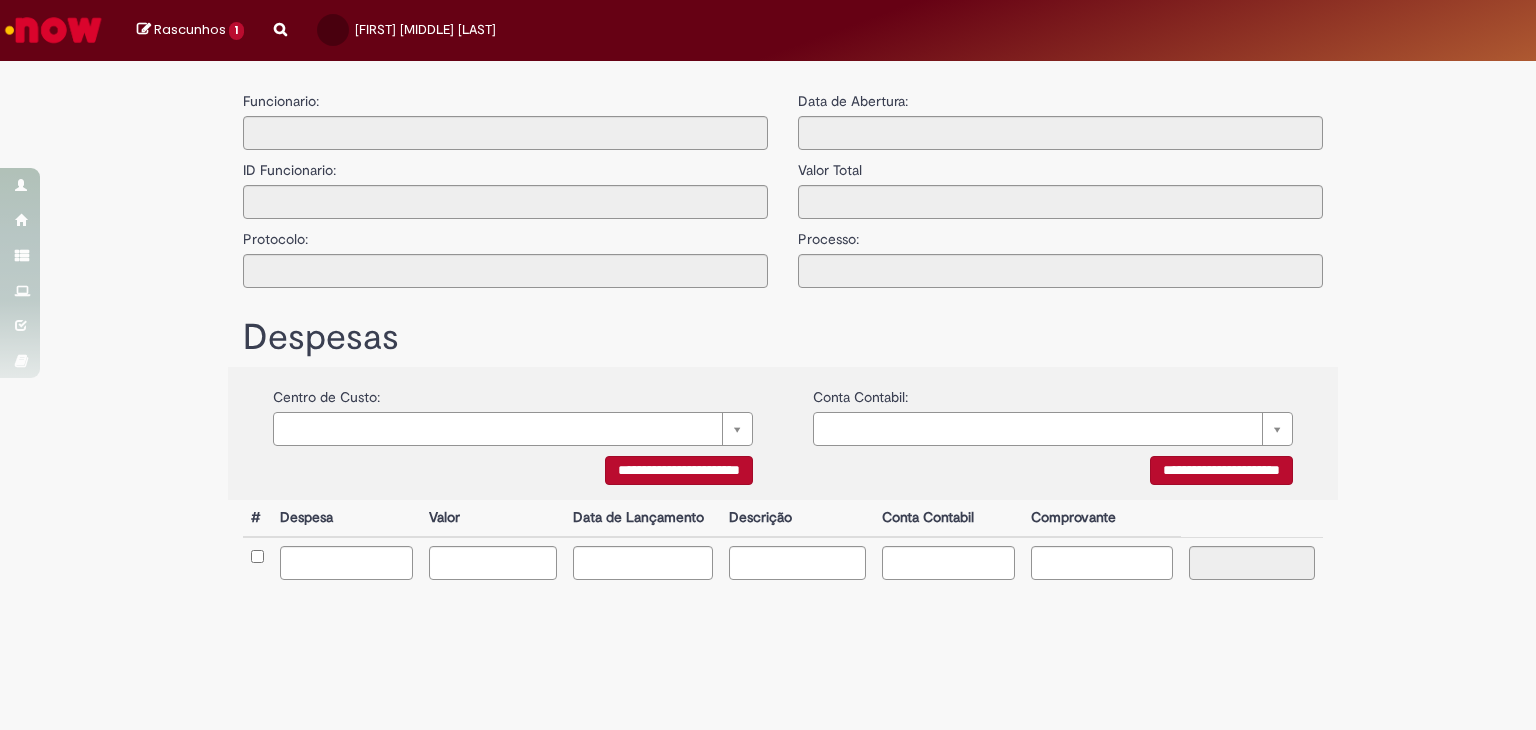 type on "**********" 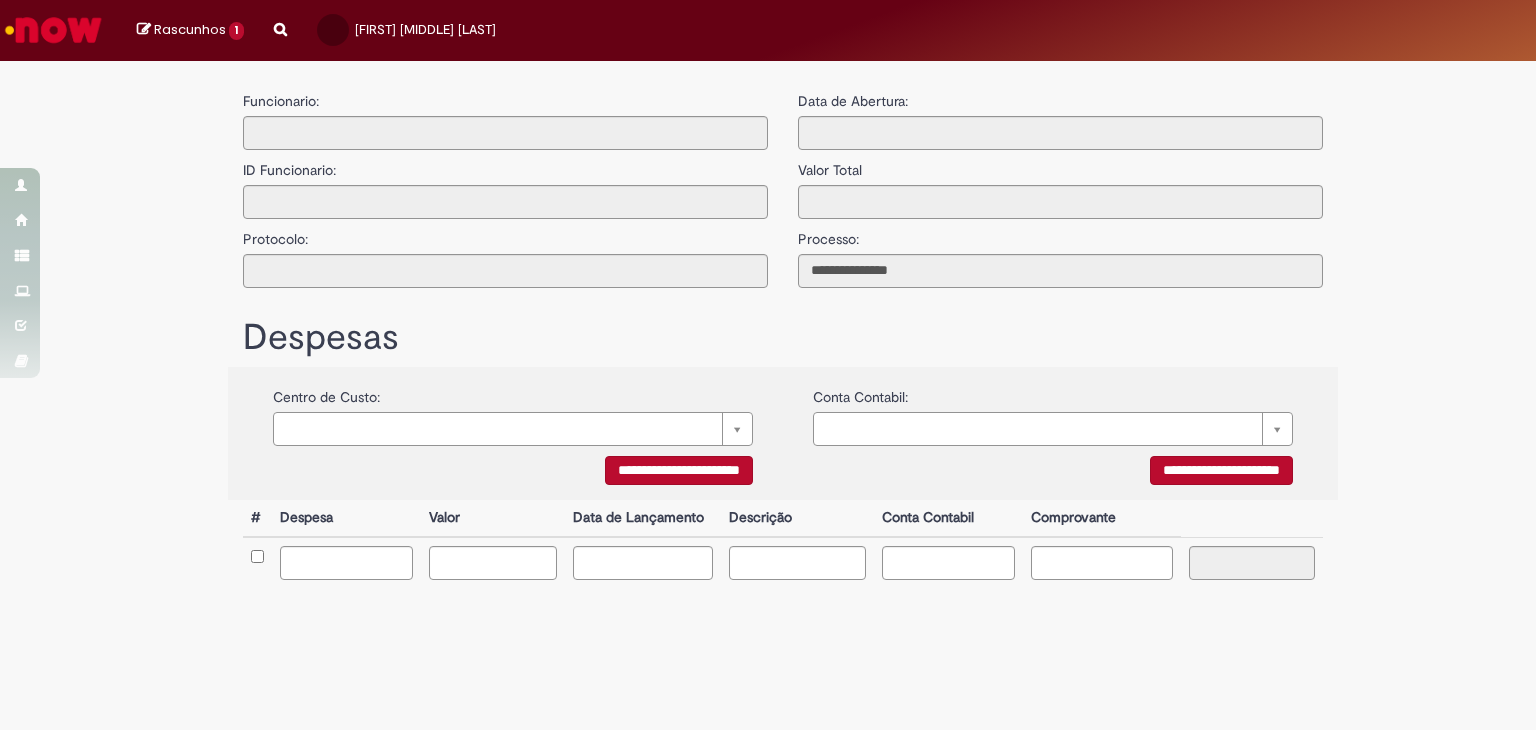 scroll, scrollTop: 0, scrollLeft: 0, axis: both 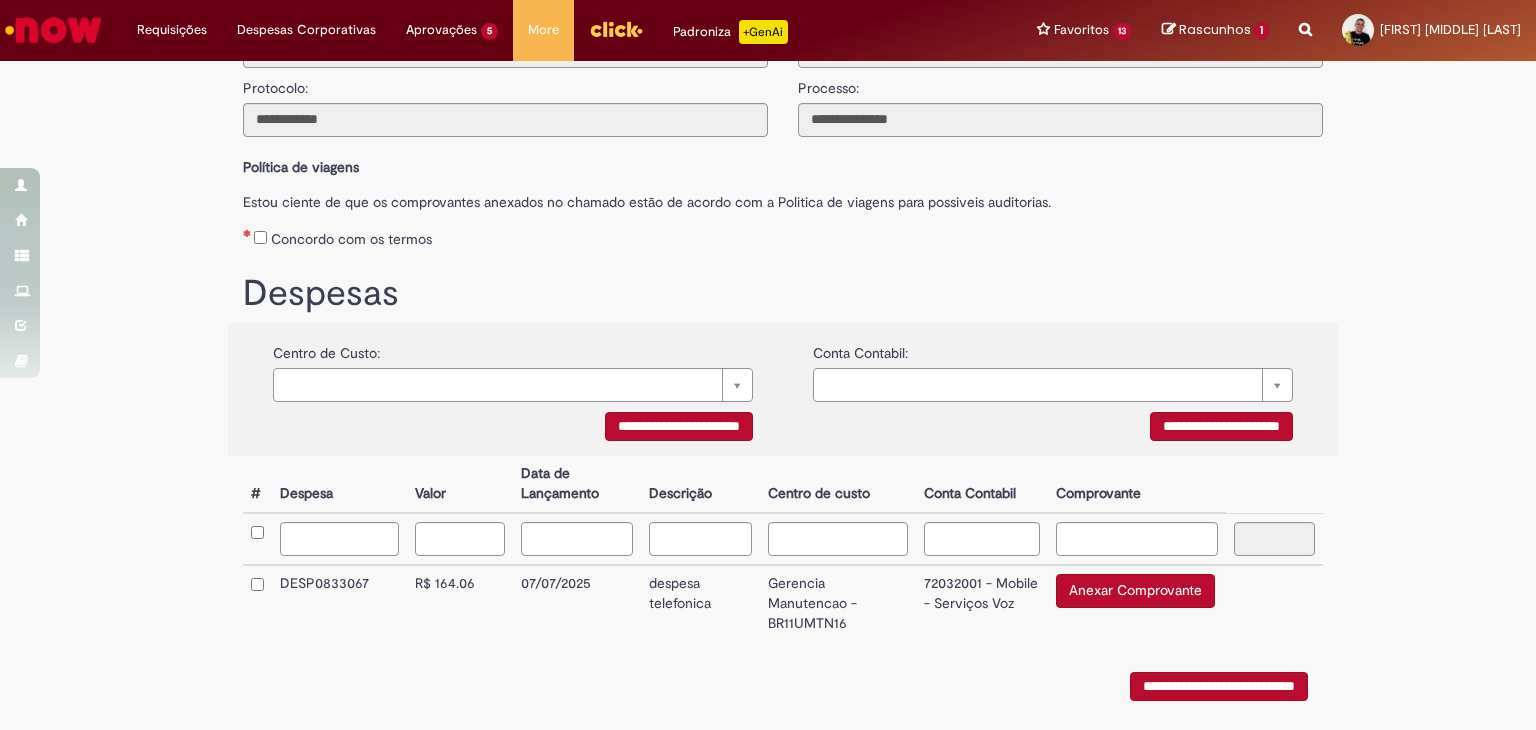 click on "**********" at bounding box center [513, 389] 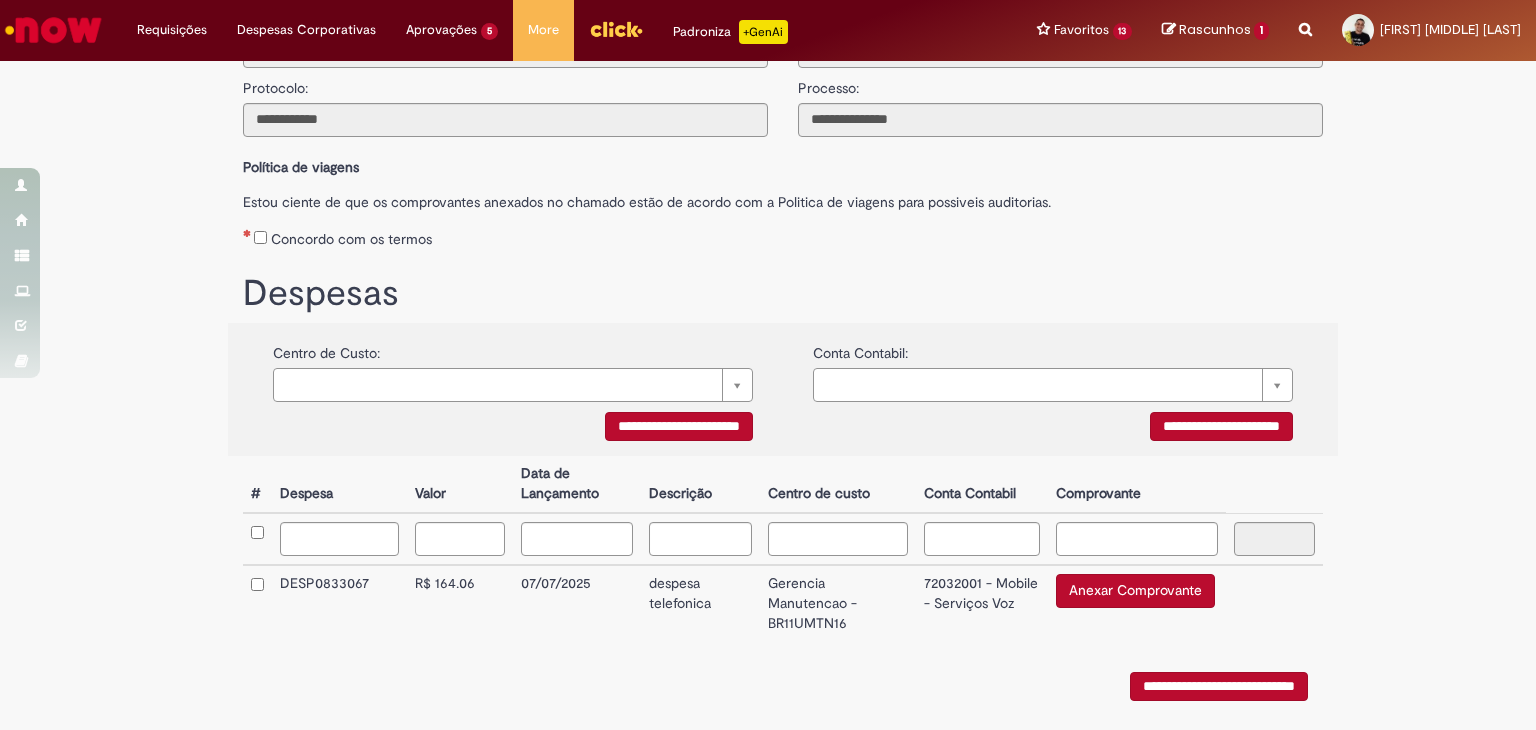 click on "Anexar Comprovante" at bounding box center (1135, 591) 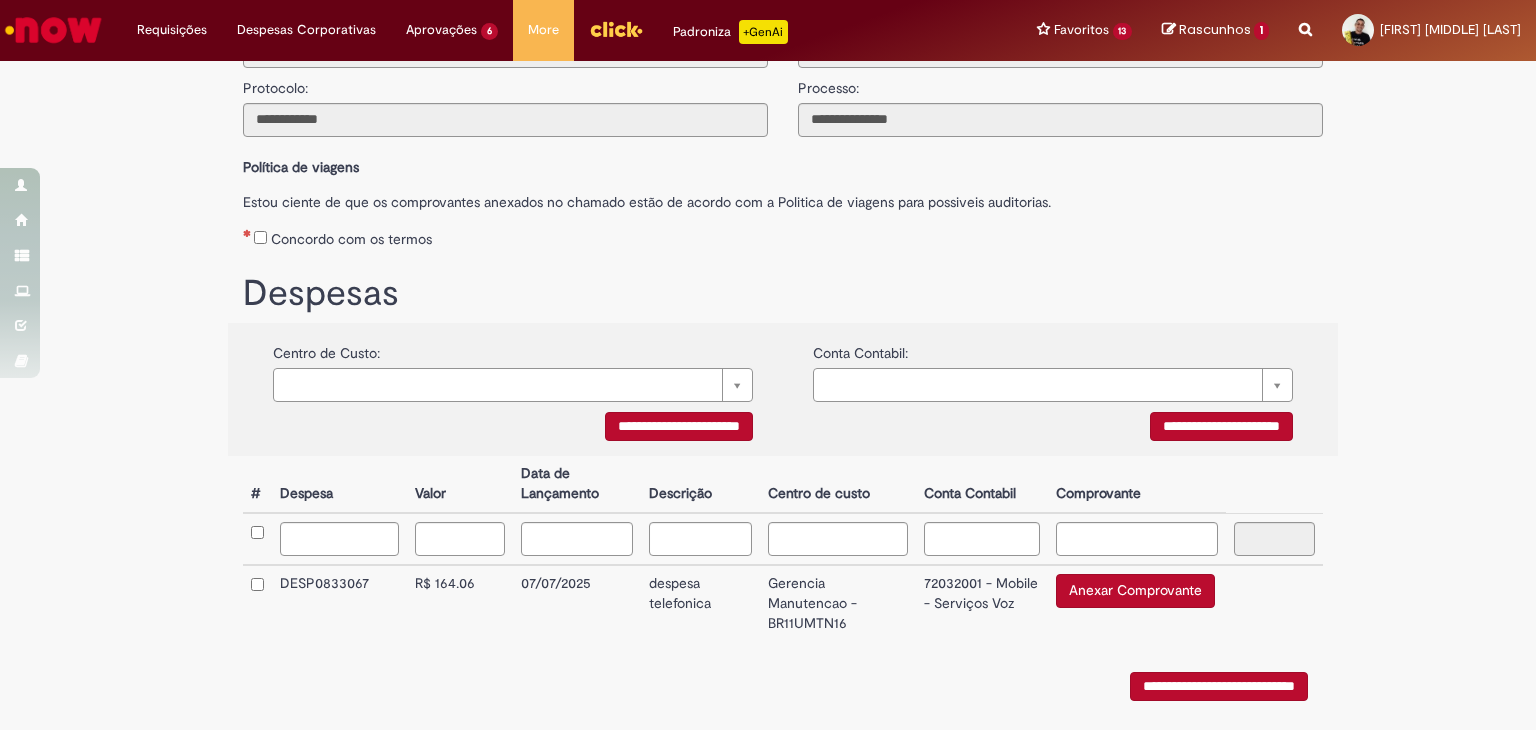 click on "Anexar Comprovante" at bounding box center (1135, 591) 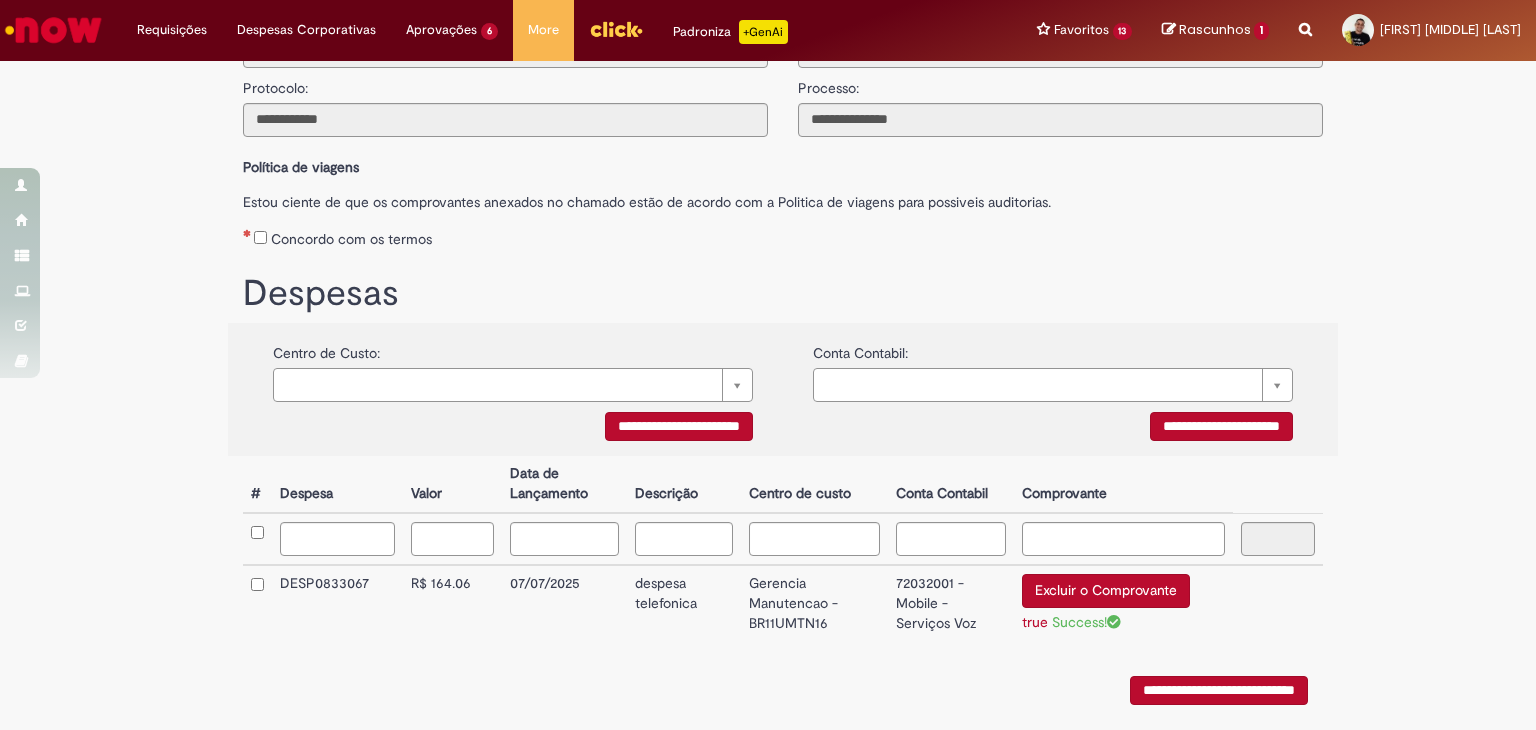 click on "**********" at bounding box center [1219, 690] 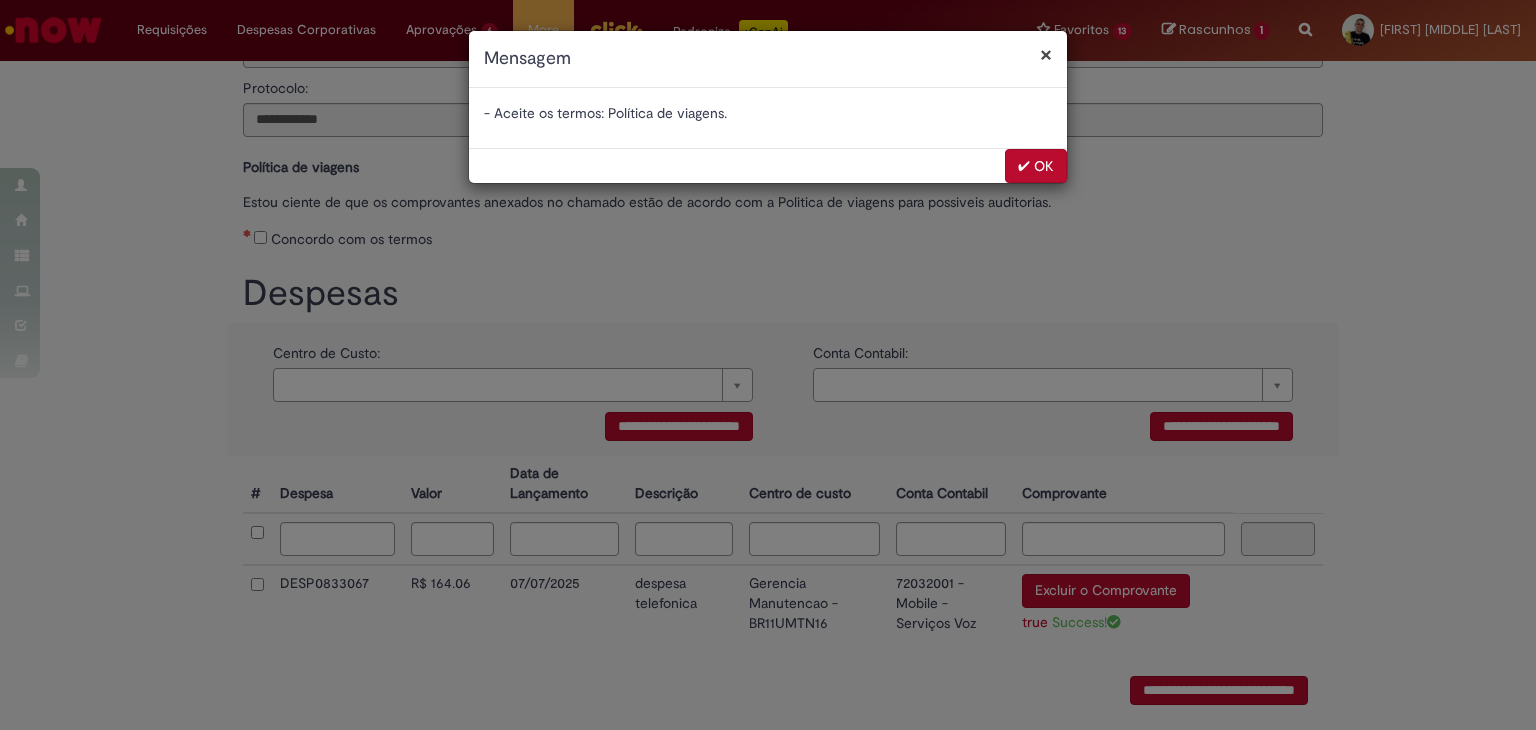 click on "✔ OK" at bounding box center (1036, 166) 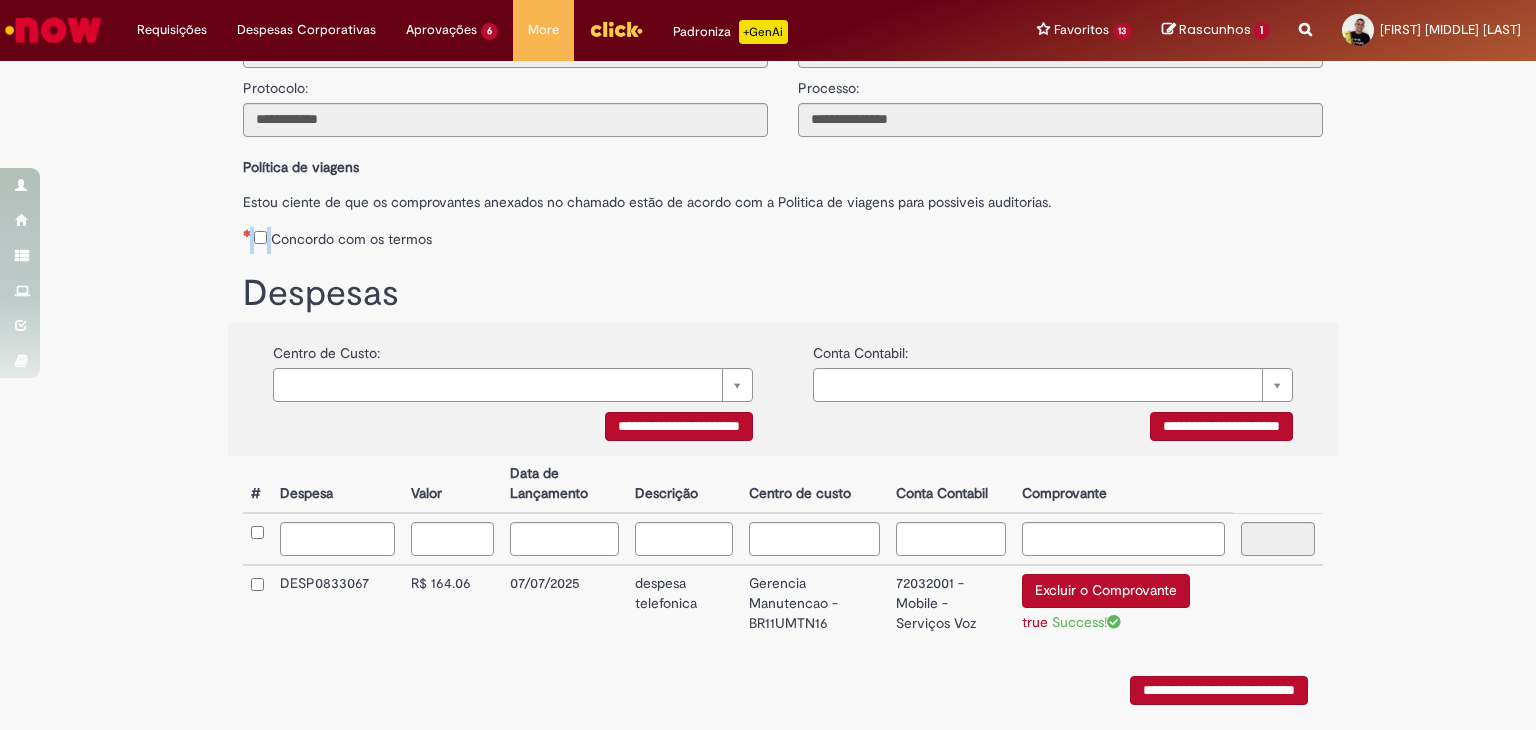 click on "Concordo com os termos" at bounding box center [783, 235] 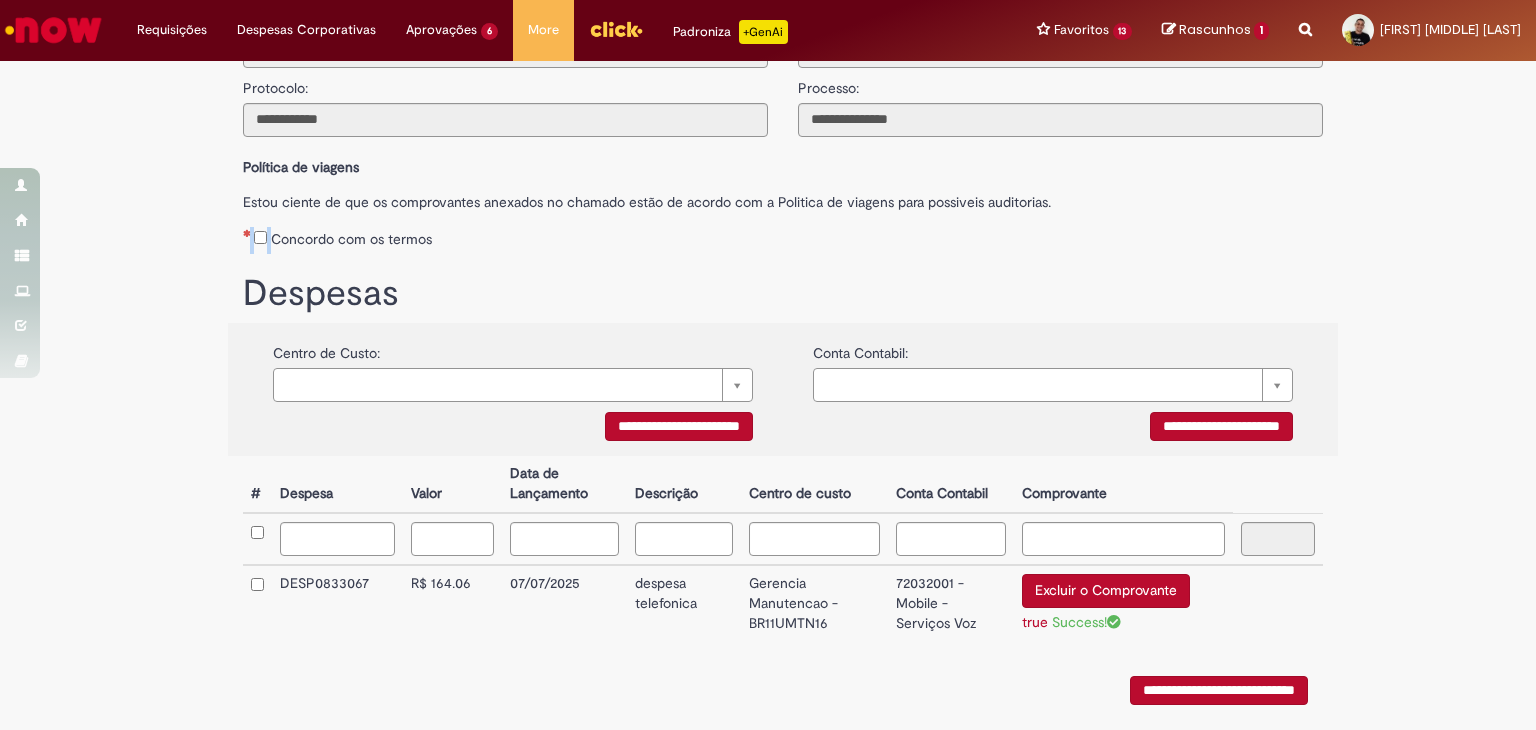 click on "**********" at bounding box center (1219, 690) 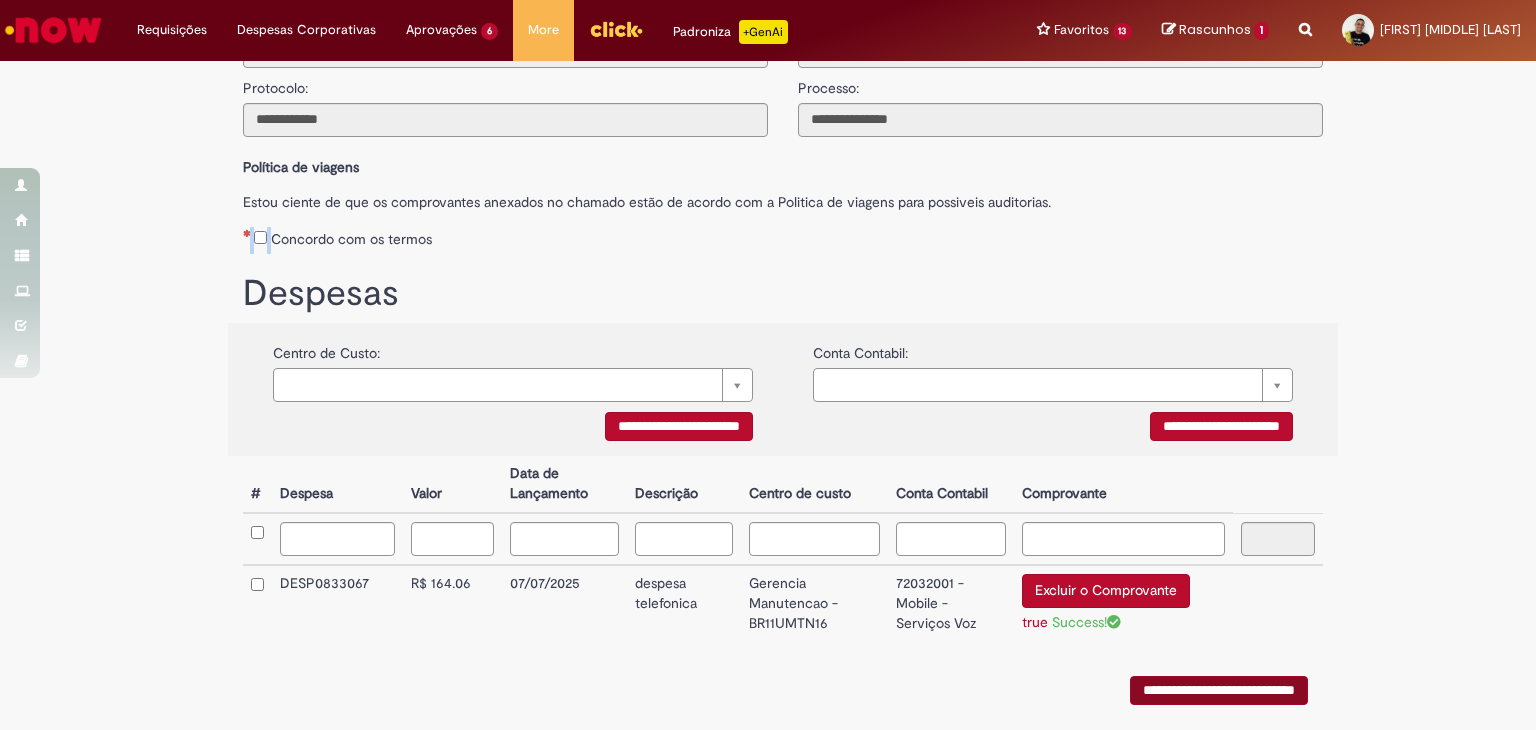 scroll, scrollTop: 0, scrollLeft: 0, axis: both 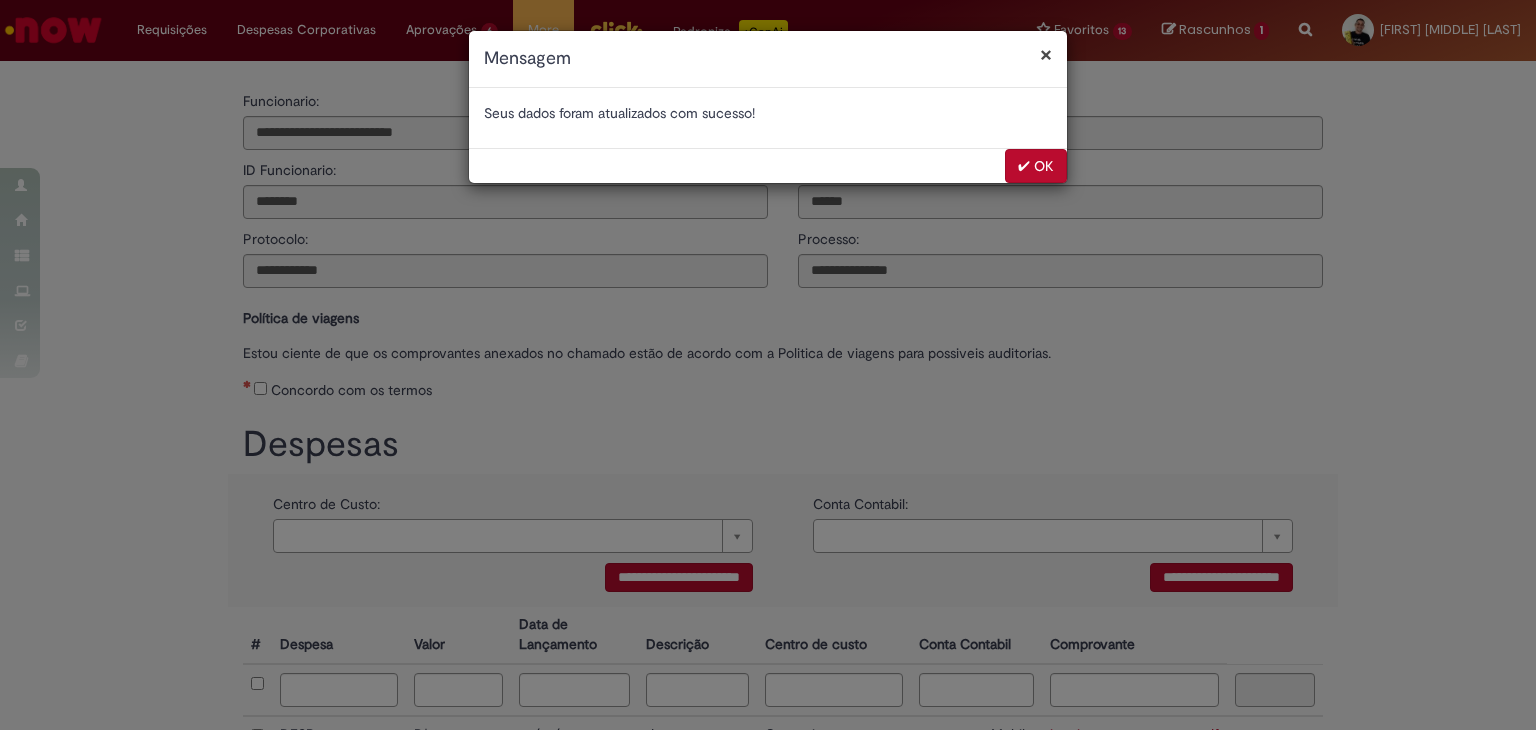 click on "✔ OK" at bounding box center (1036, 166) 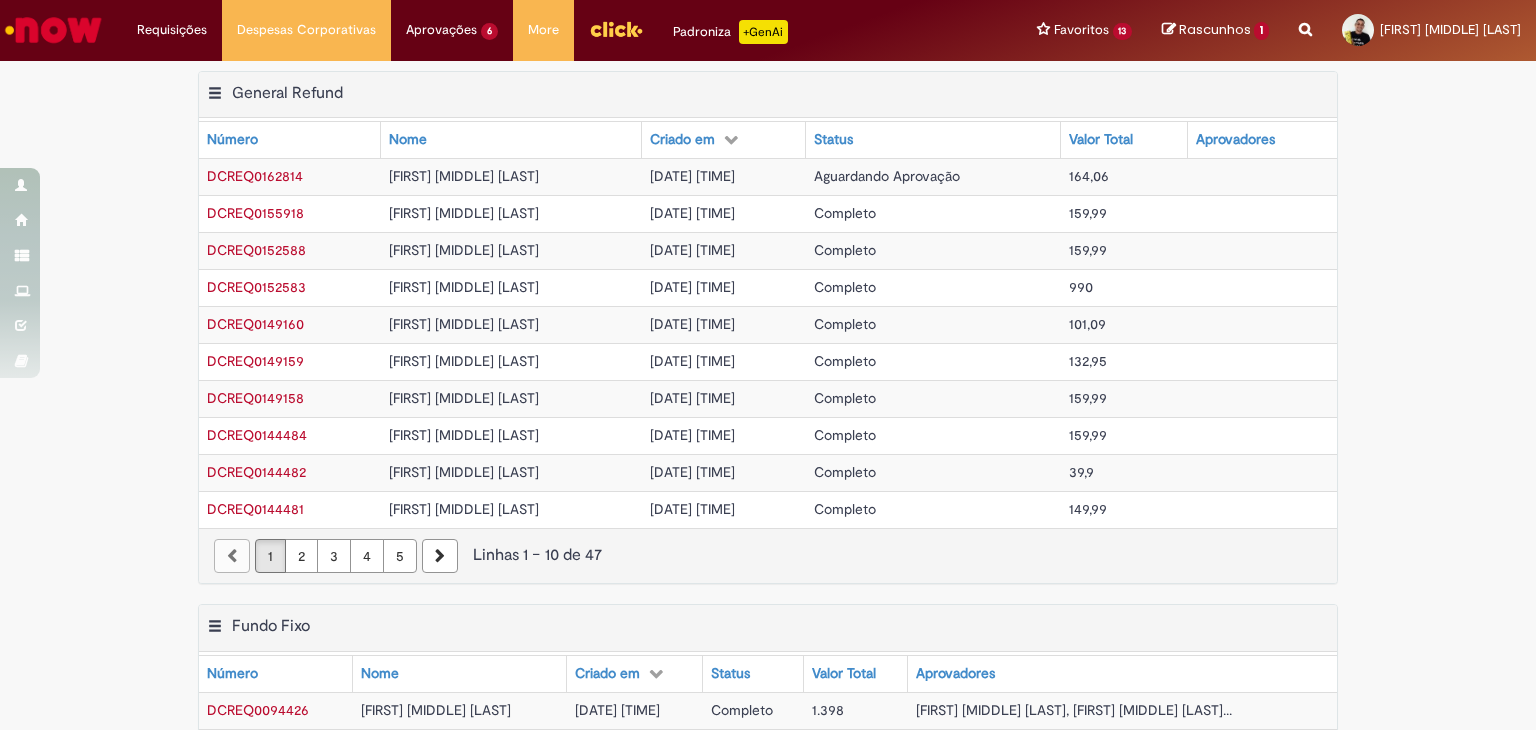 scroll, scrollTop: 0, scrollLeft: 0, axis: both 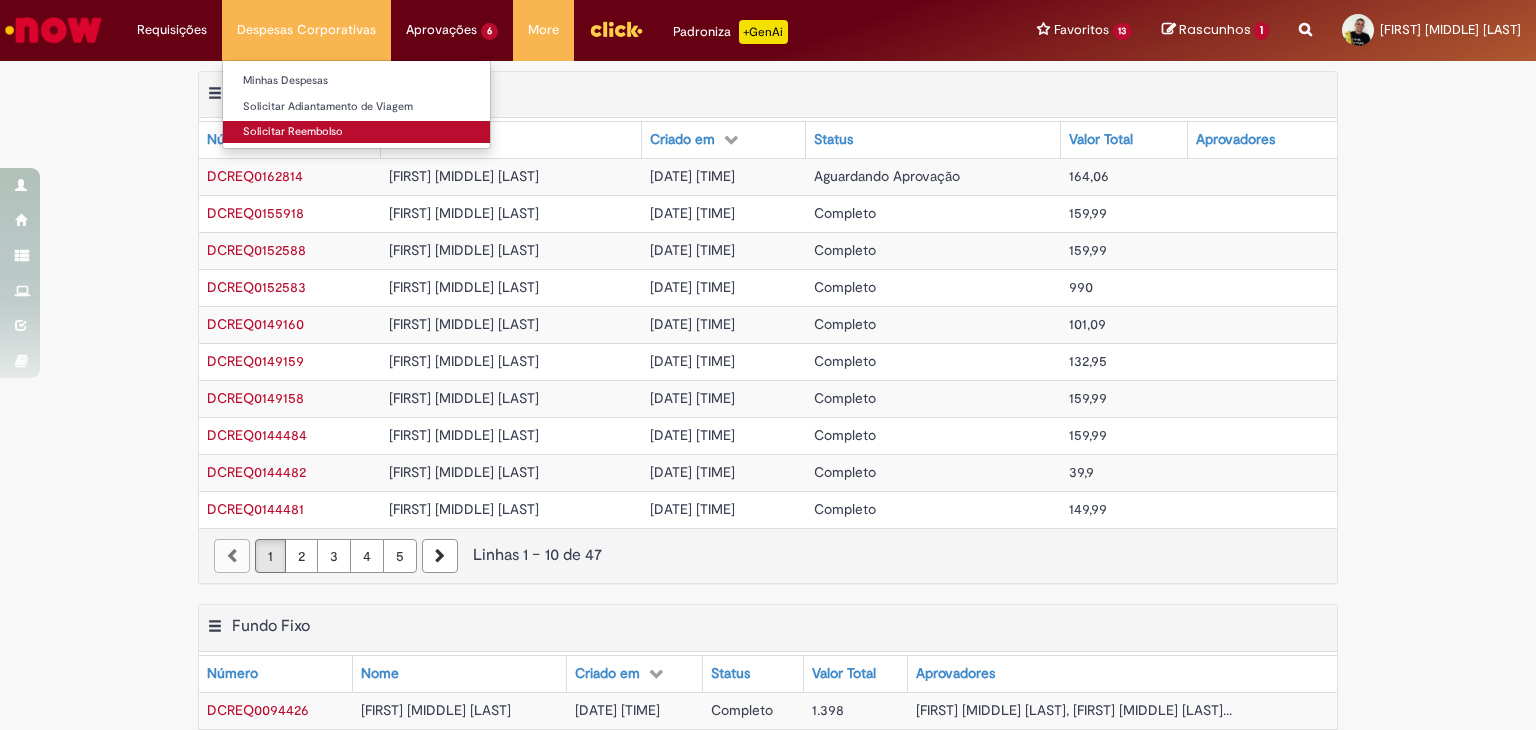 click on "Solicitar Reembolso" at bounding box center (356, 132) 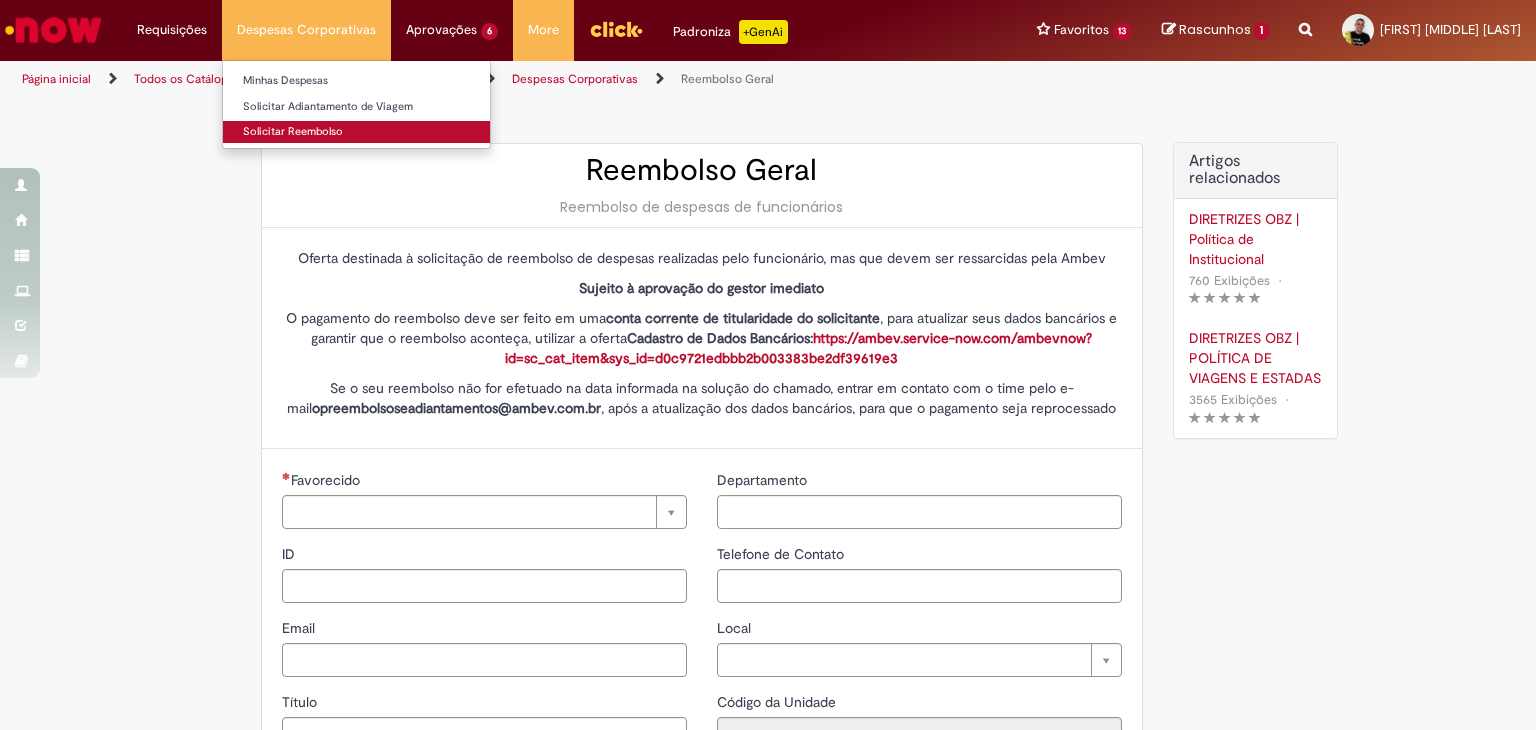 type on "********" 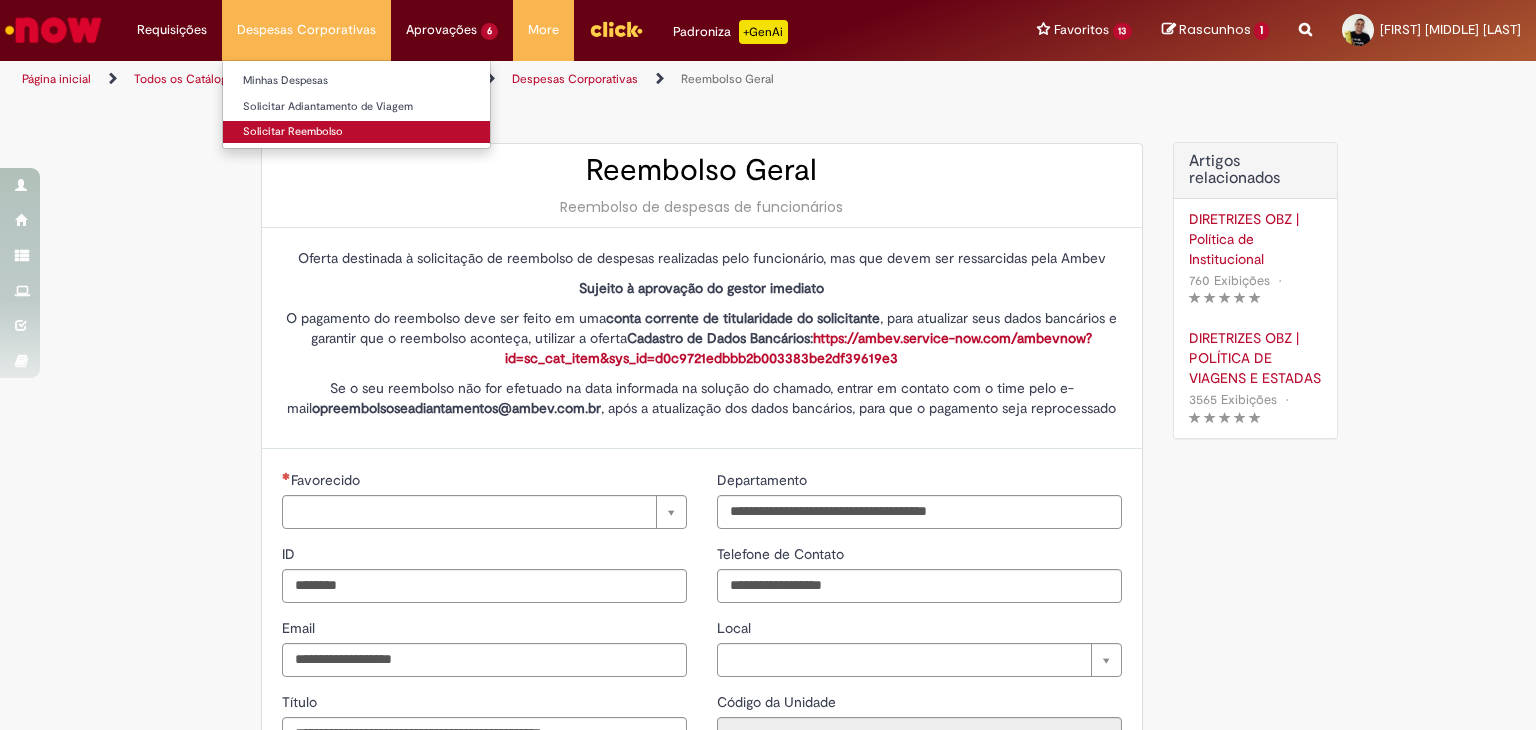 type on "****" 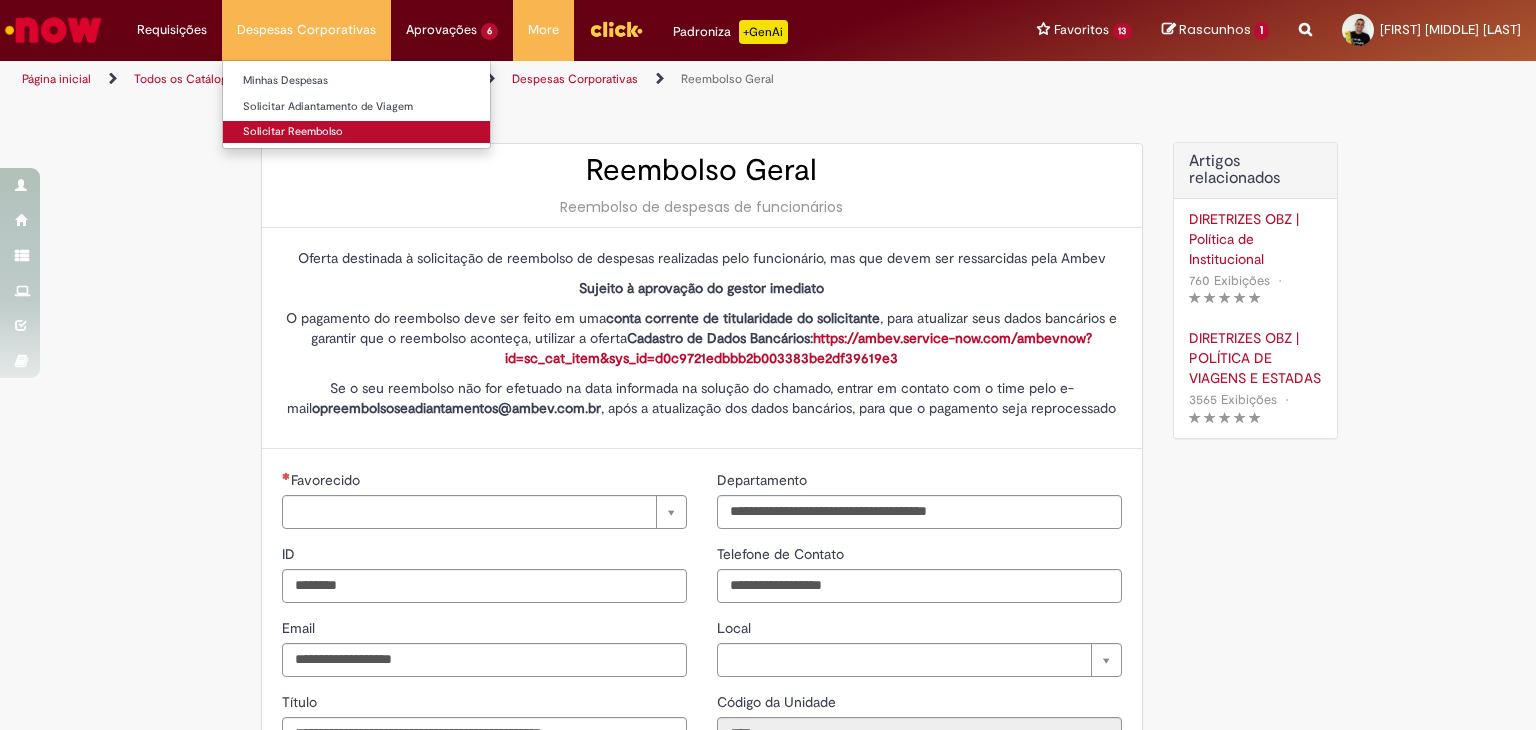 type on "**********" 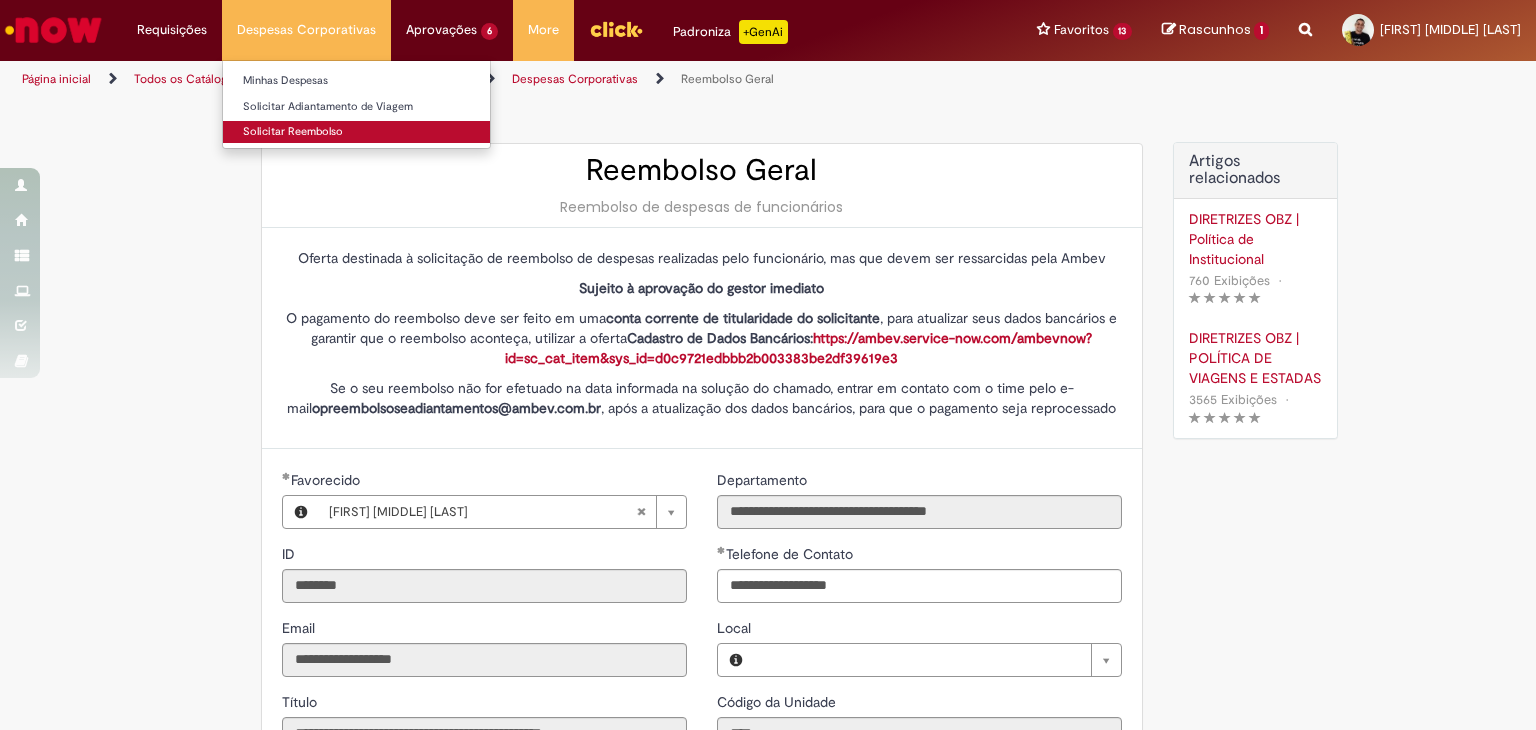 type on "**********" 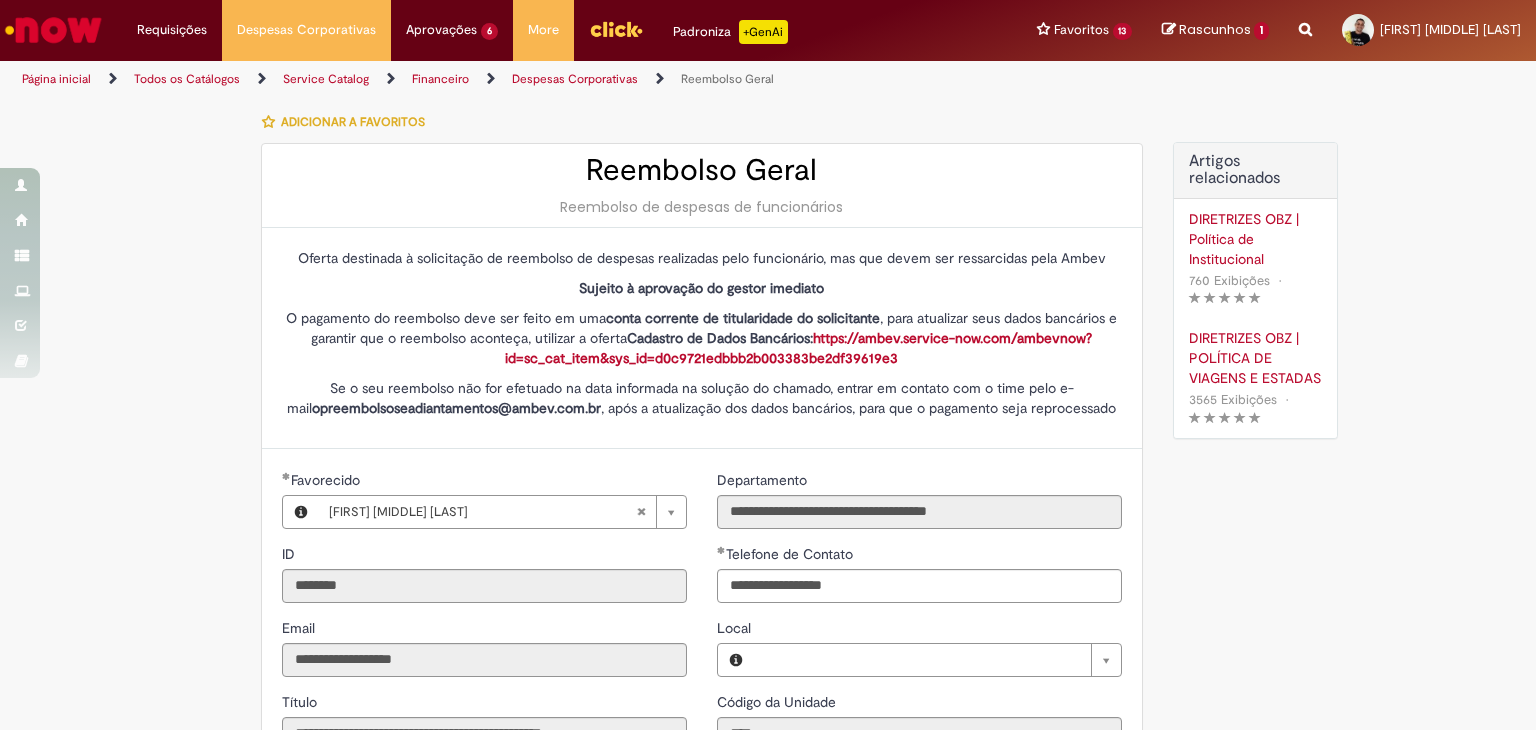 type on "**********" 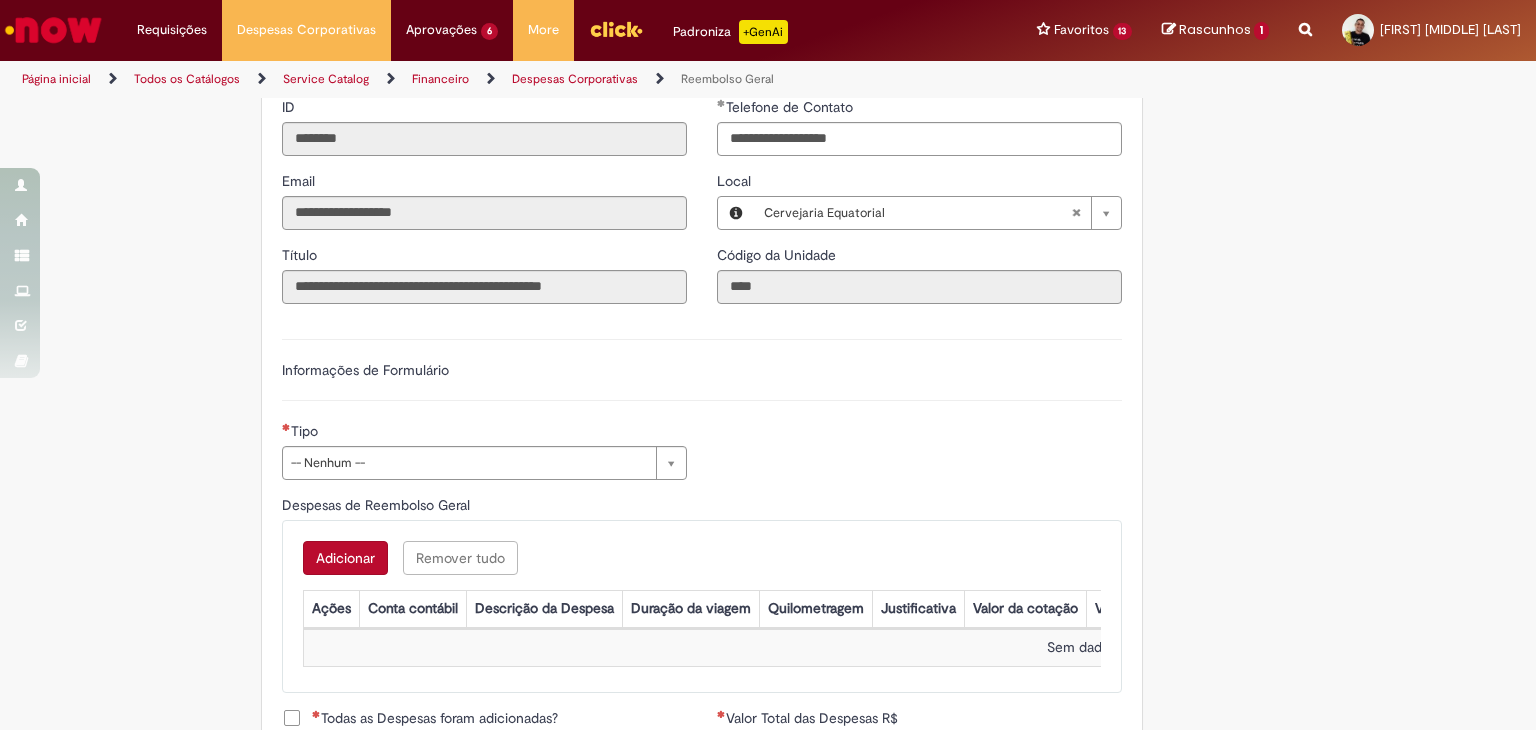 scroll, scrollTop: 460, scrollLeft: 0, axis: vertical 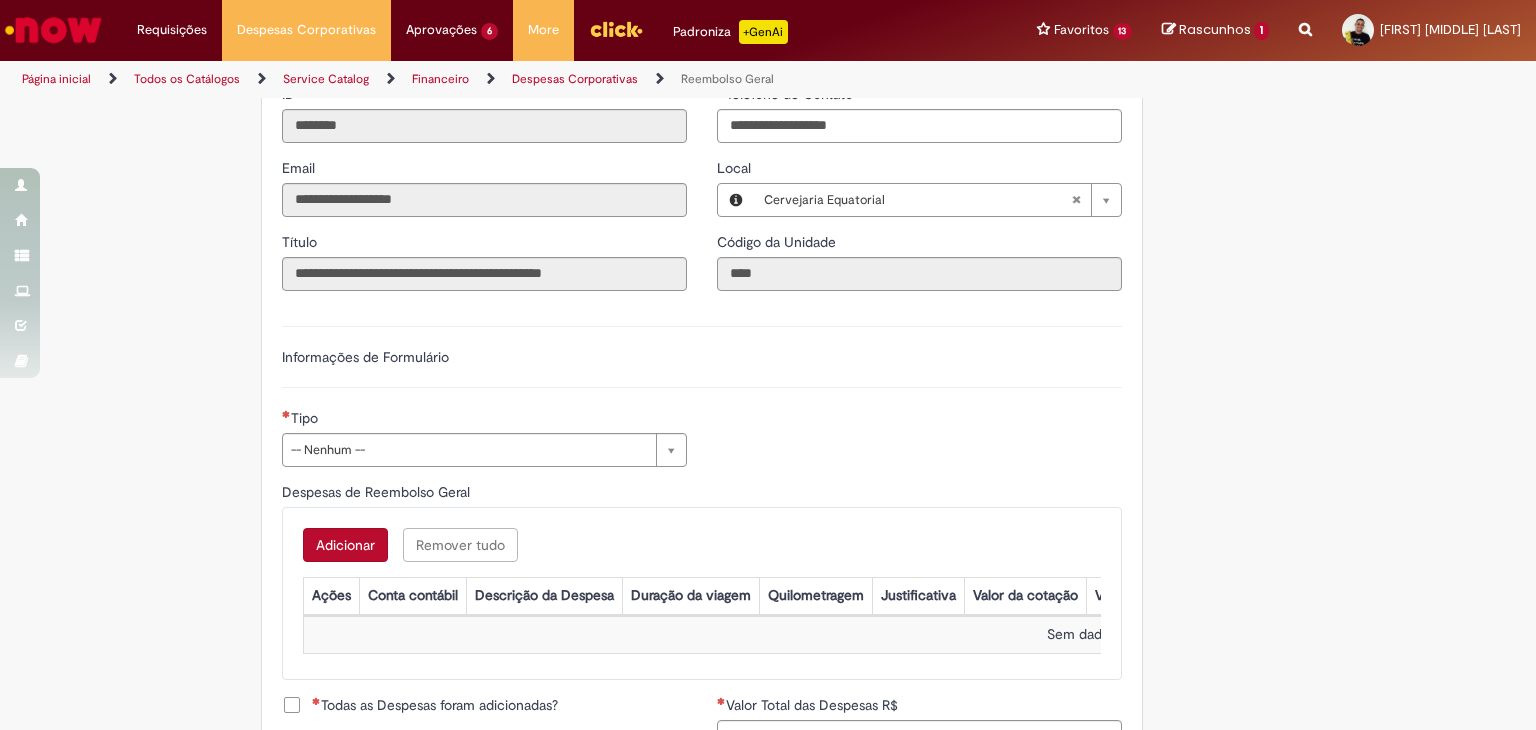 click on "**********" at bounding box center (702, 445) 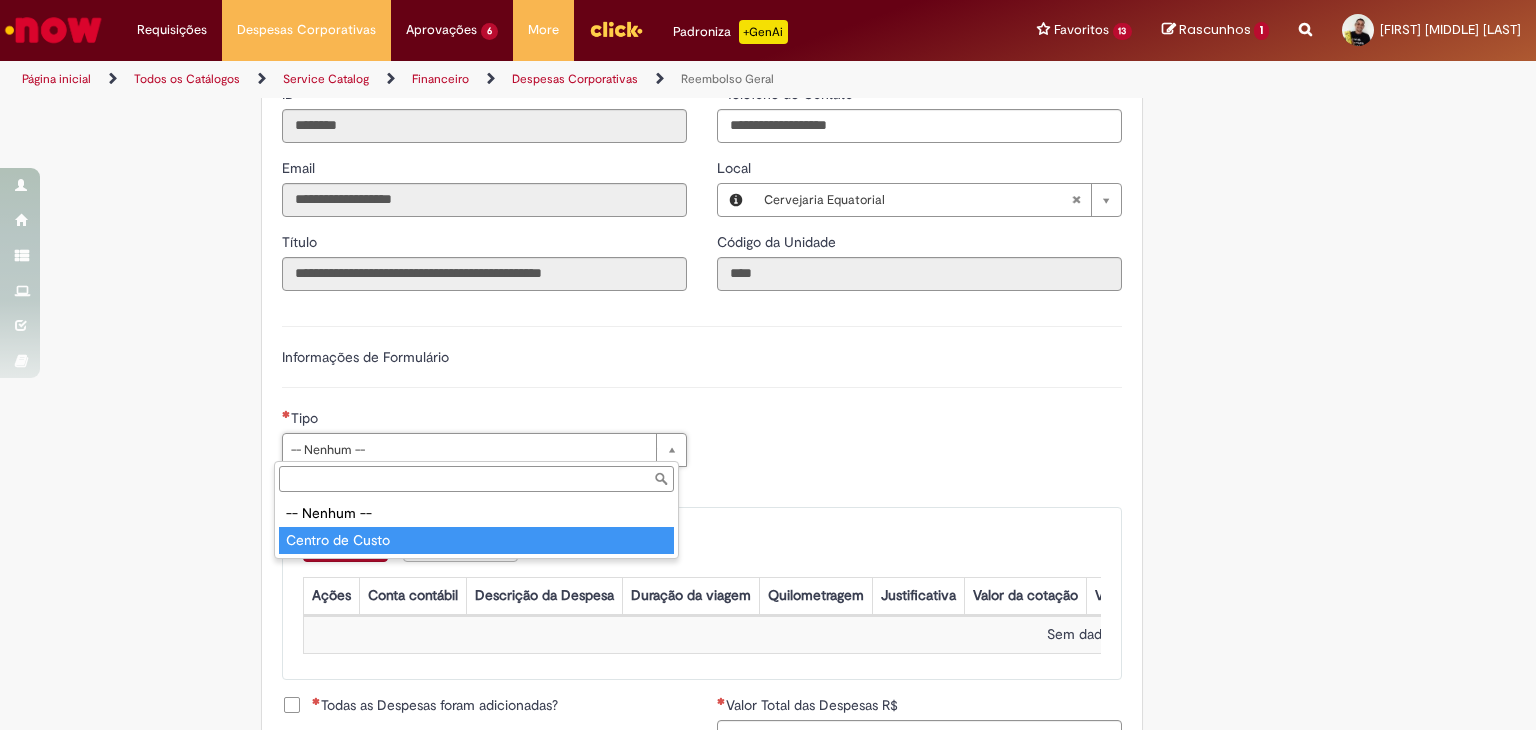 type on "**********" 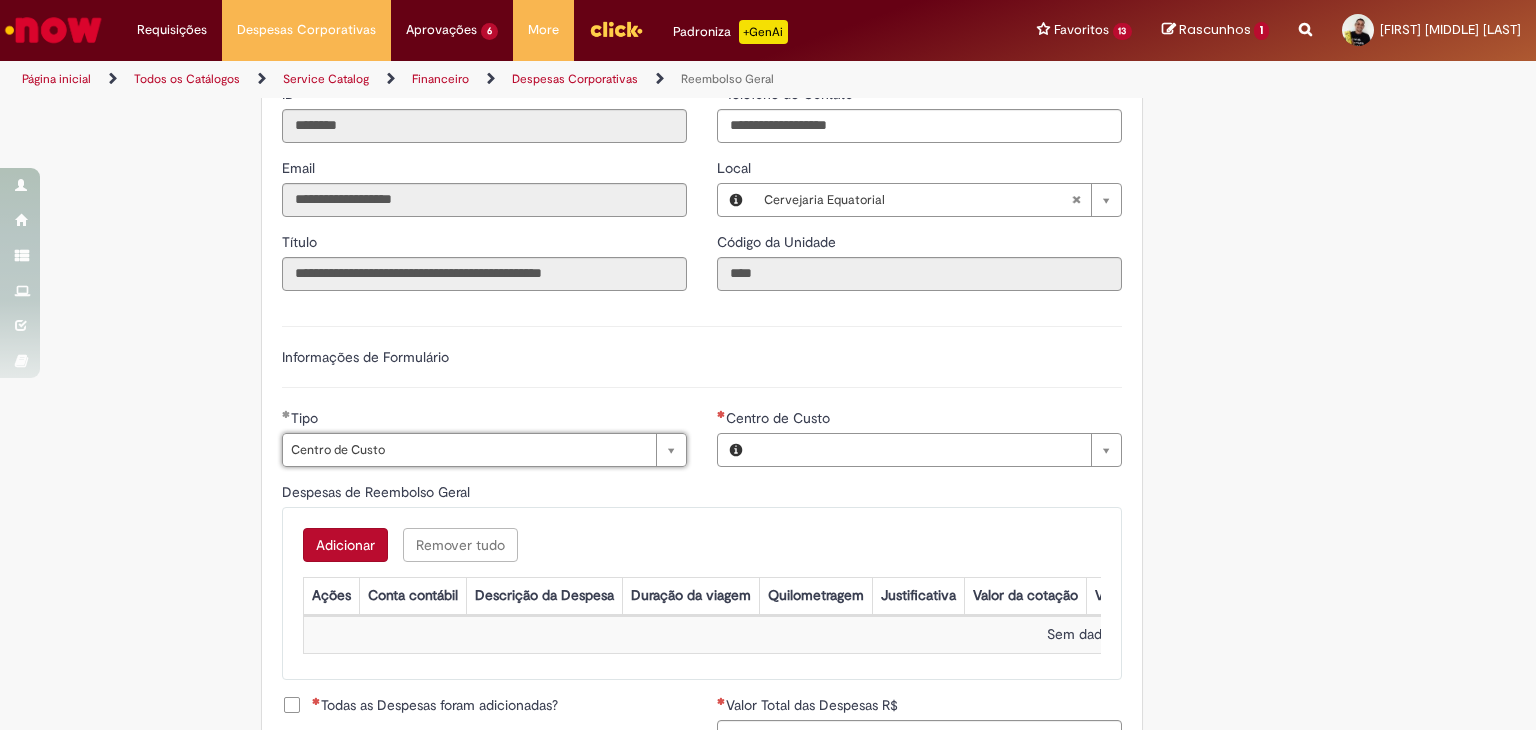 type on "**********" 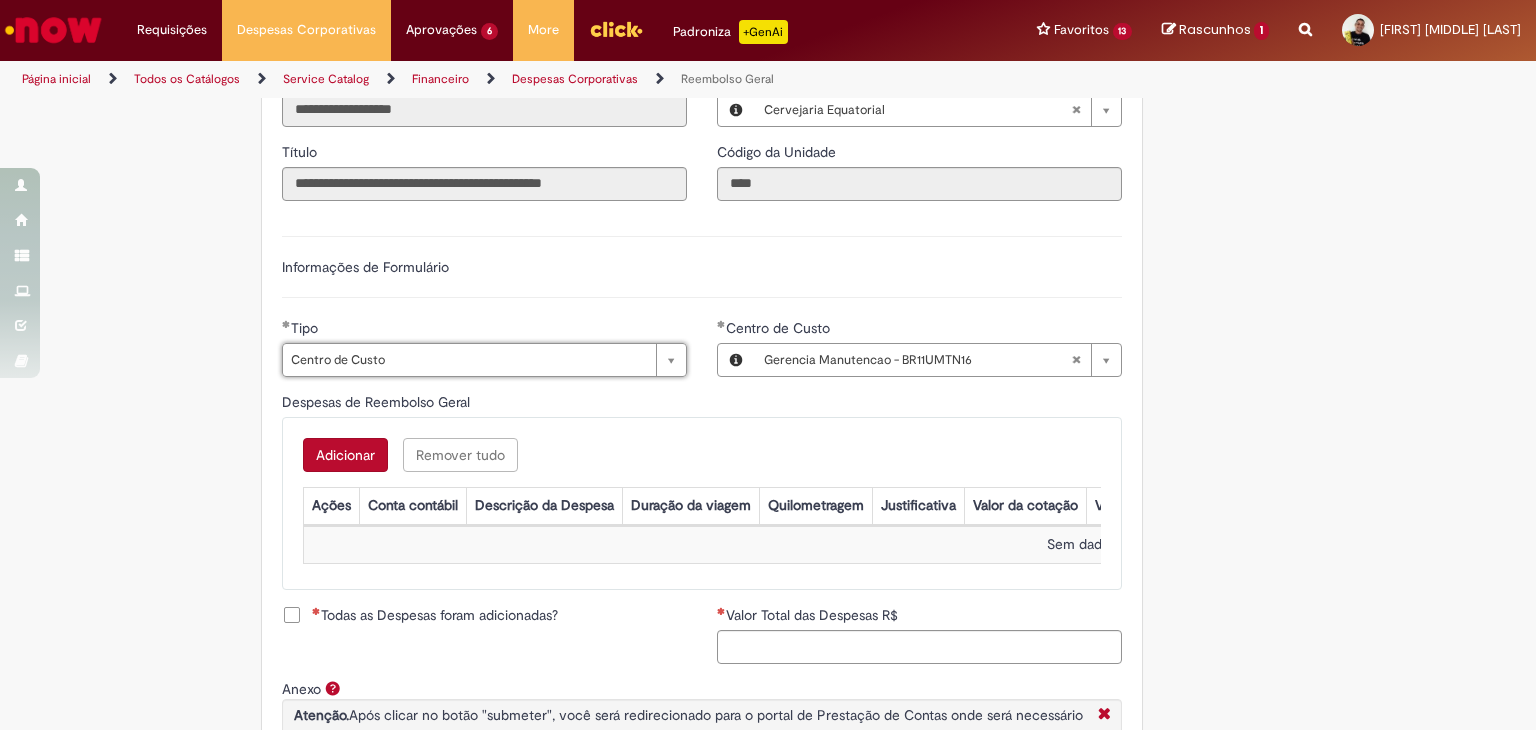 scroll, scrollTop: 564, scrollLeft: 0, axis: vertical 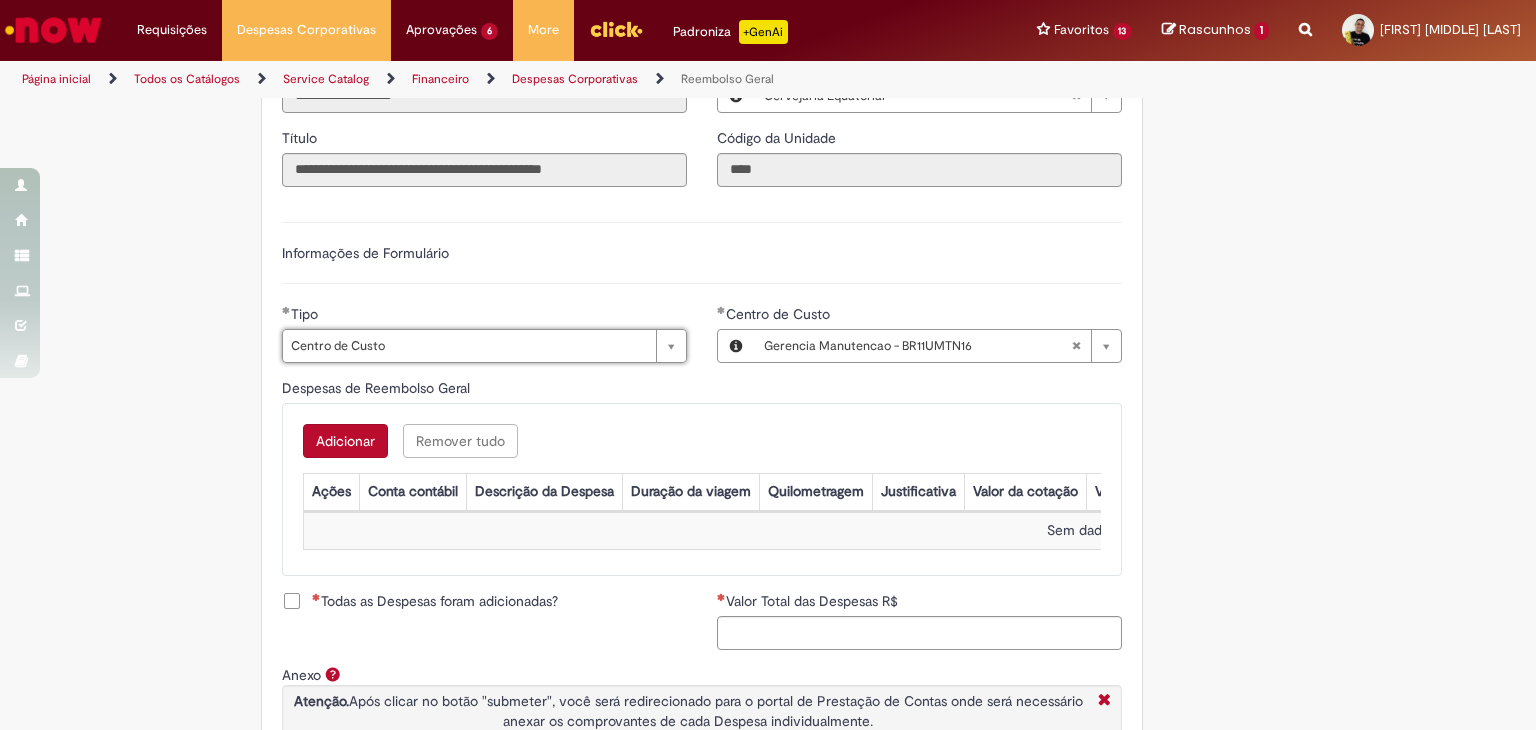 type 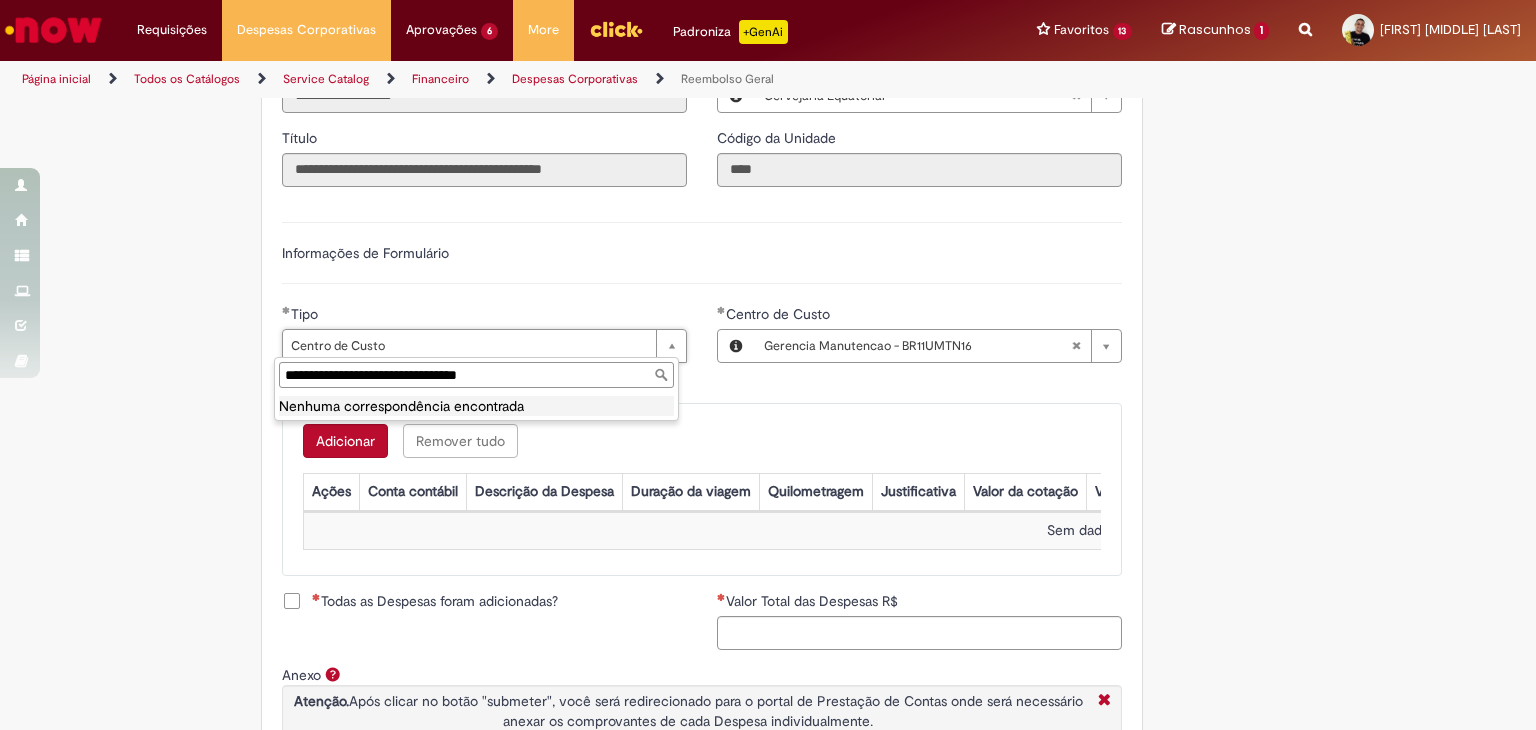 type on "**********" 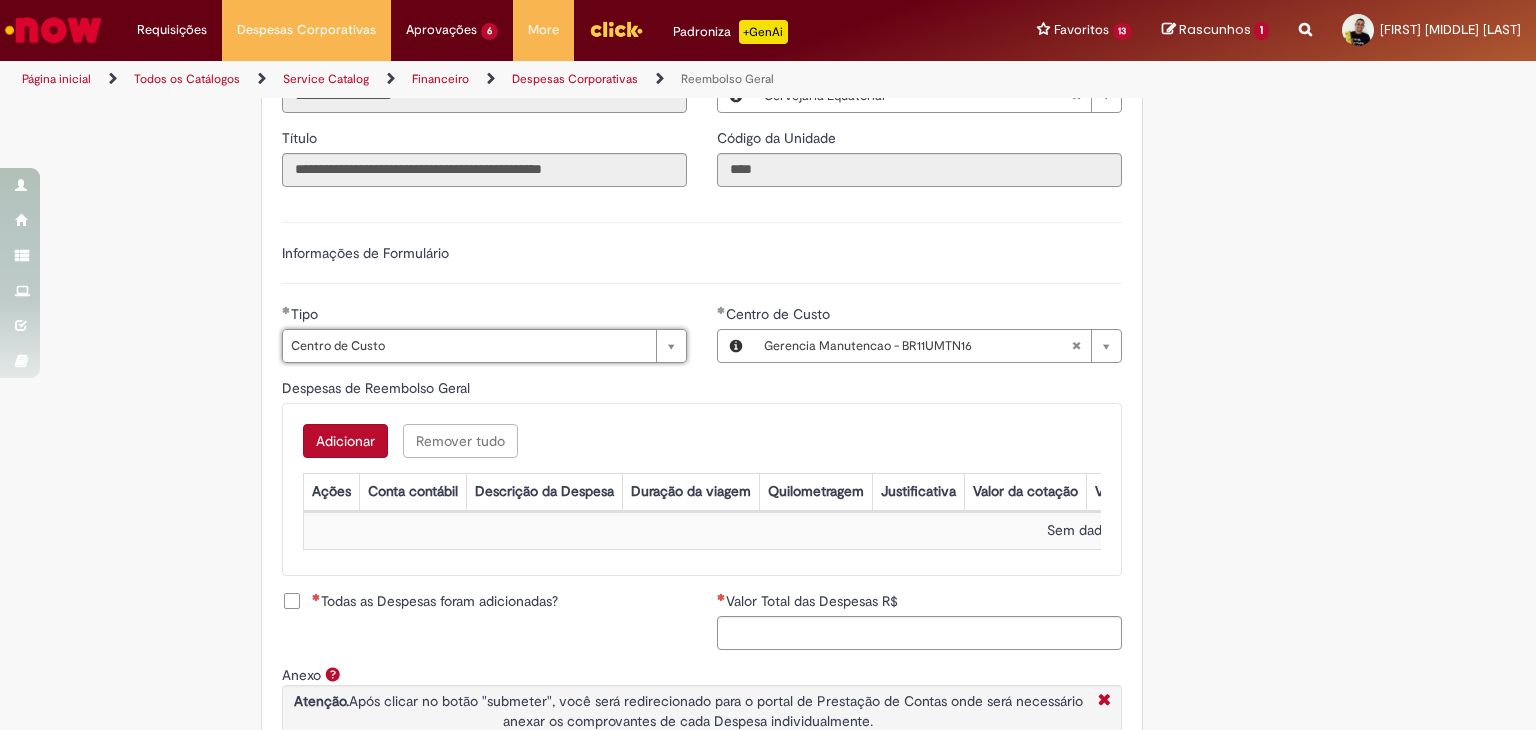 scroll, scrollTop: 0, scrollLeft: 102, axis: horizontal 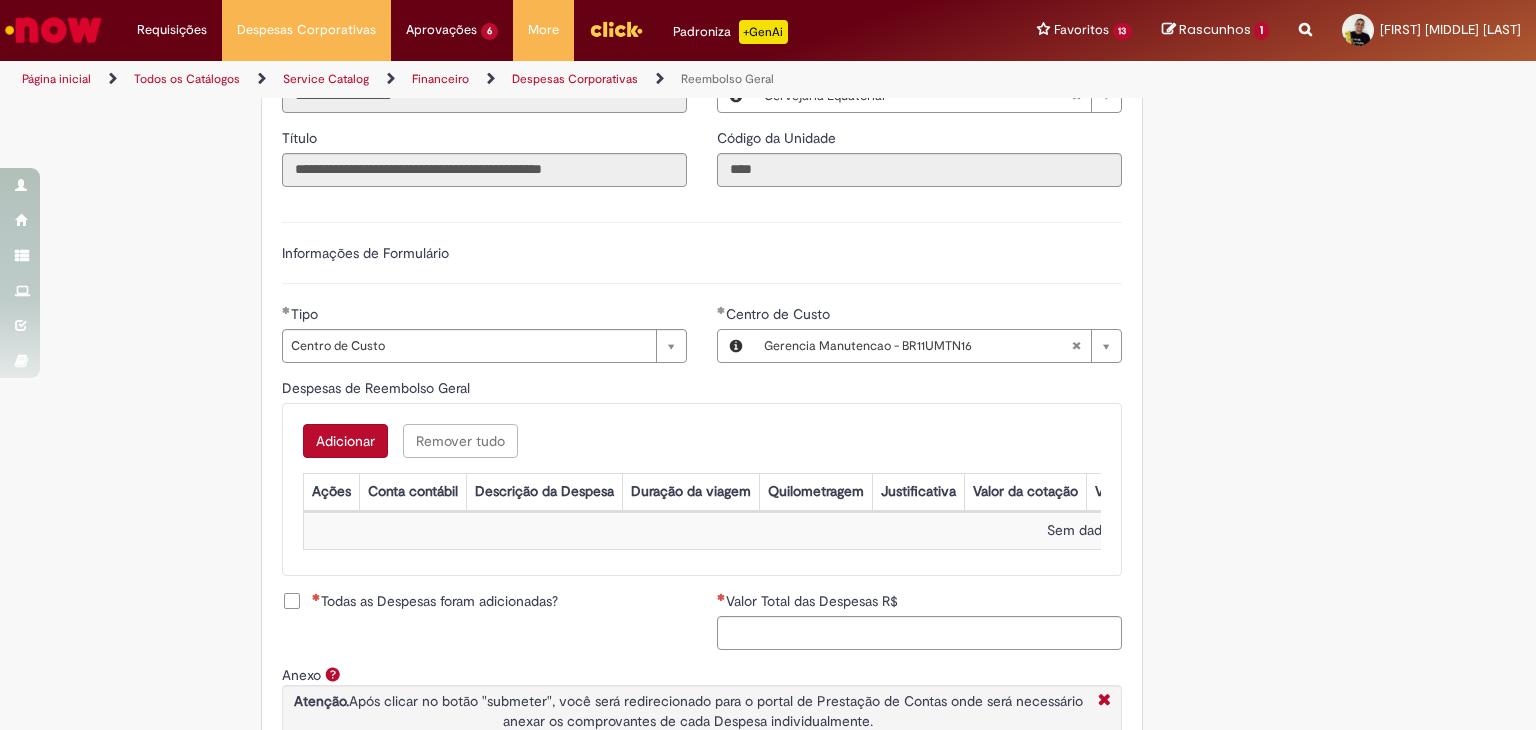 click on "Adicionar" at bounding box center (345, 441) 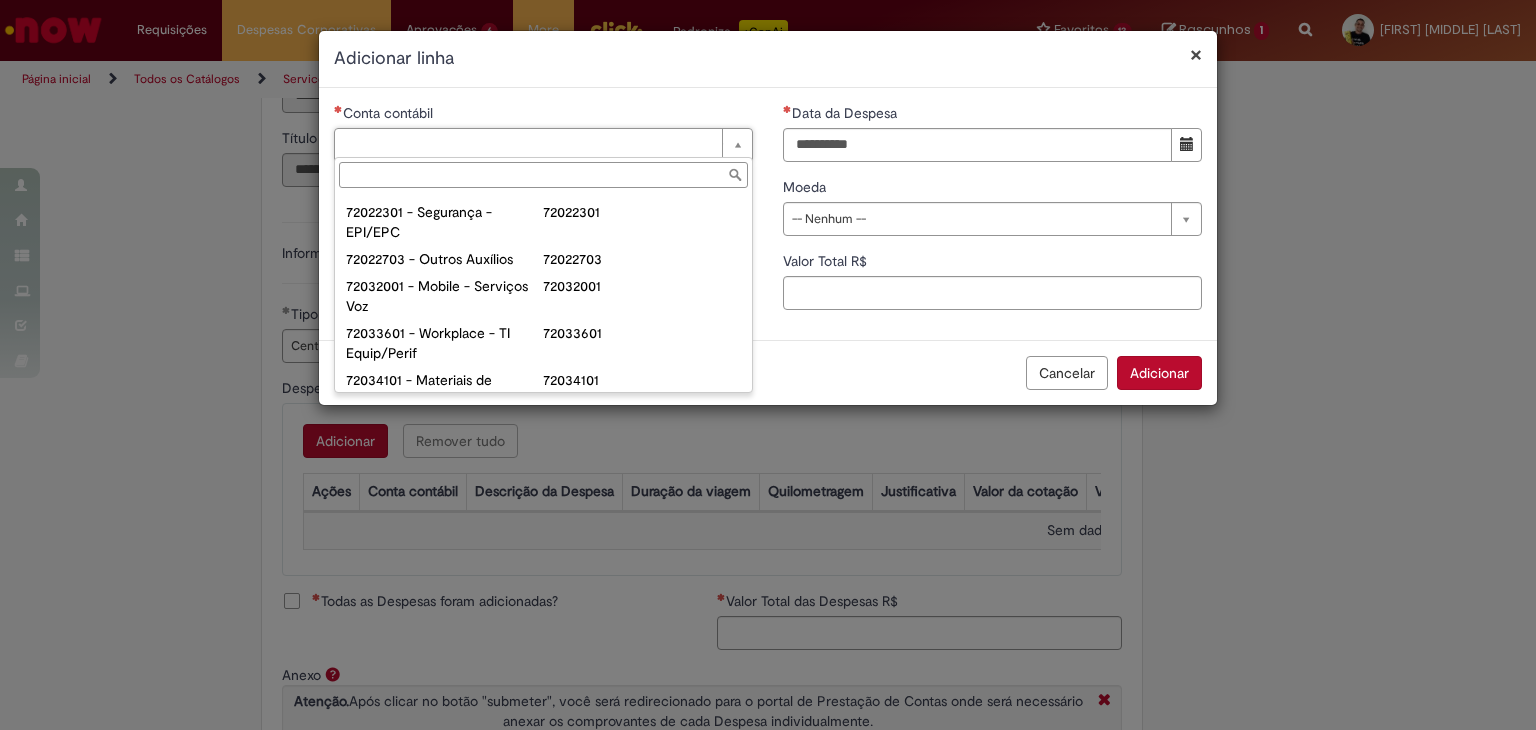 scroll, scrollTop: 187, scrollLeft: 0, axis: vertical 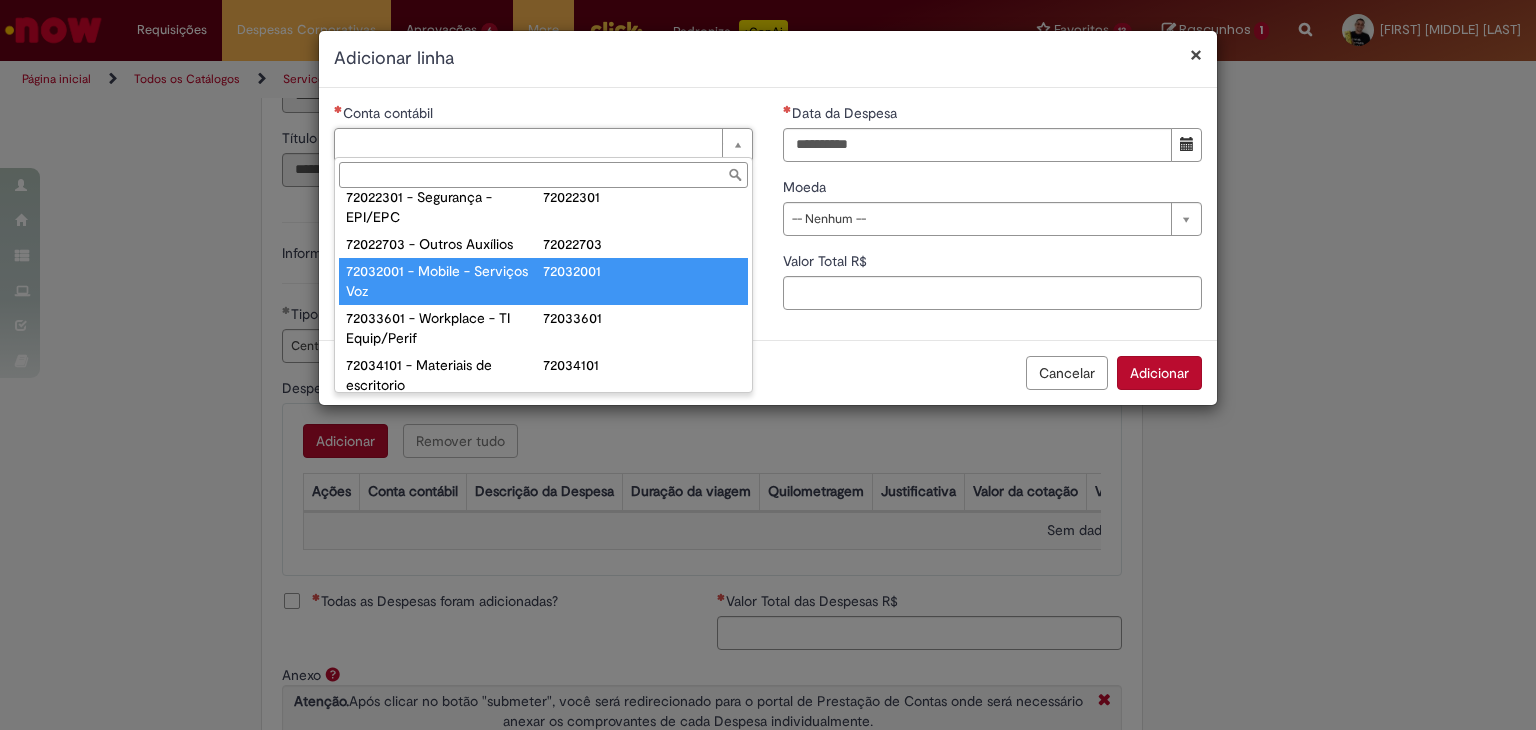 type on "**********" 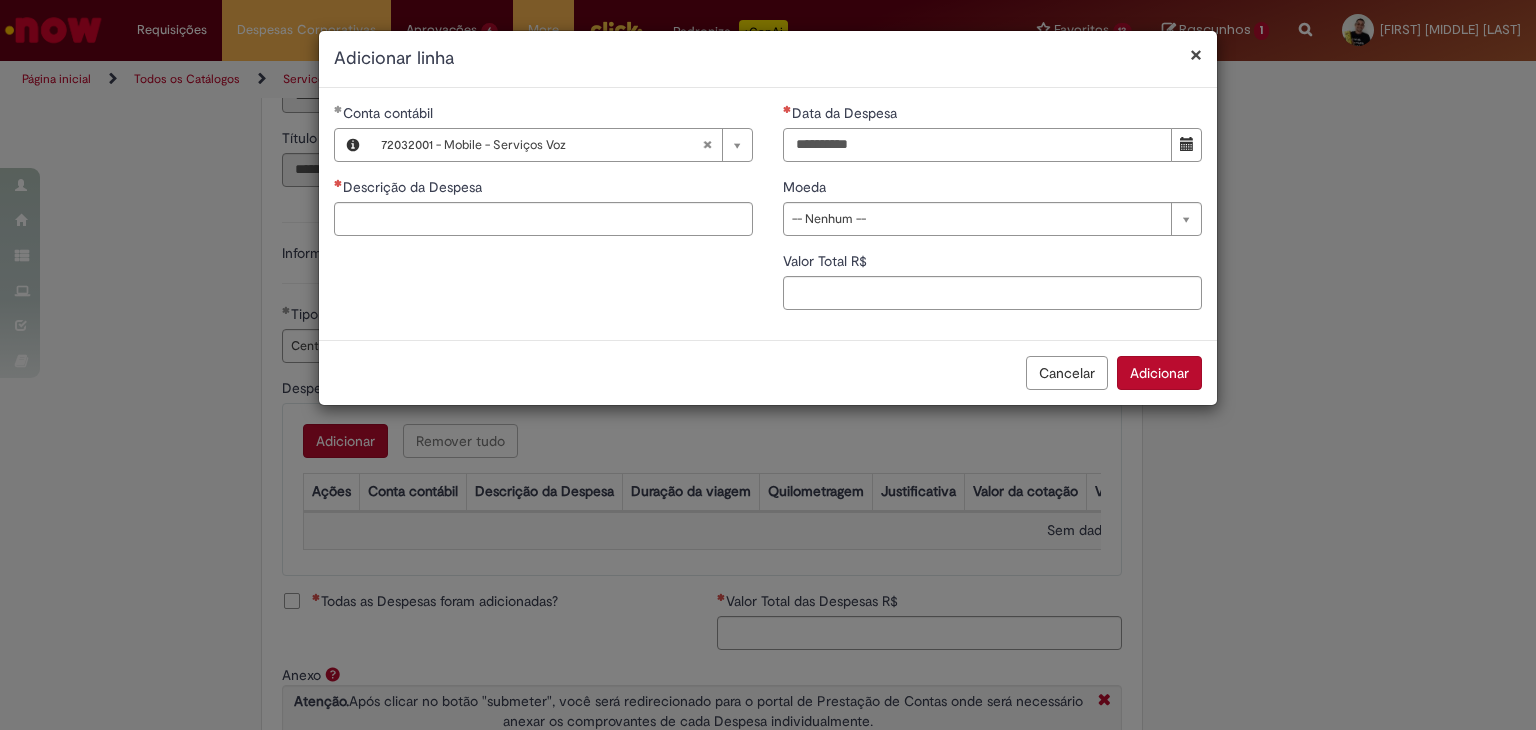 click on "Data da Despesa" at bounding box center (977, 145) 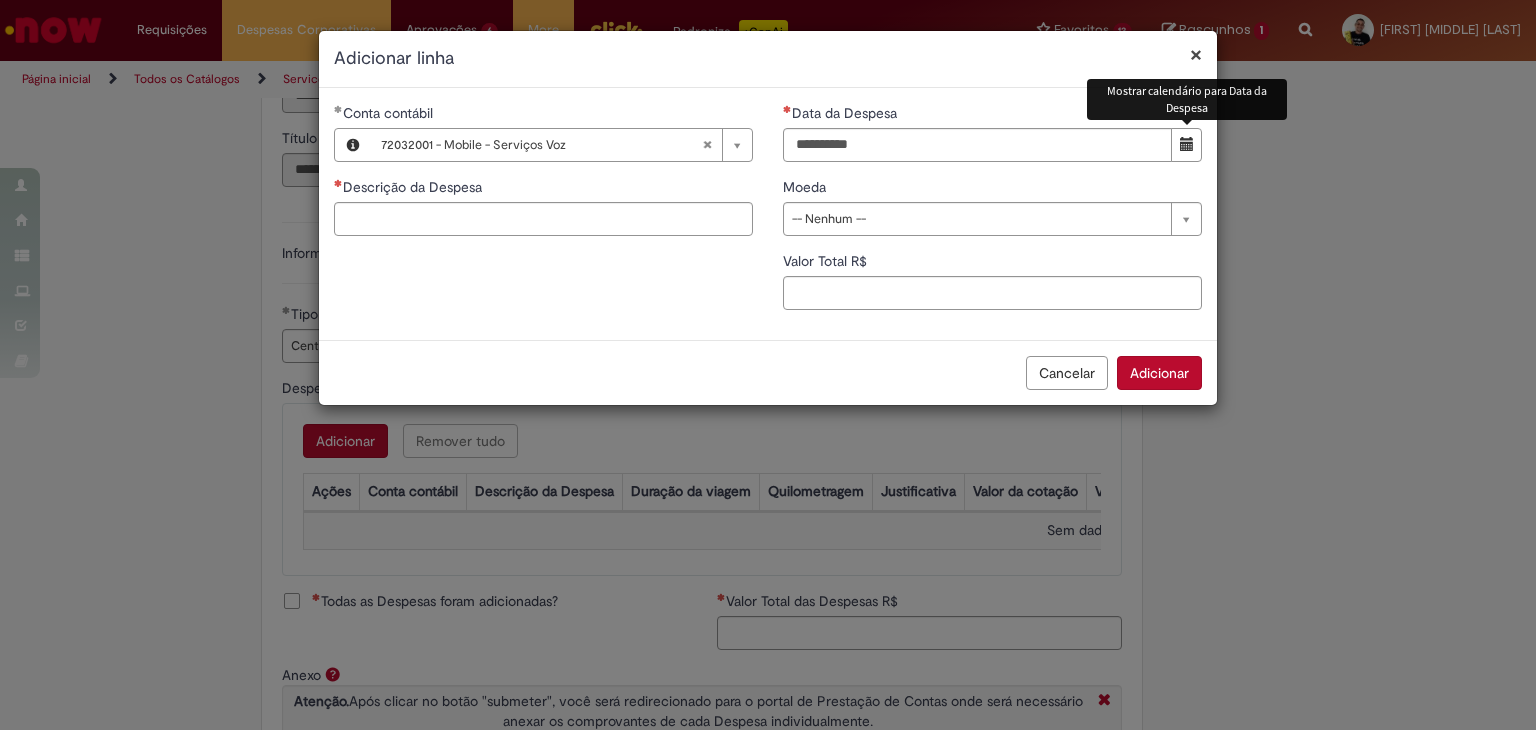 click at bounding box center (1187, 144) 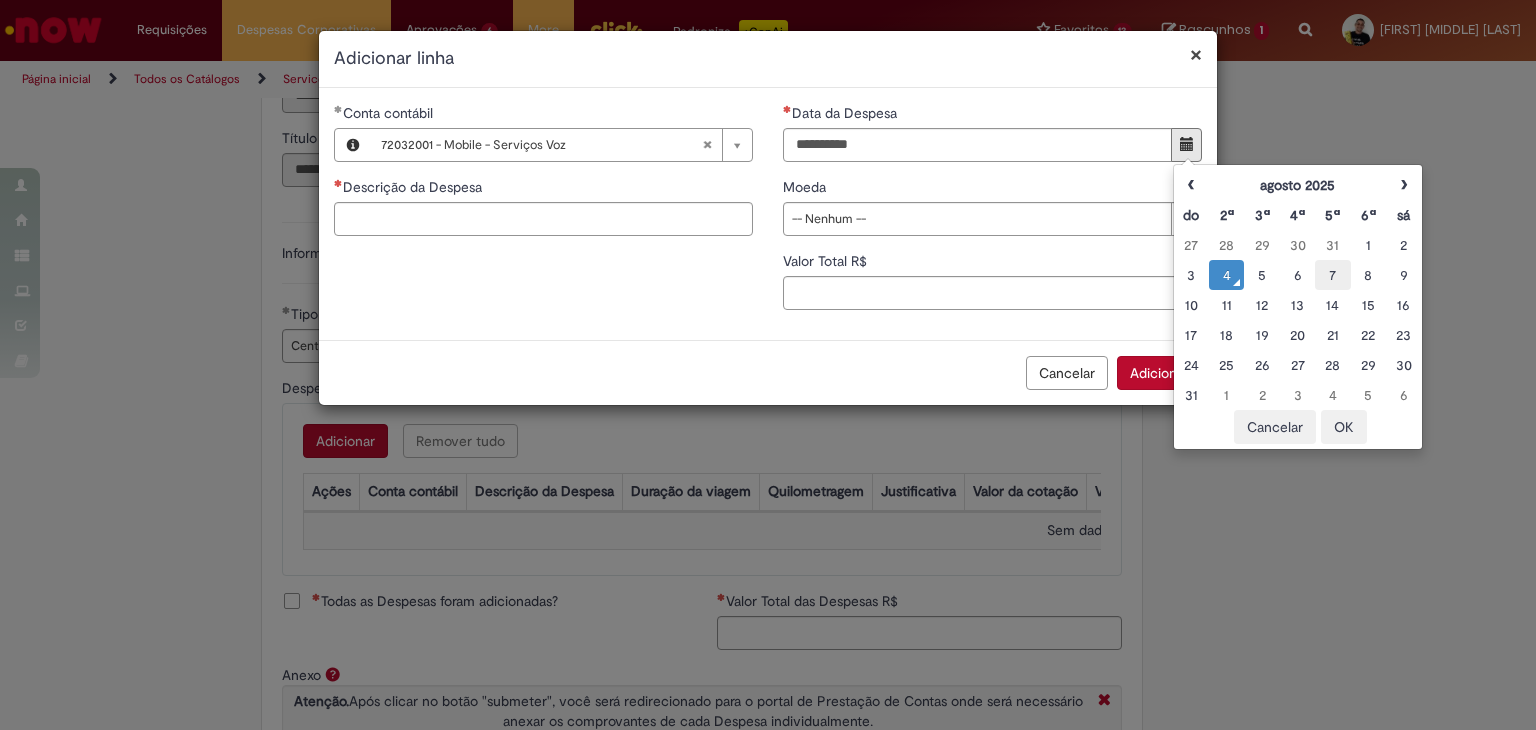 click on "7" at bounding box center [1332, 275] 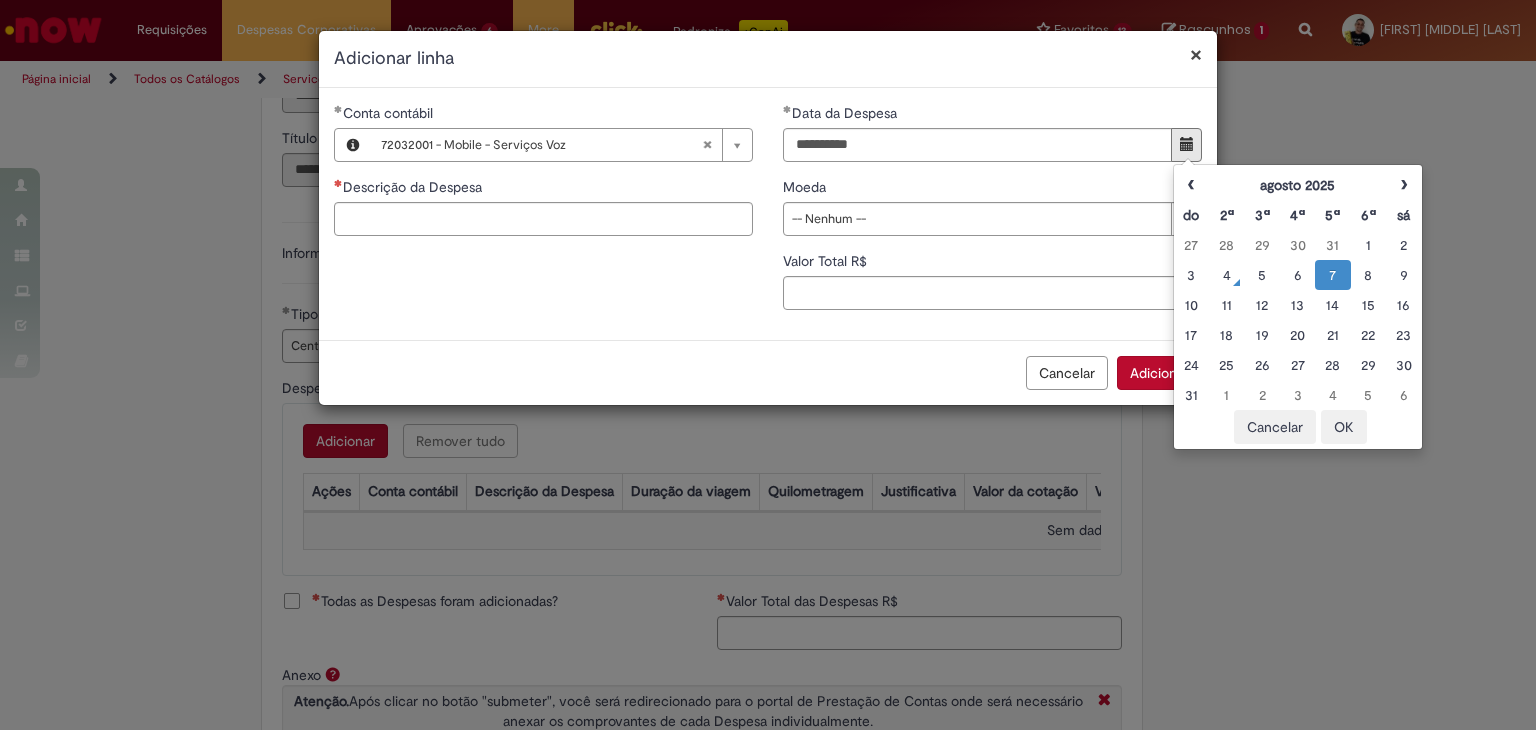 click on "OK" at bounding box center [1344, 427] 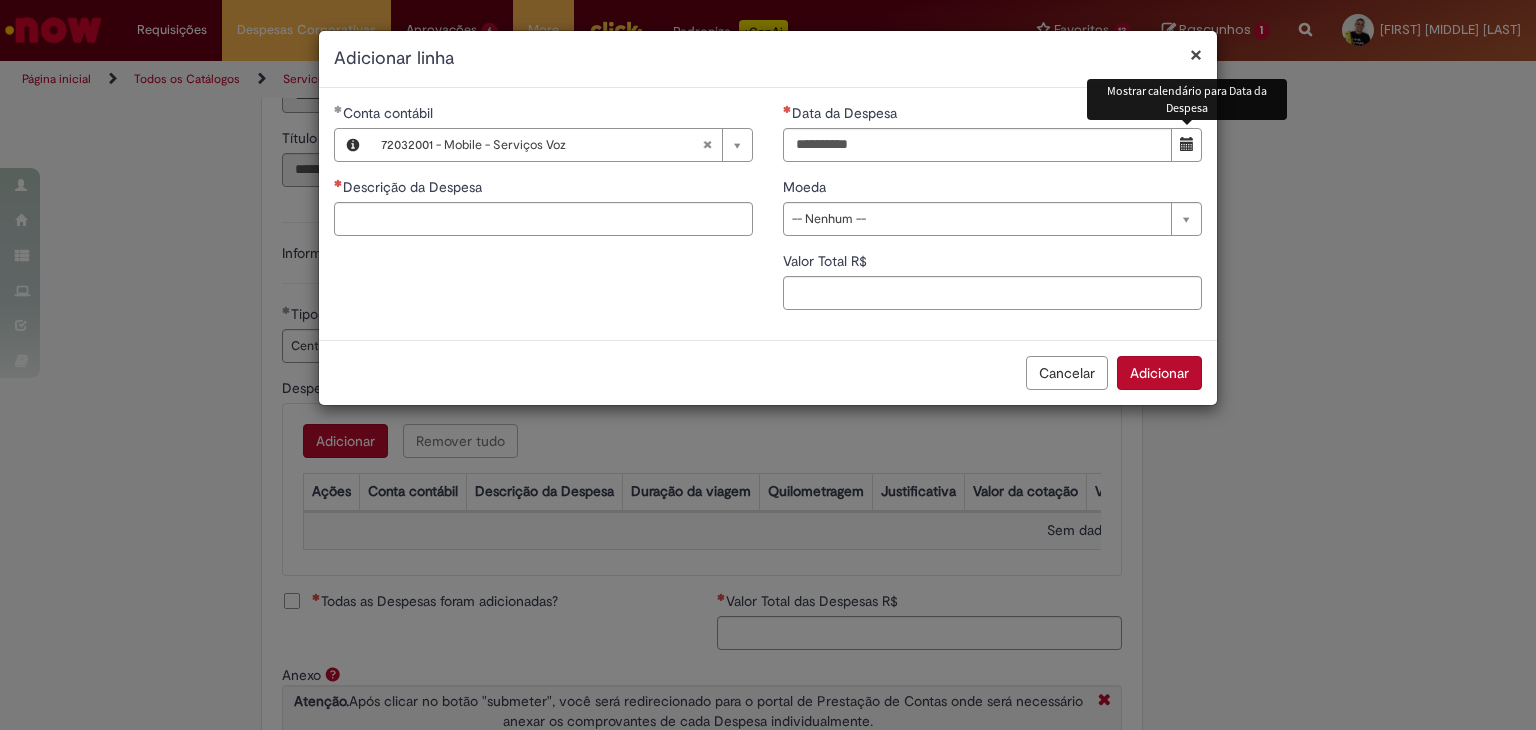 type 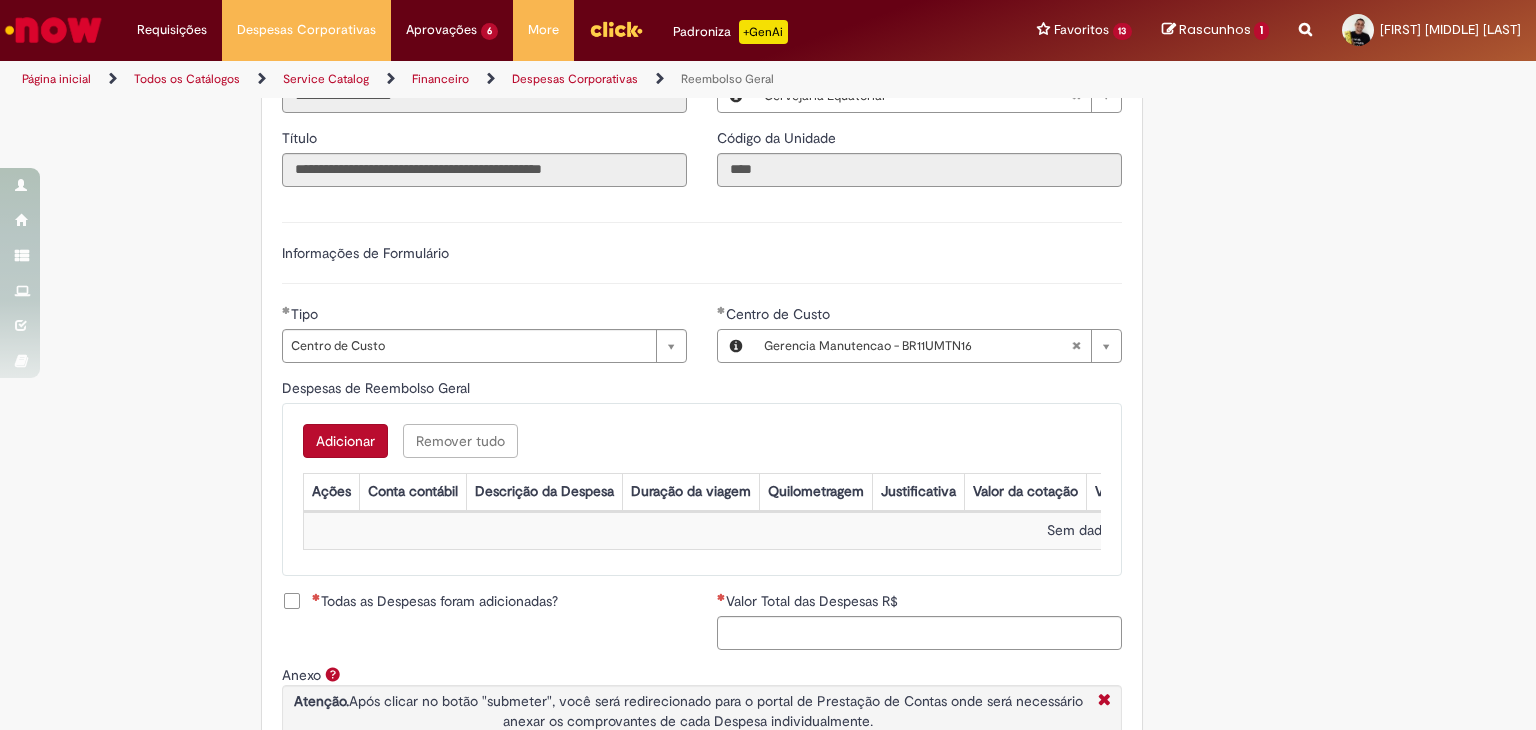 click on "Adicionar" at bounding box center (345, 441) 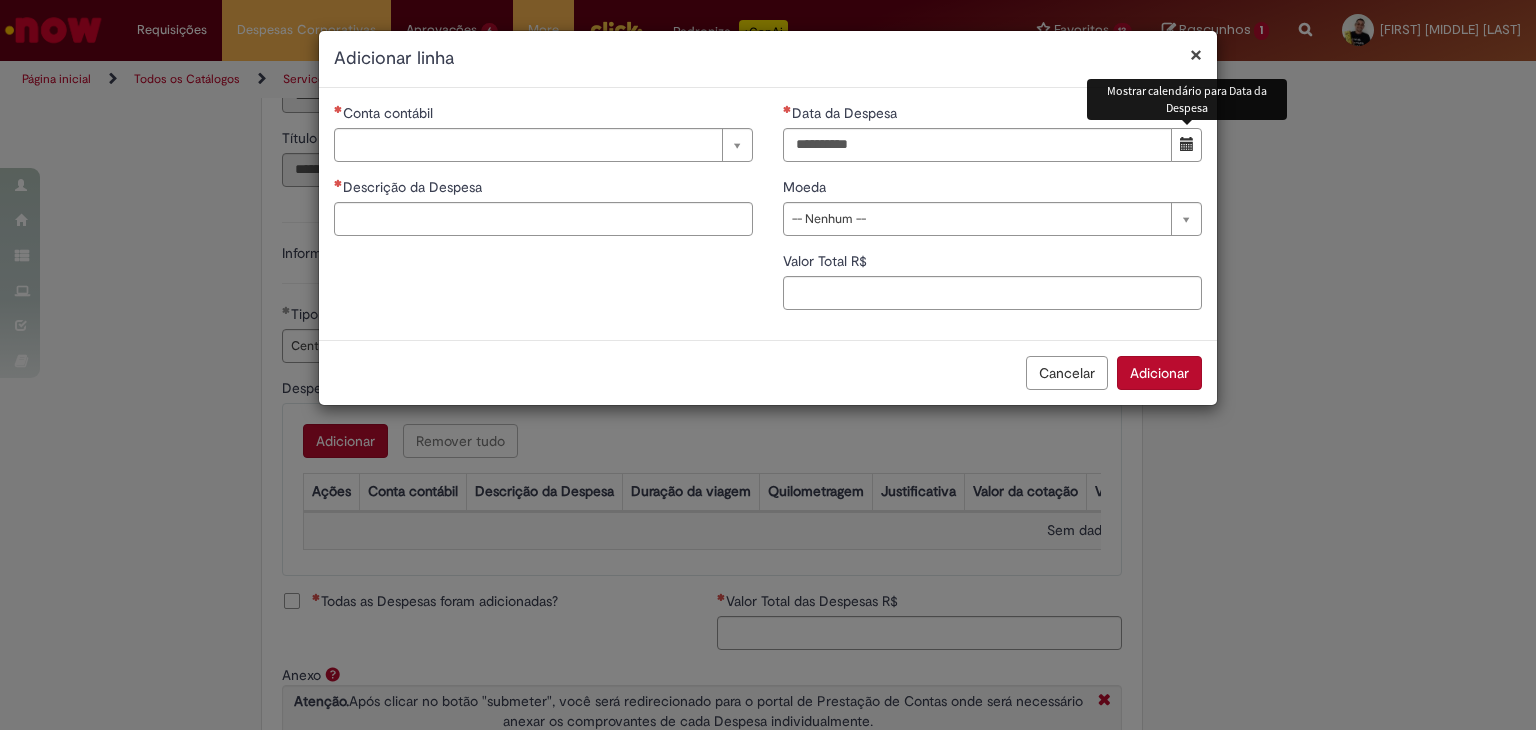 click at bounding box center [1186, 145] 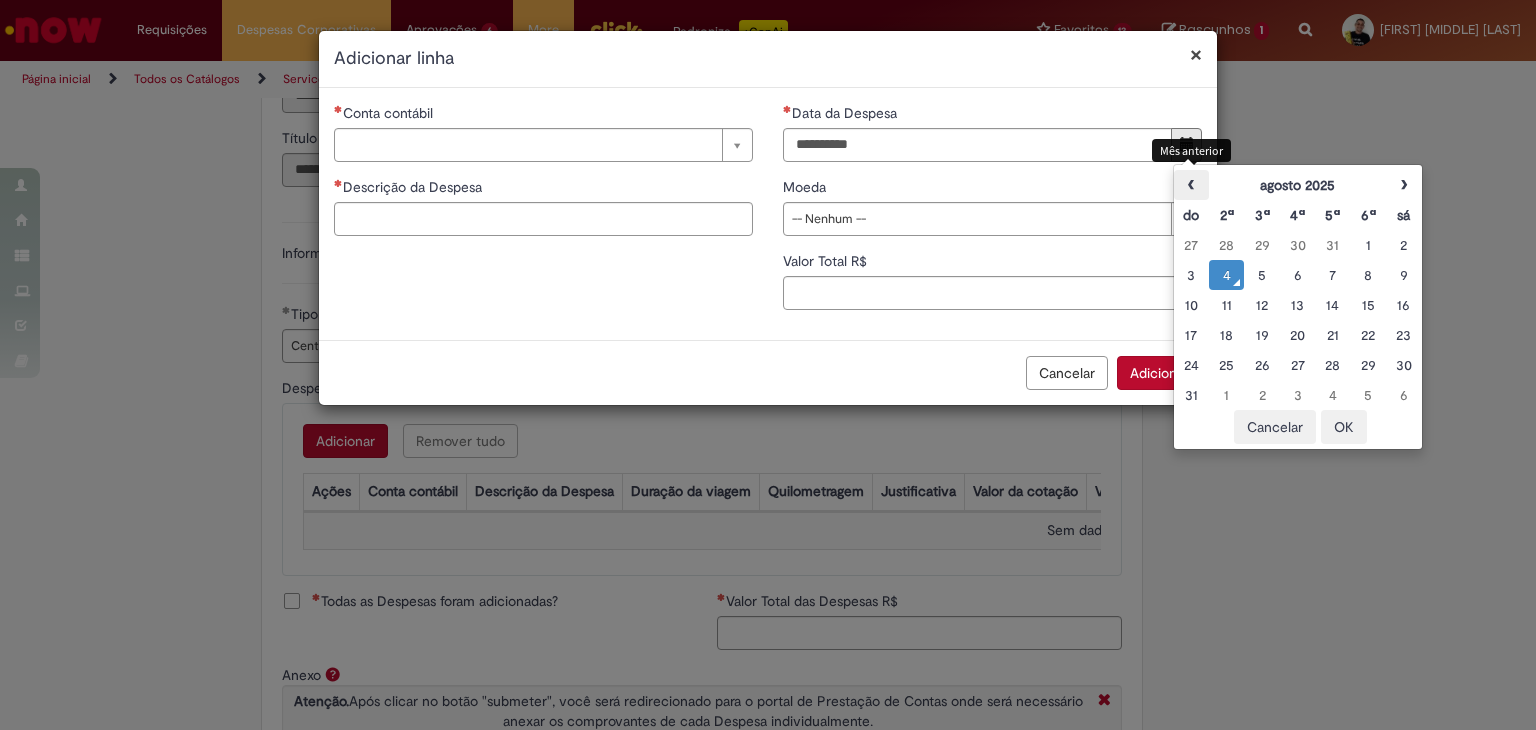 click on "‹" at bounding box center (1191, 185) 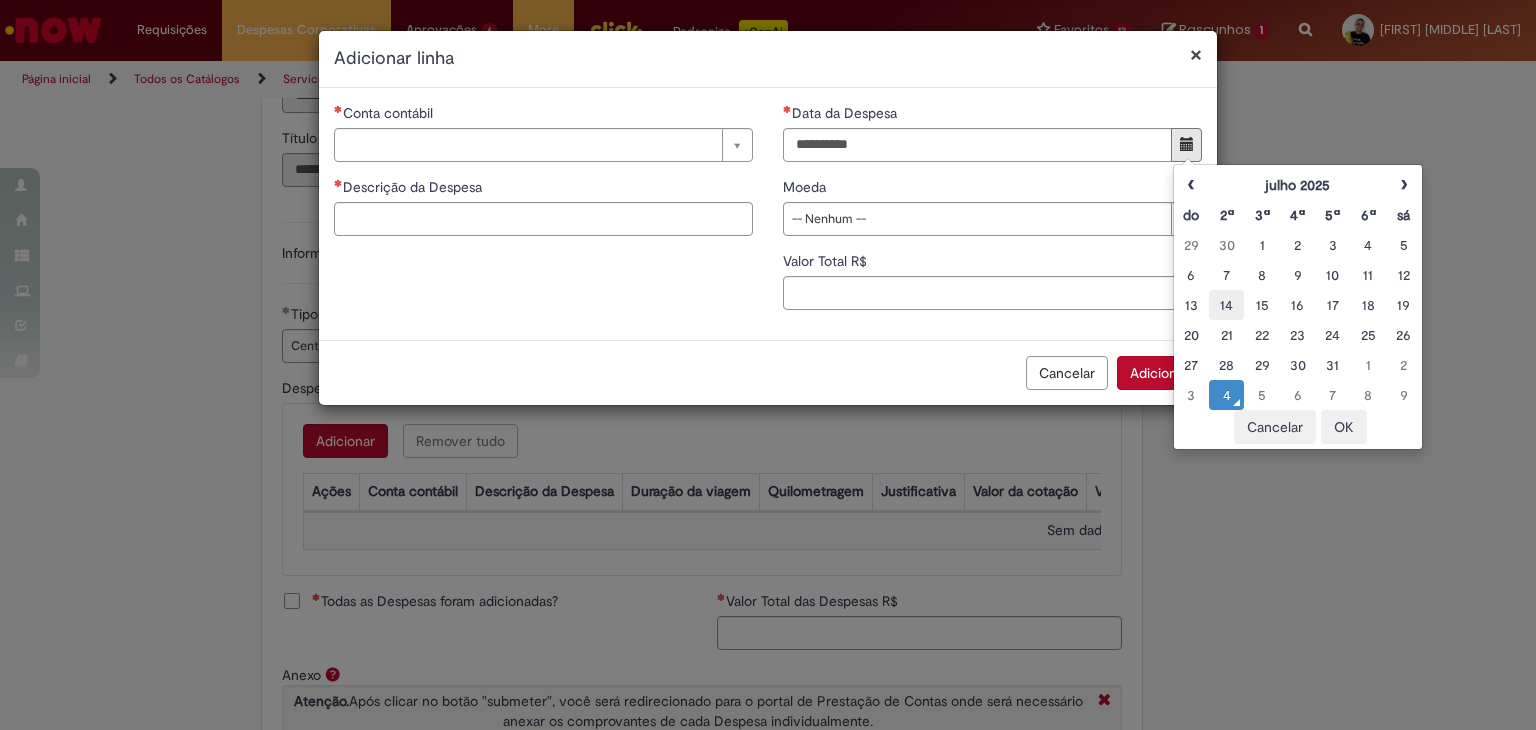 click on "14" at bounding box center [1226, 305] 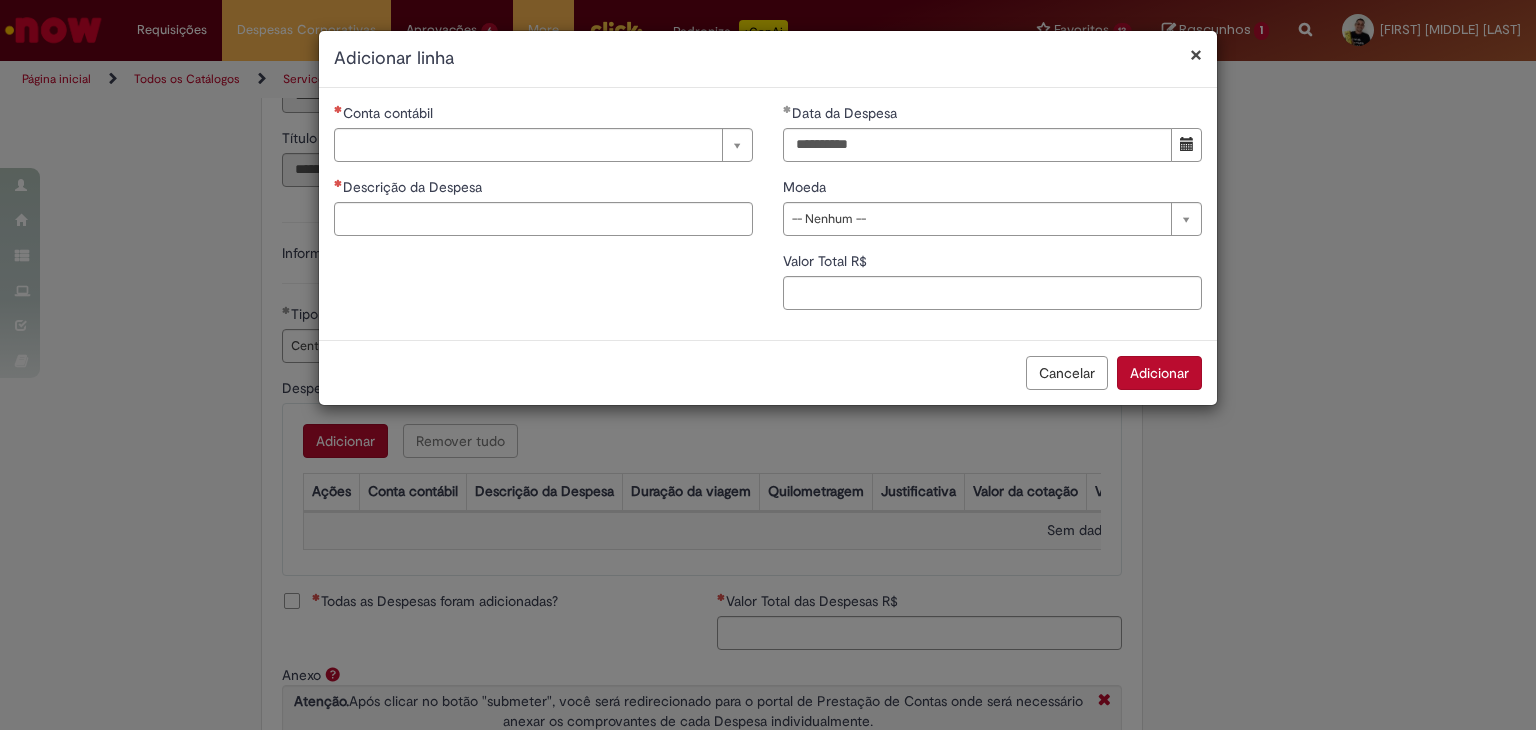 click on "**********" at bounding box center [992, 214] 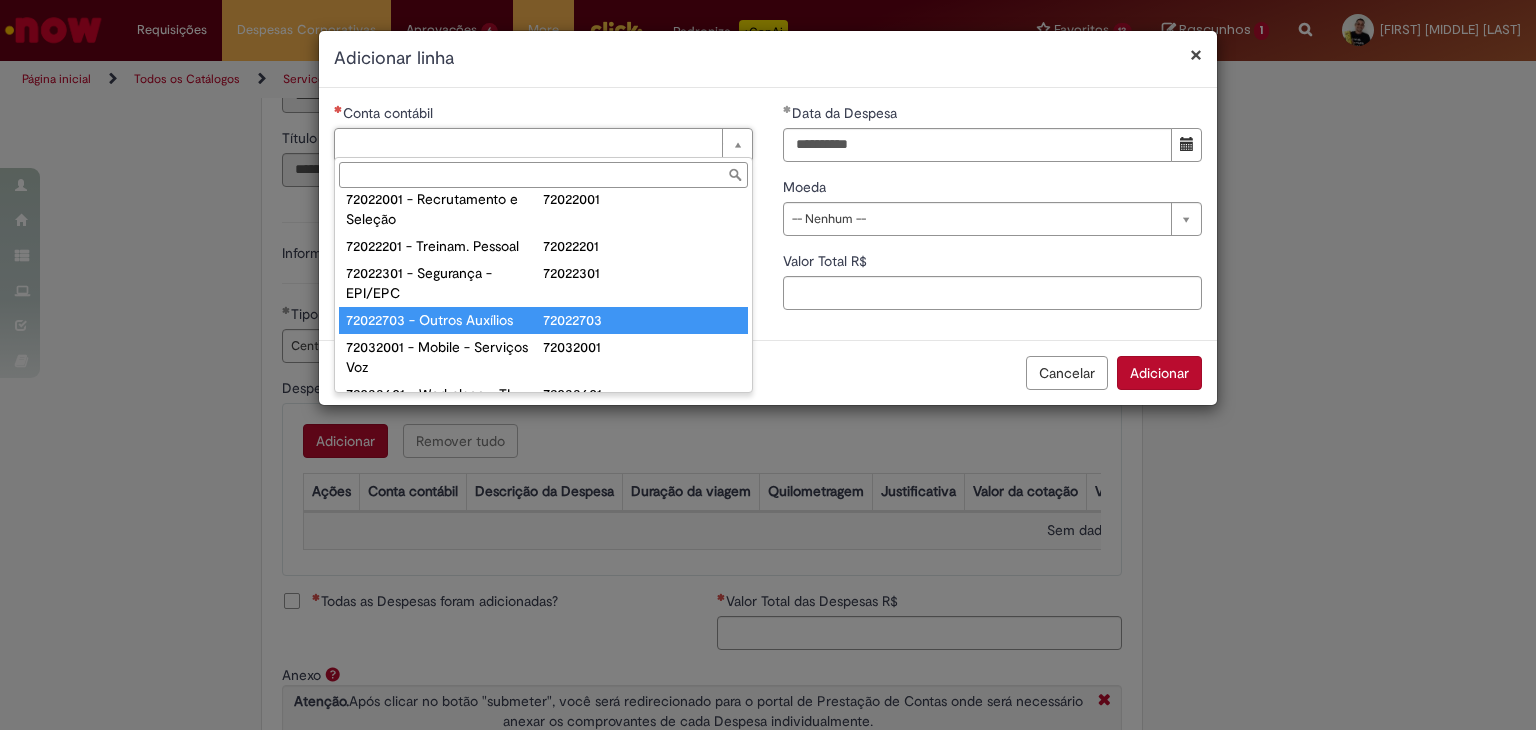 scroll, scrollTop: 98, scrollLeft: 0, axis: vertical 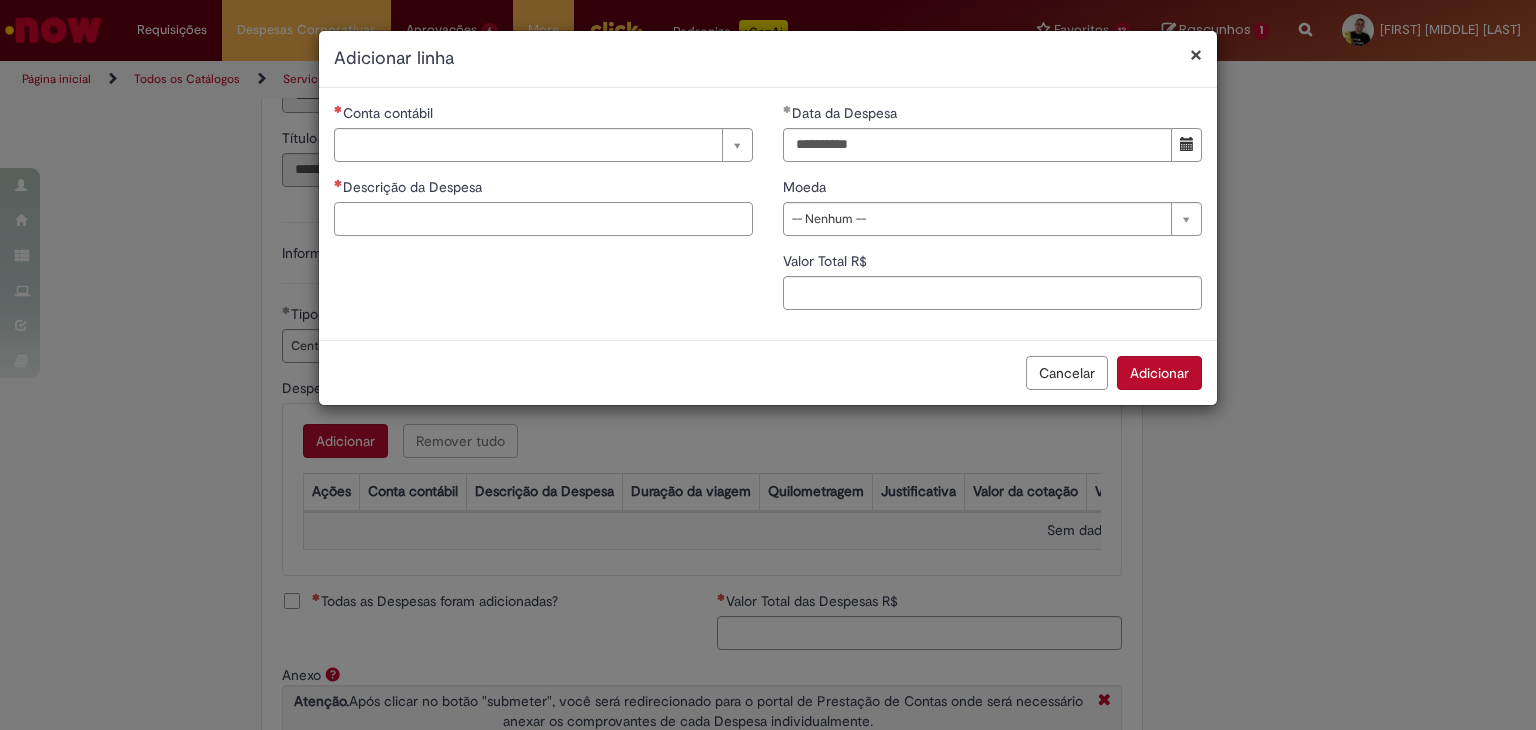 click on "Descrição da Despesa" at bounding box center [543, 219] 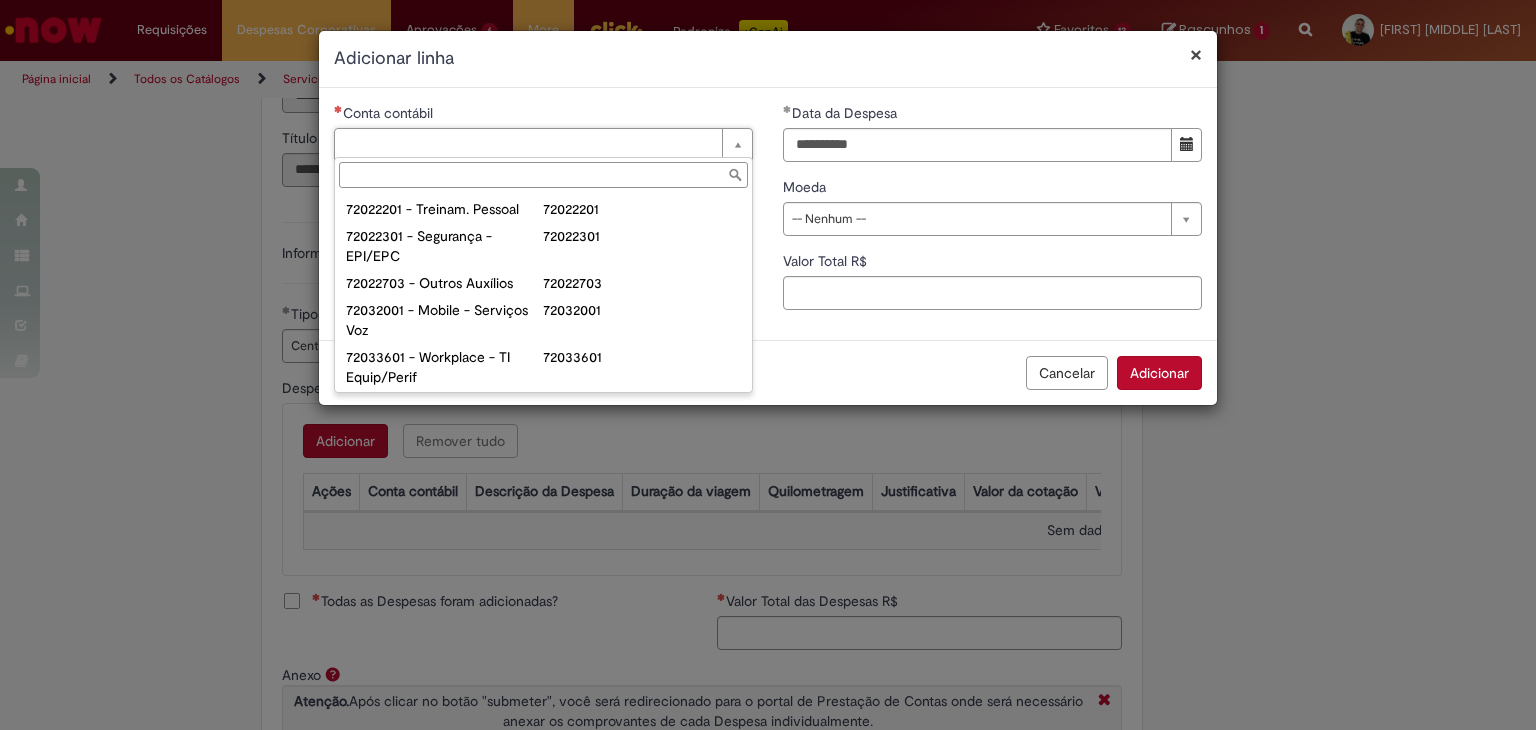 scroll, scrollTop: 216, scrollLeft: 0, axis: vertical 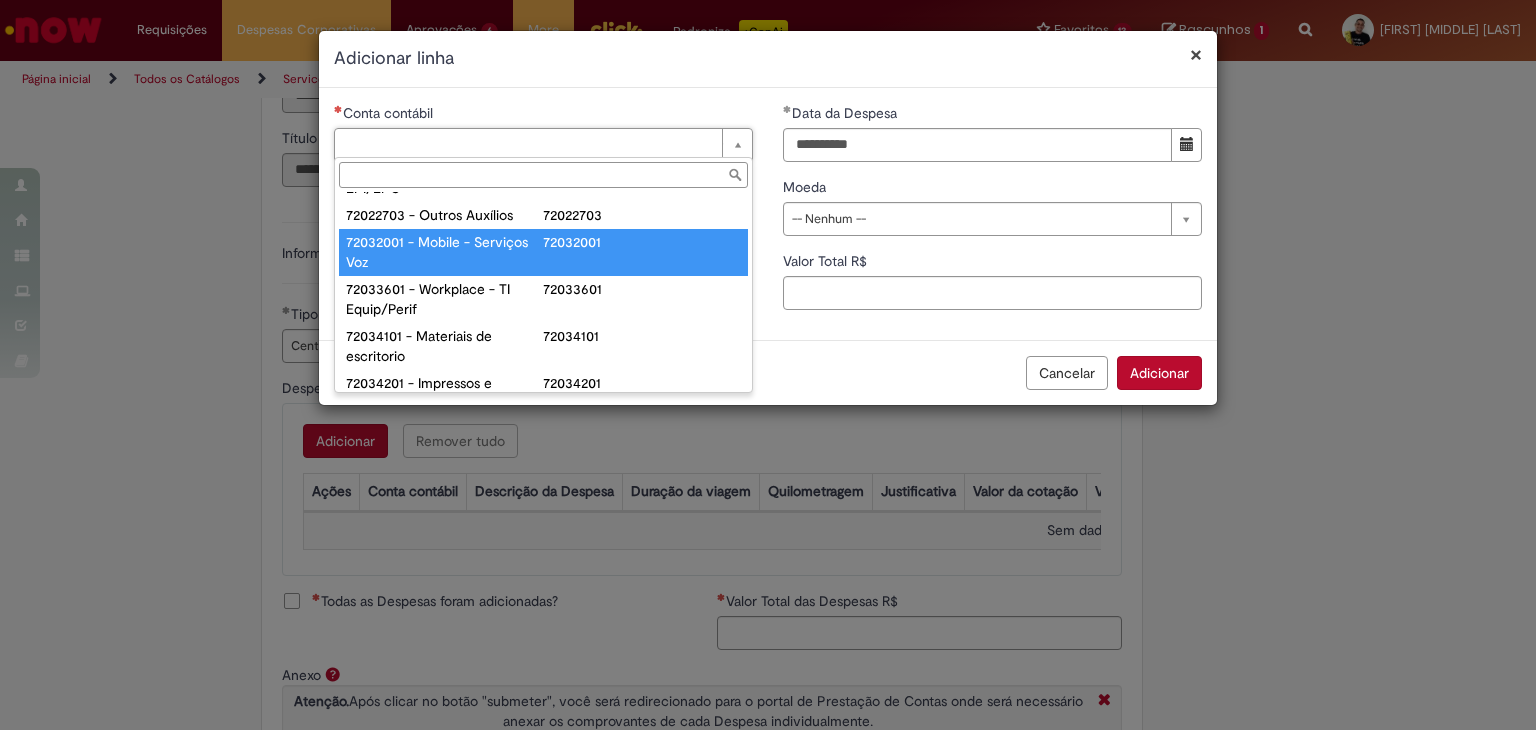 type on "**********" 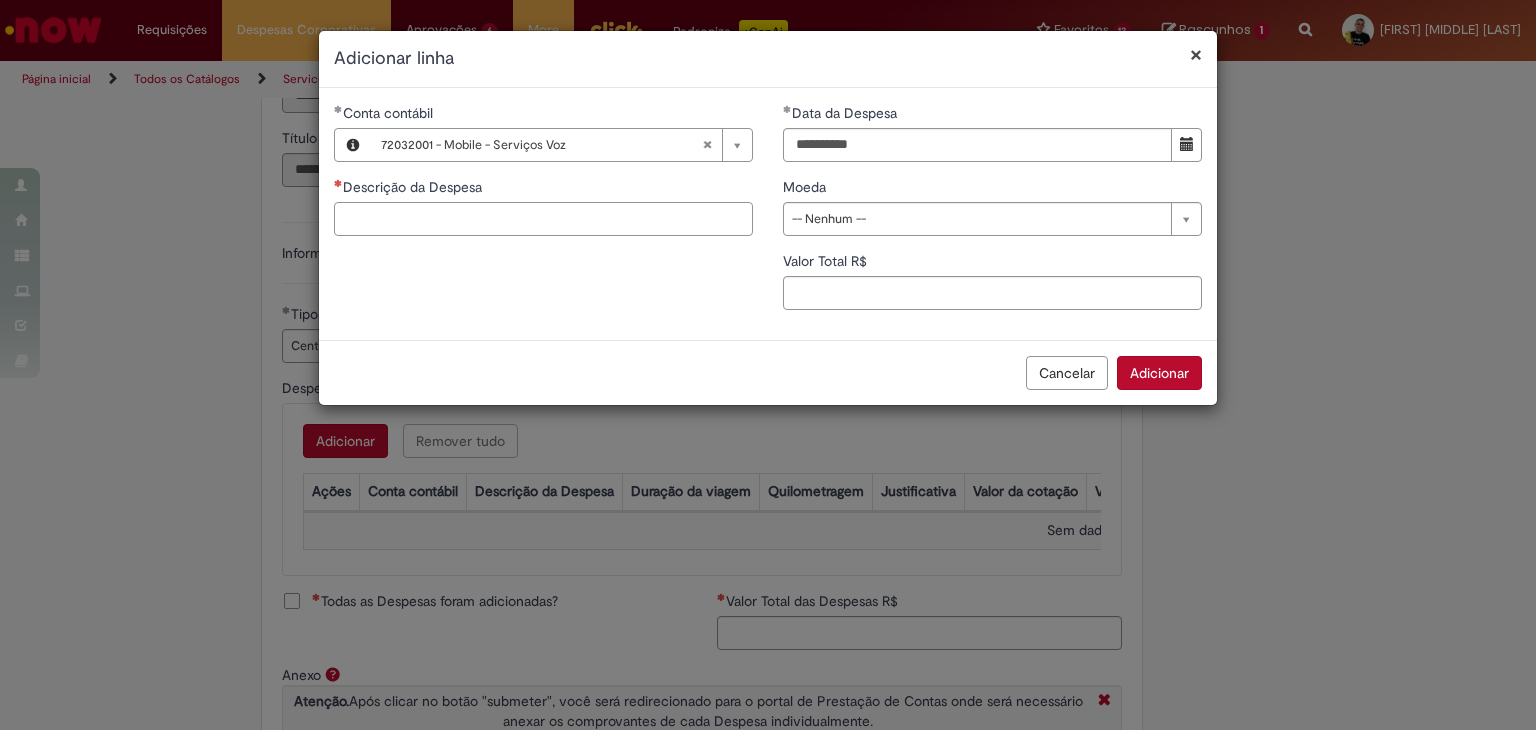 click on "Descrição da Despesa" at bounding box center (543, 219) 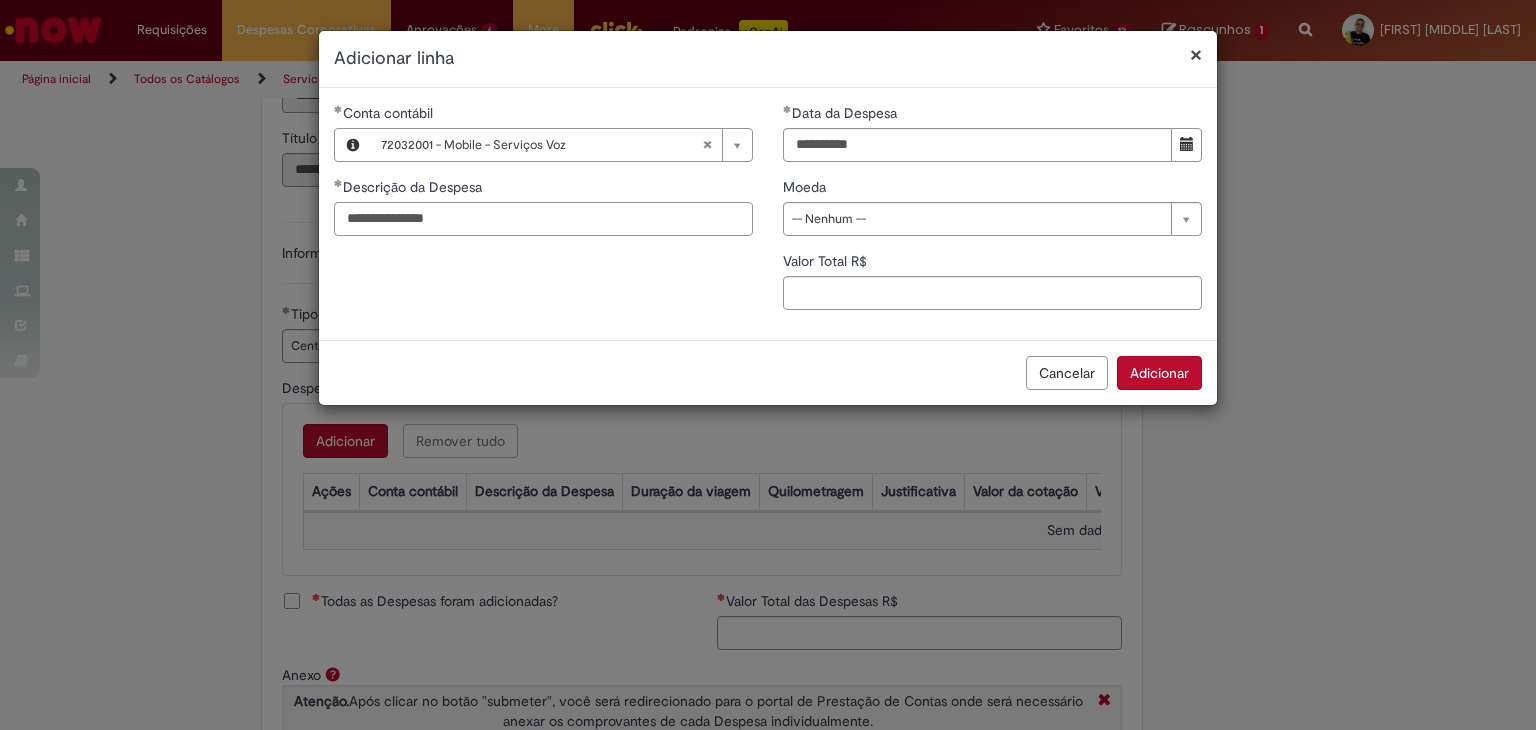 type on "**********" 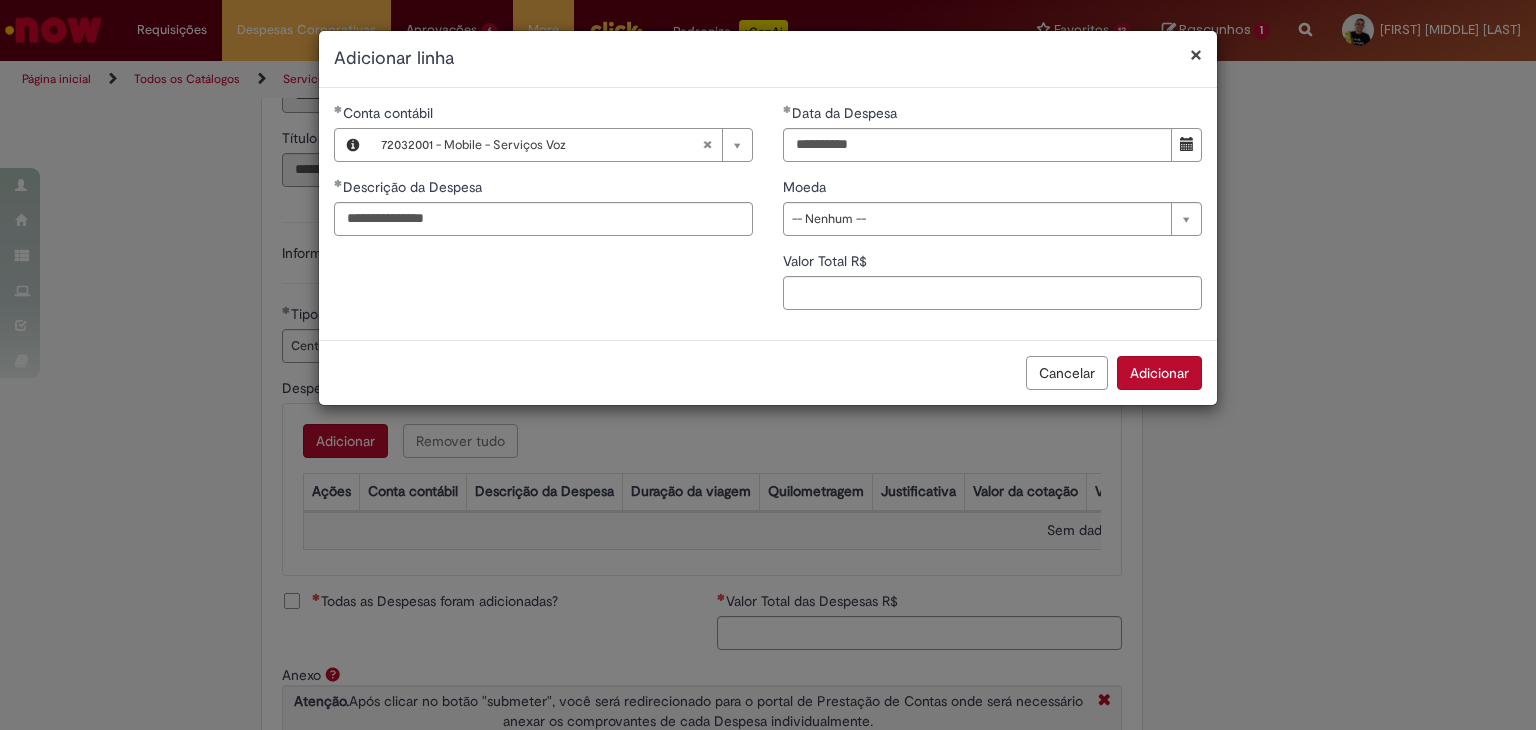 type 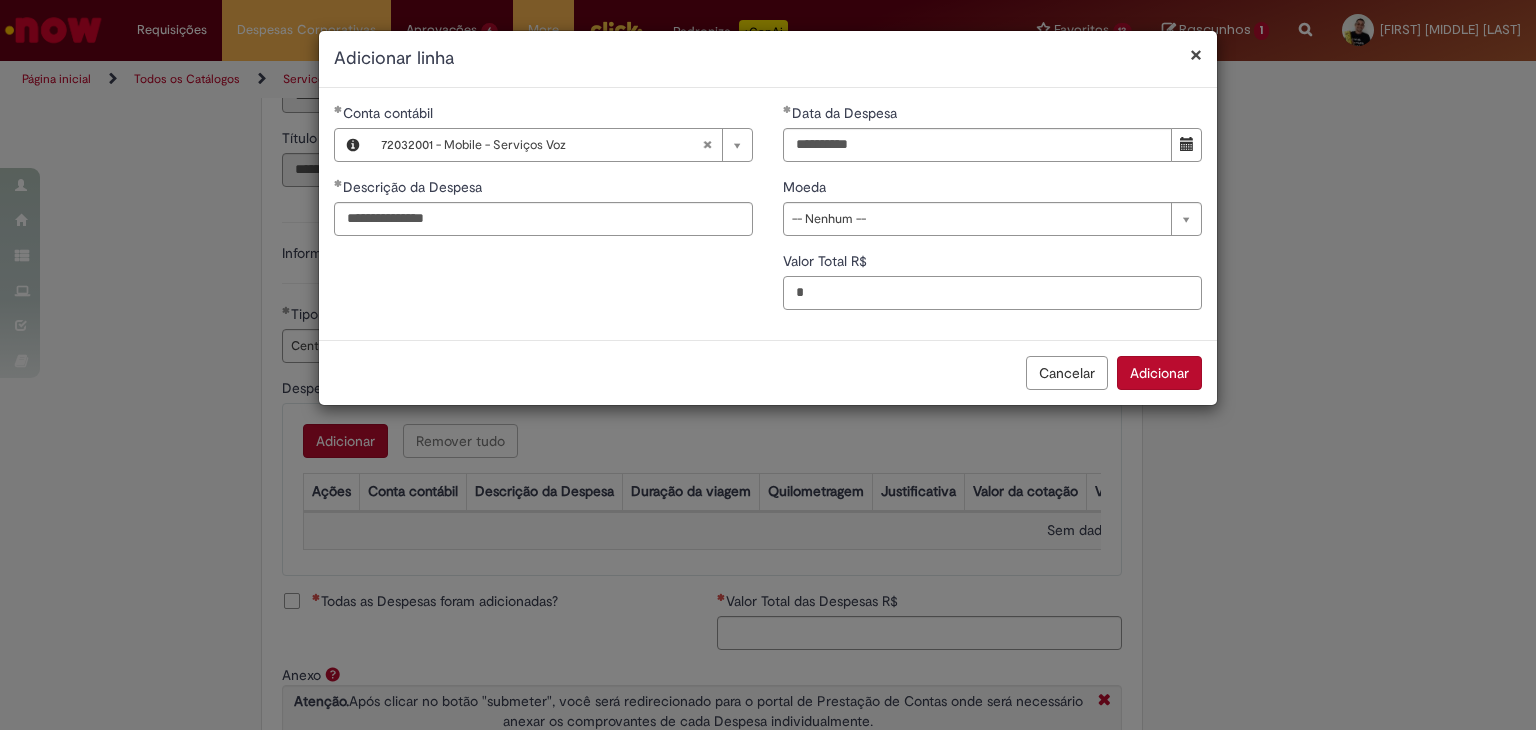 type on "*" 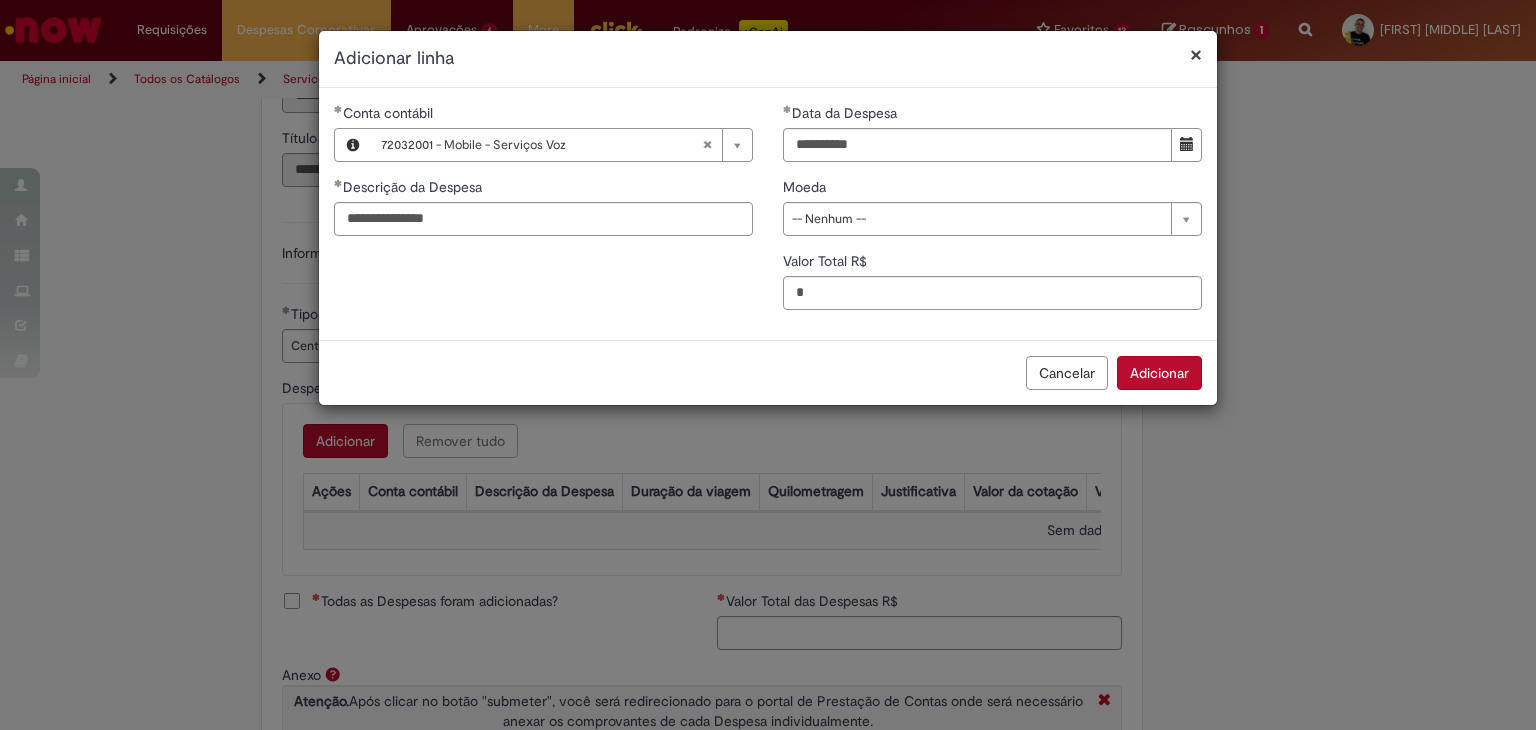 type 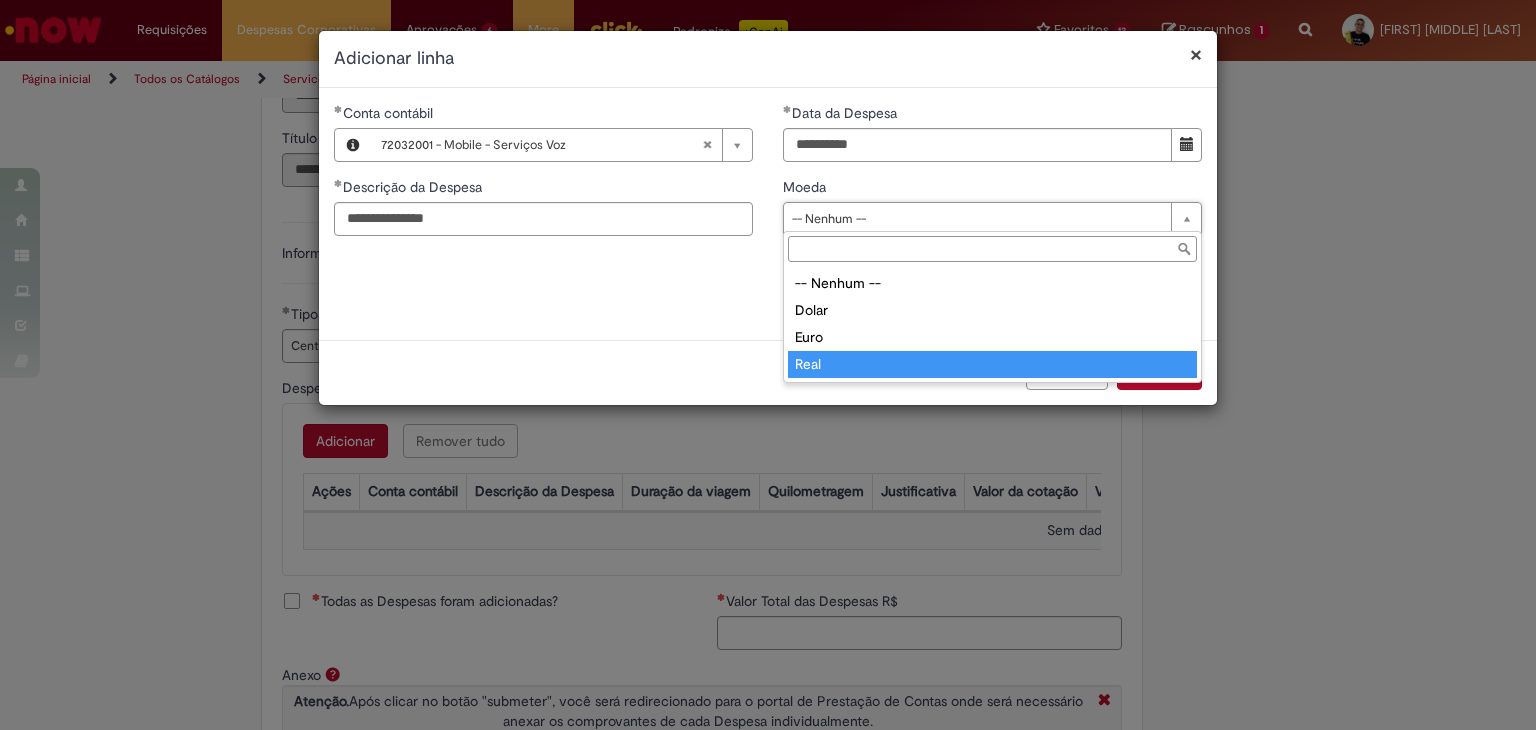 type on "****" 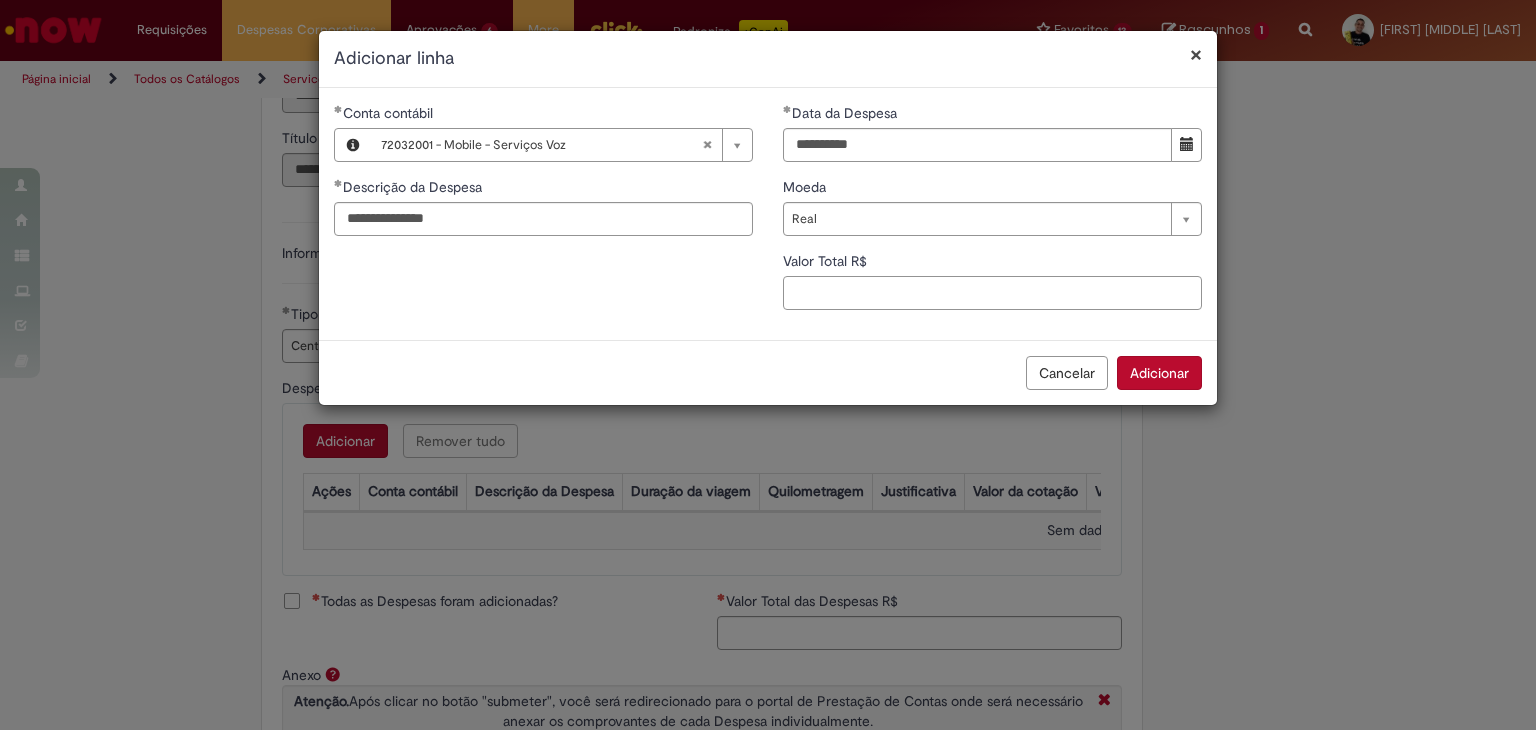 click on "Valor Total R$" at bounding box center (992, 293) 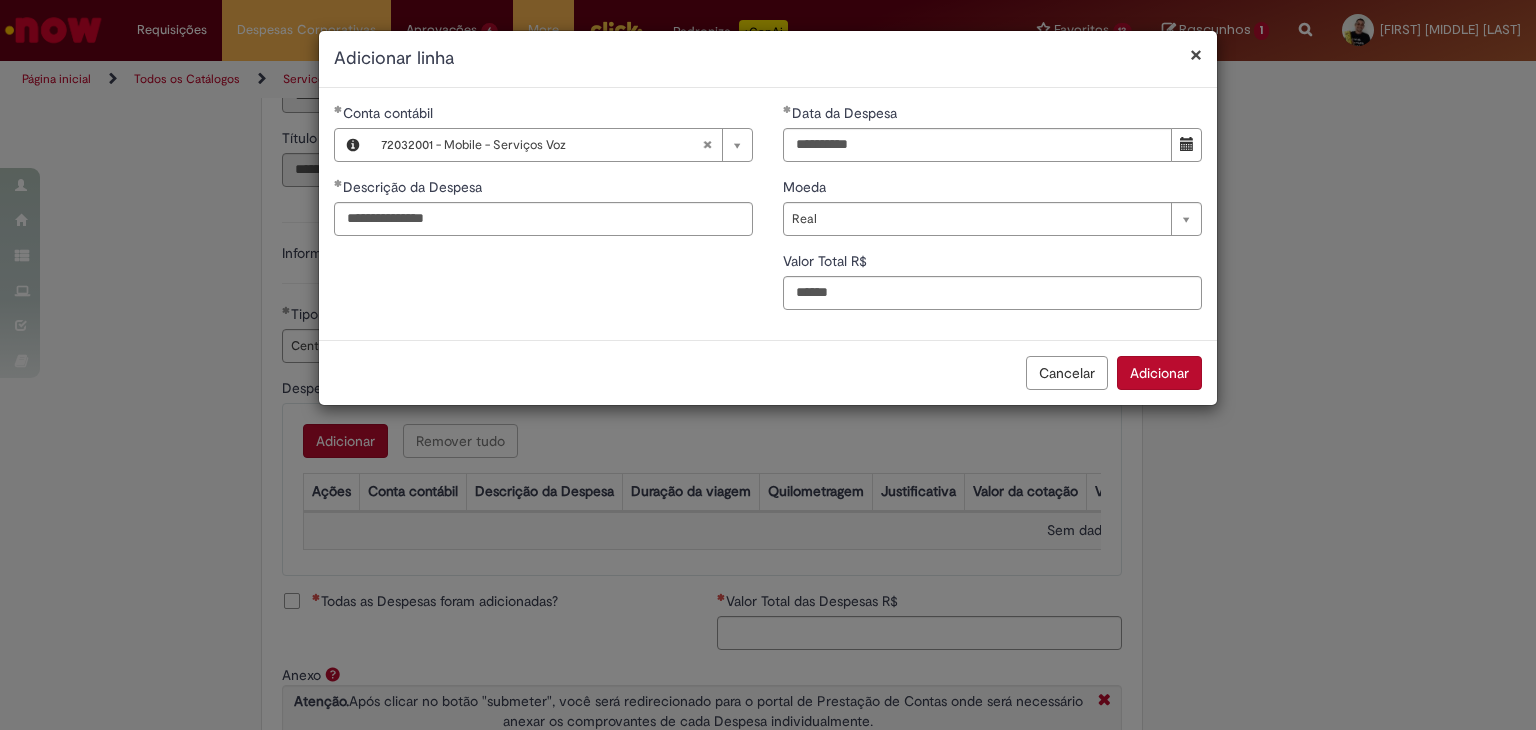 type on "*****" 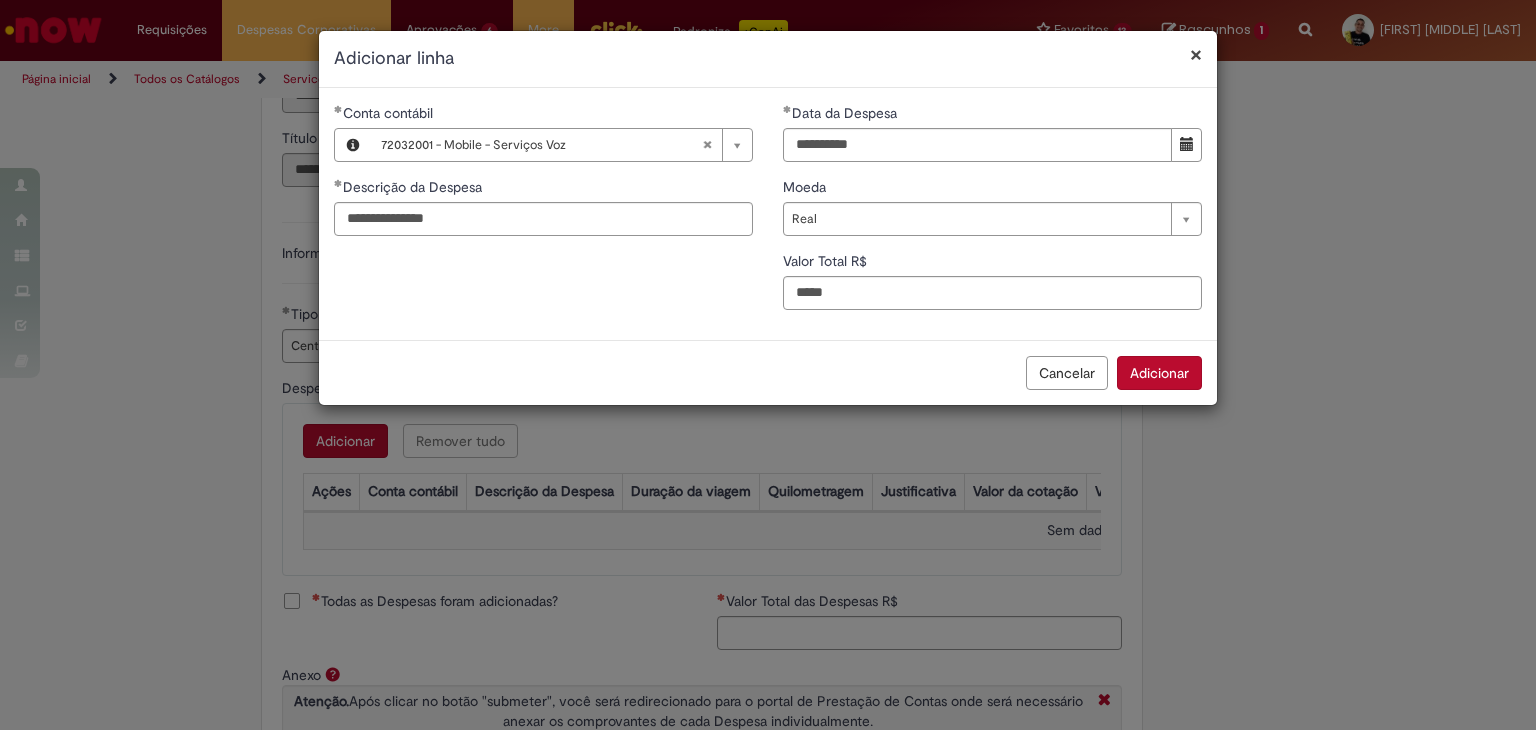 click on "Adicionar" at bounding box center (1159, 373) 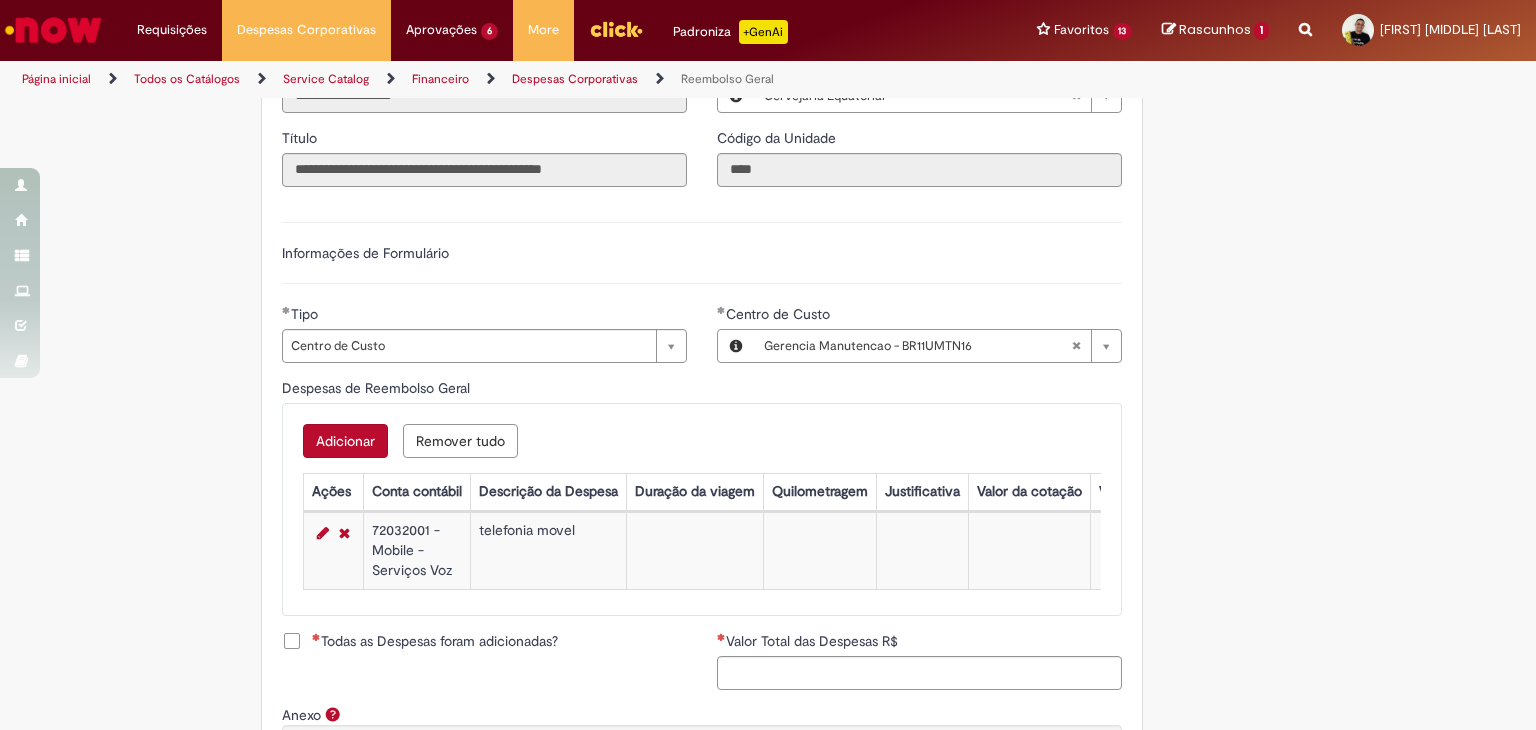 click on "Todas as Despesas foram adicionadas?" at bounding box center (435, 641) 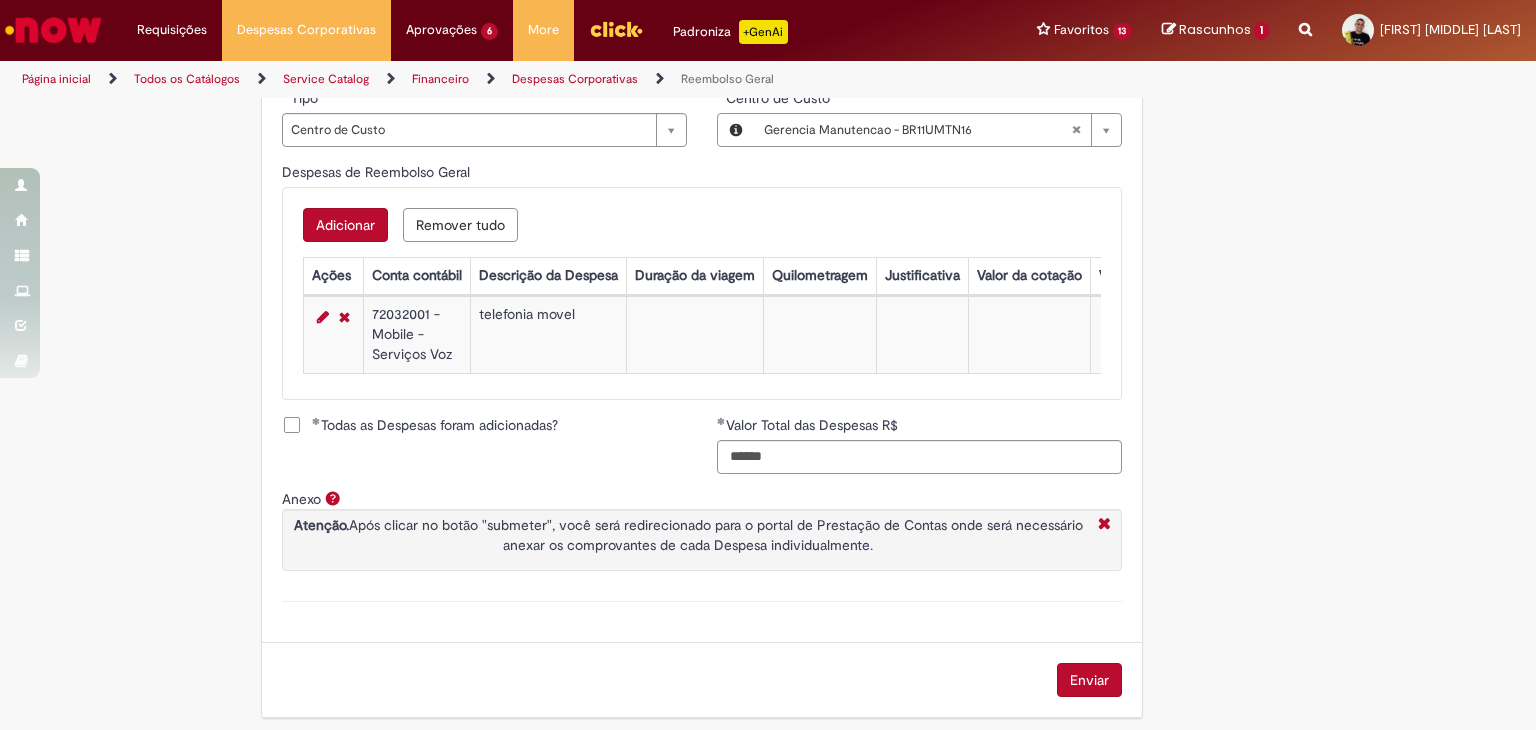 scroll, scrollTop: 801, scrollLeft: 0, axis: vertical 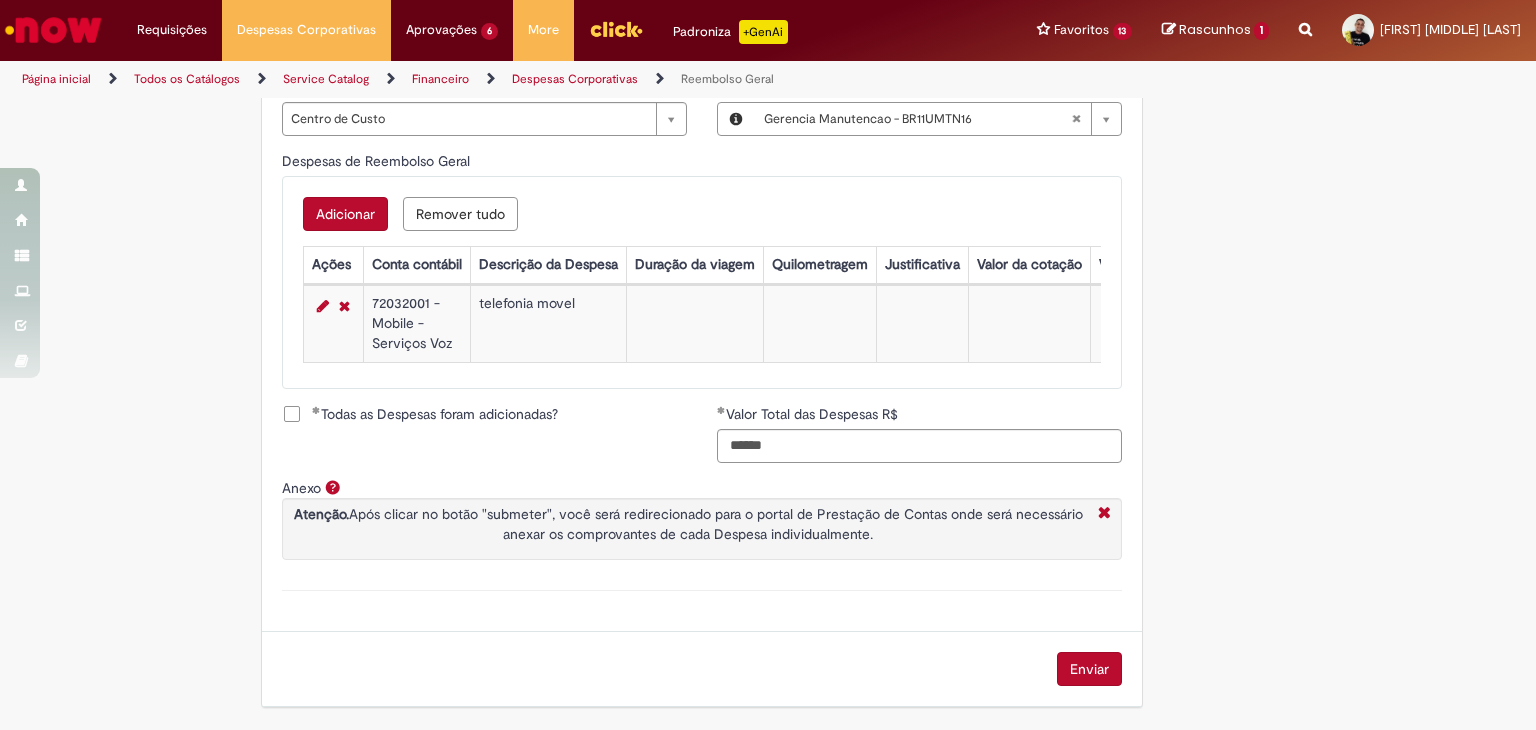 click on "Enviar" at bounding box center [1089, 669] 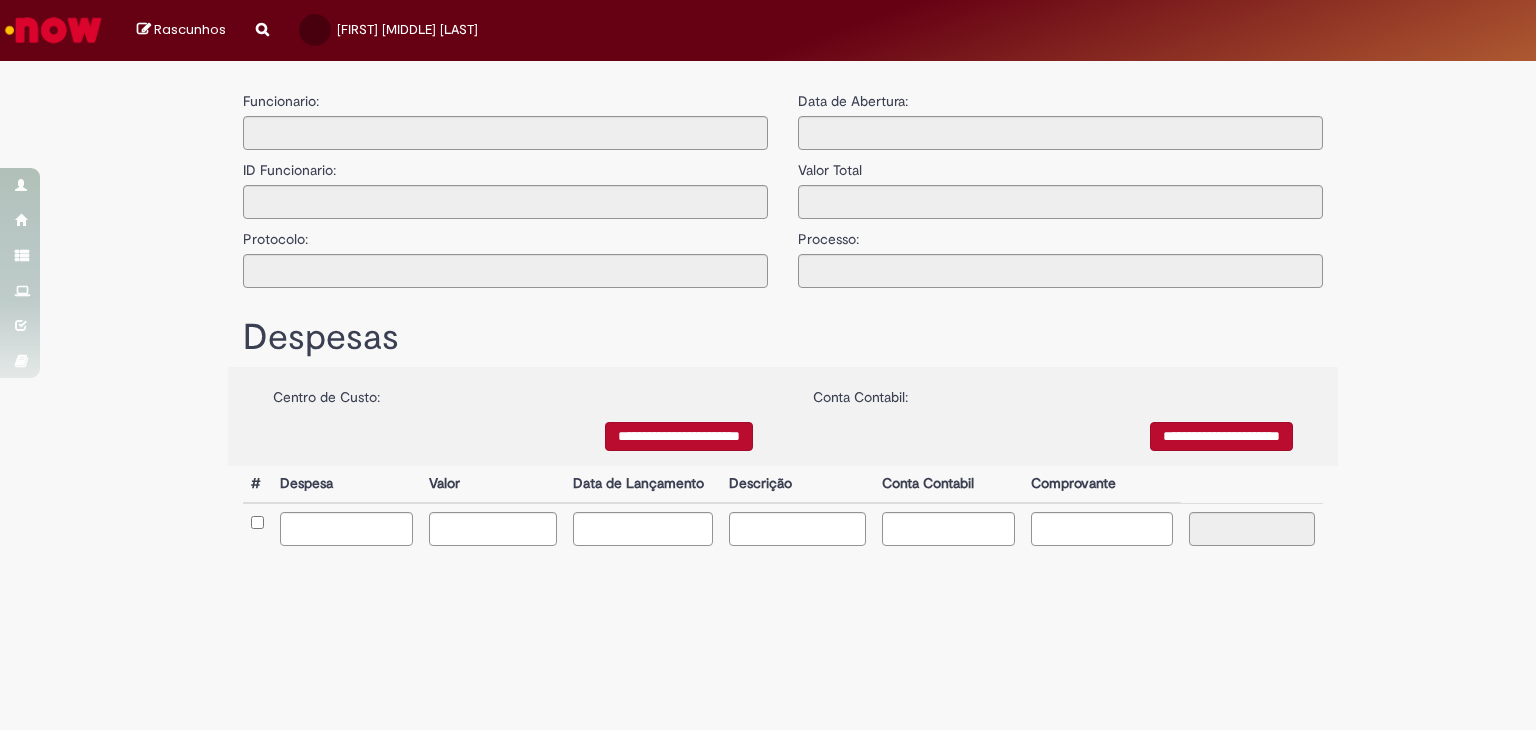 type on "**********" 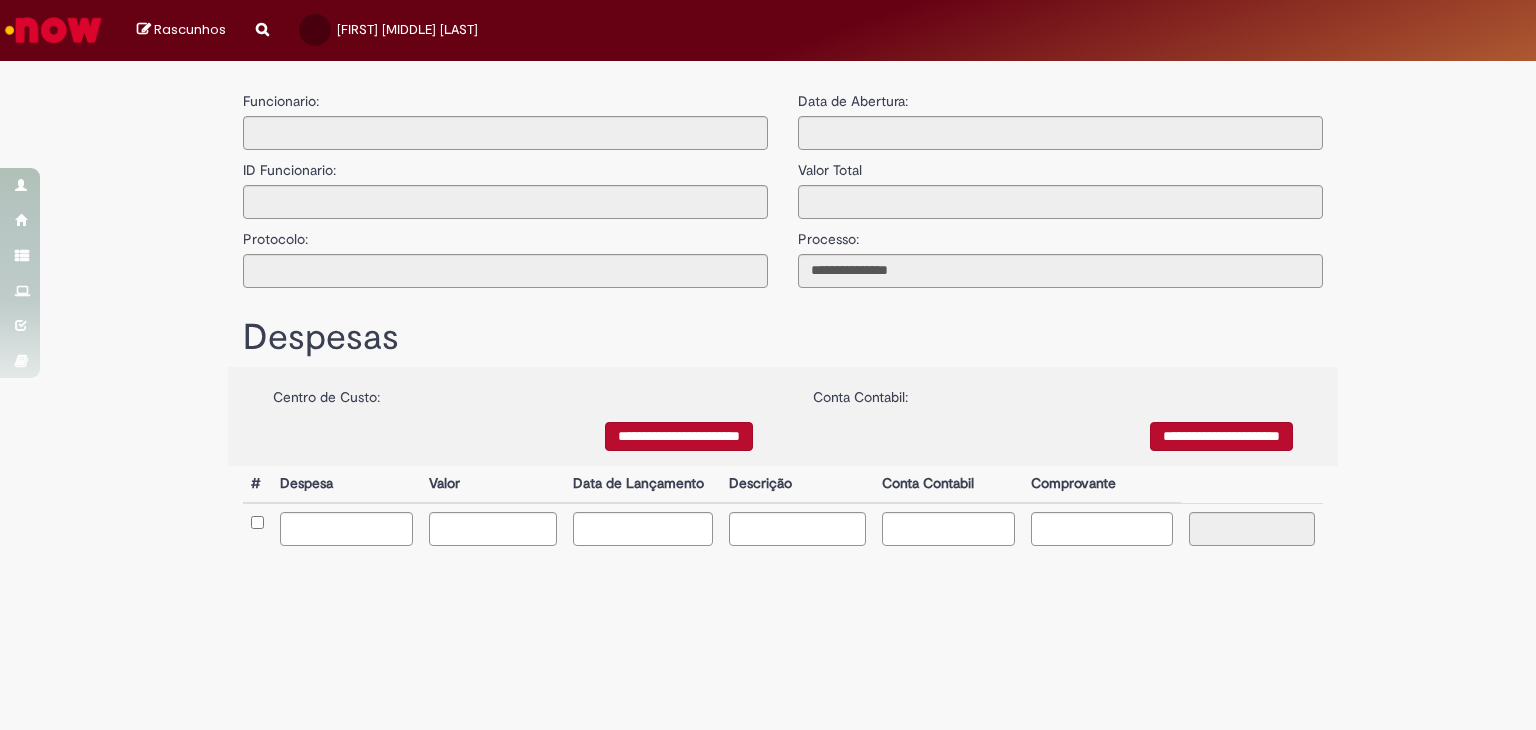 scroll, scrollTop: 0, scrollLeft: 0, axis: both 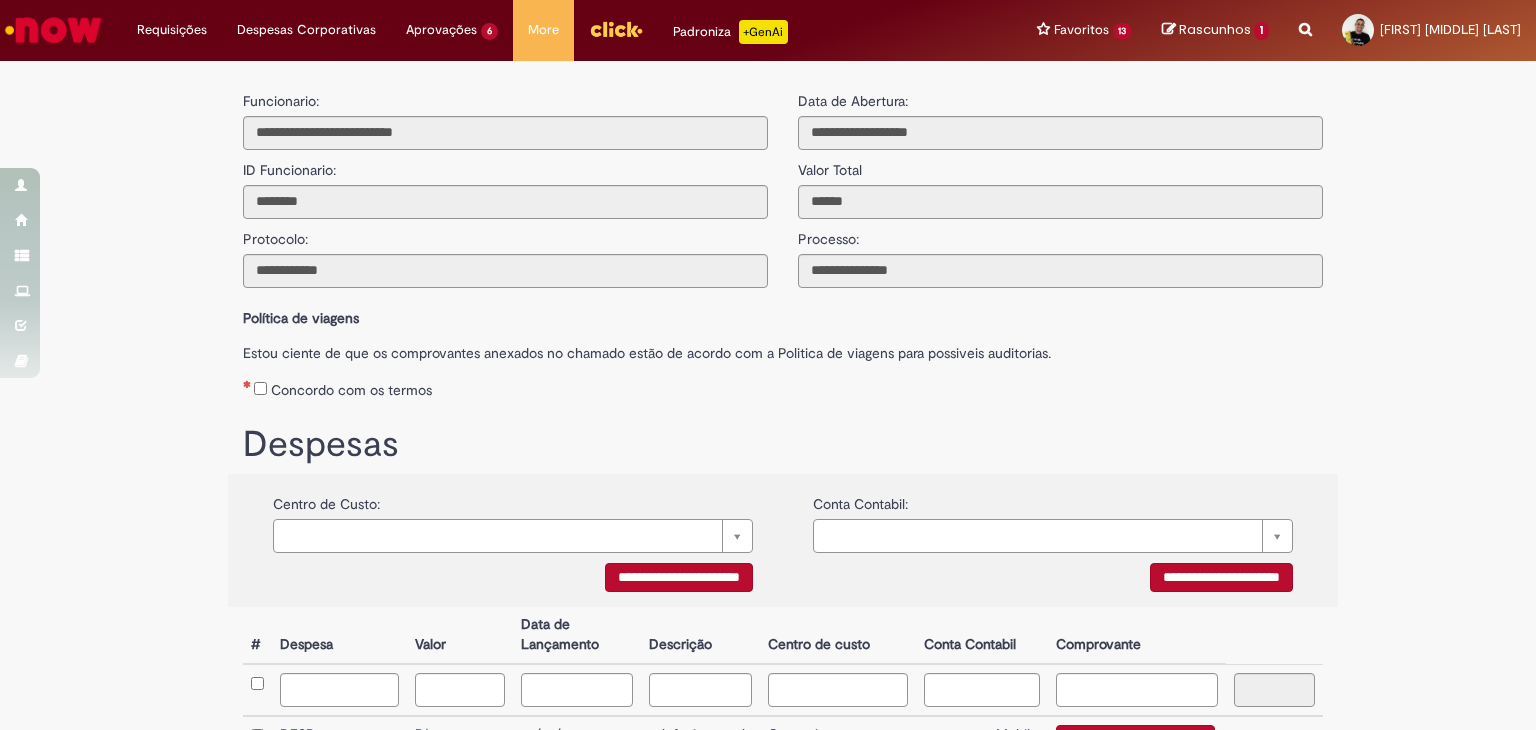 click on "Concordo com os termos" at bounding box center [783, 386] 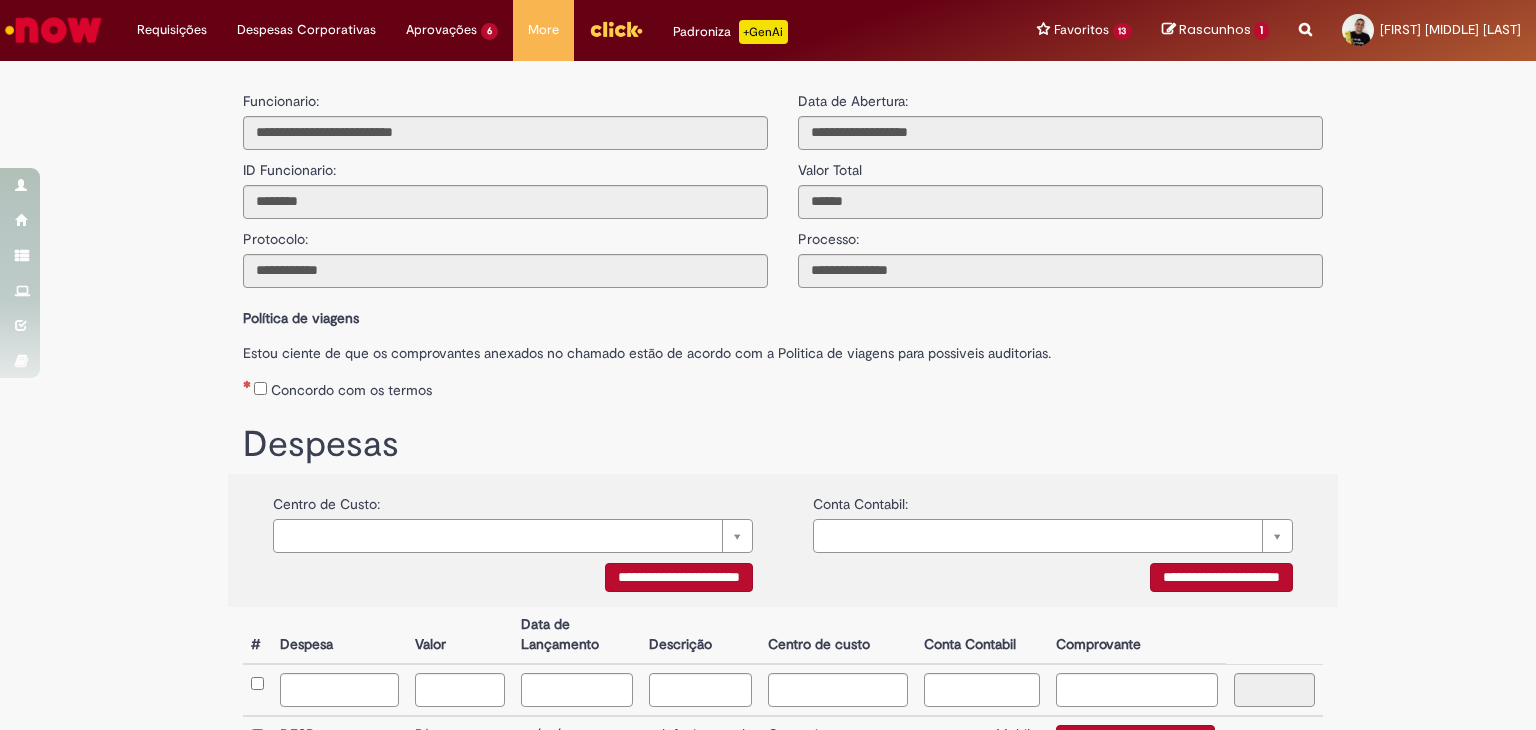 click on "Concordo com os termos" at bounding box center [783, 386] 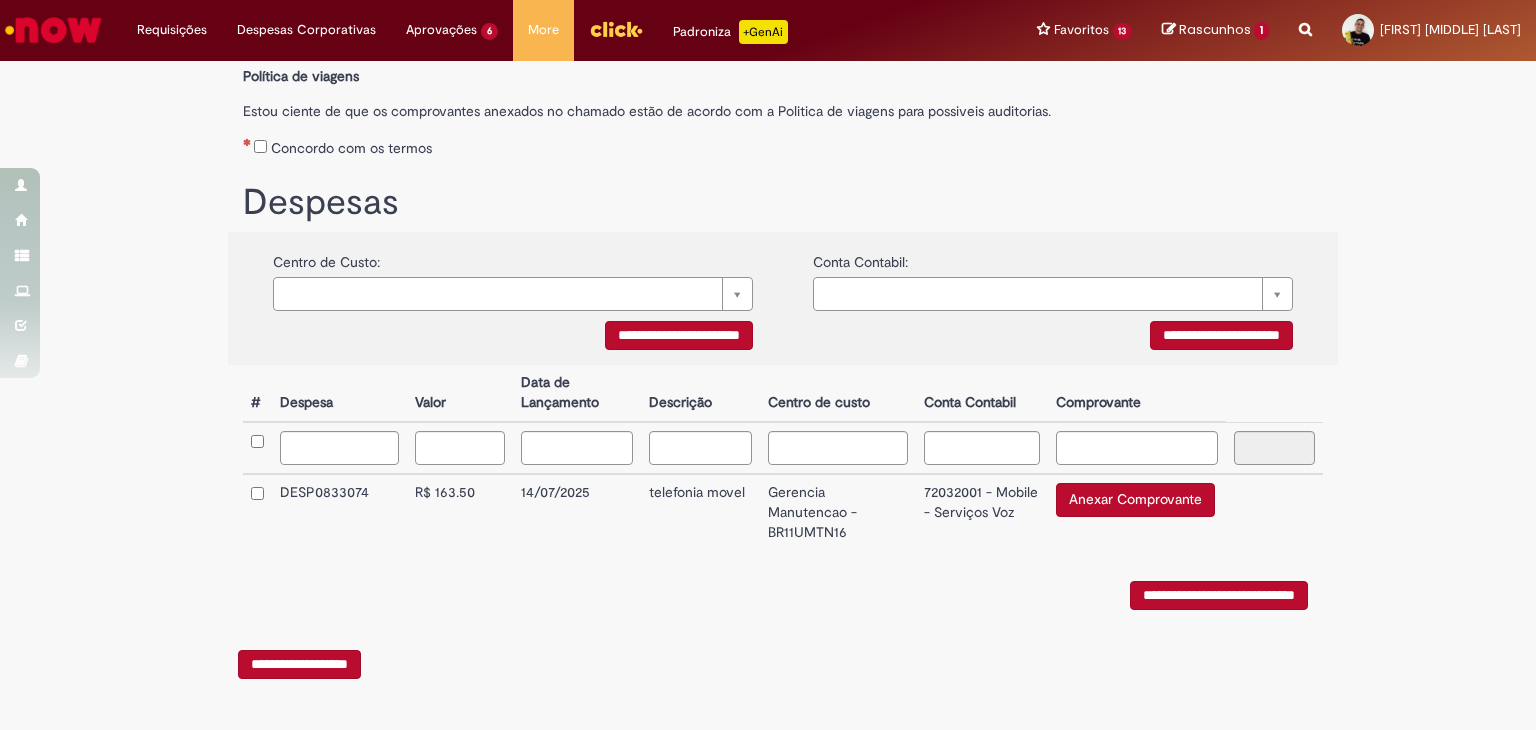 click on "Anexar Comprovante" at bounding box center [1135, 500] 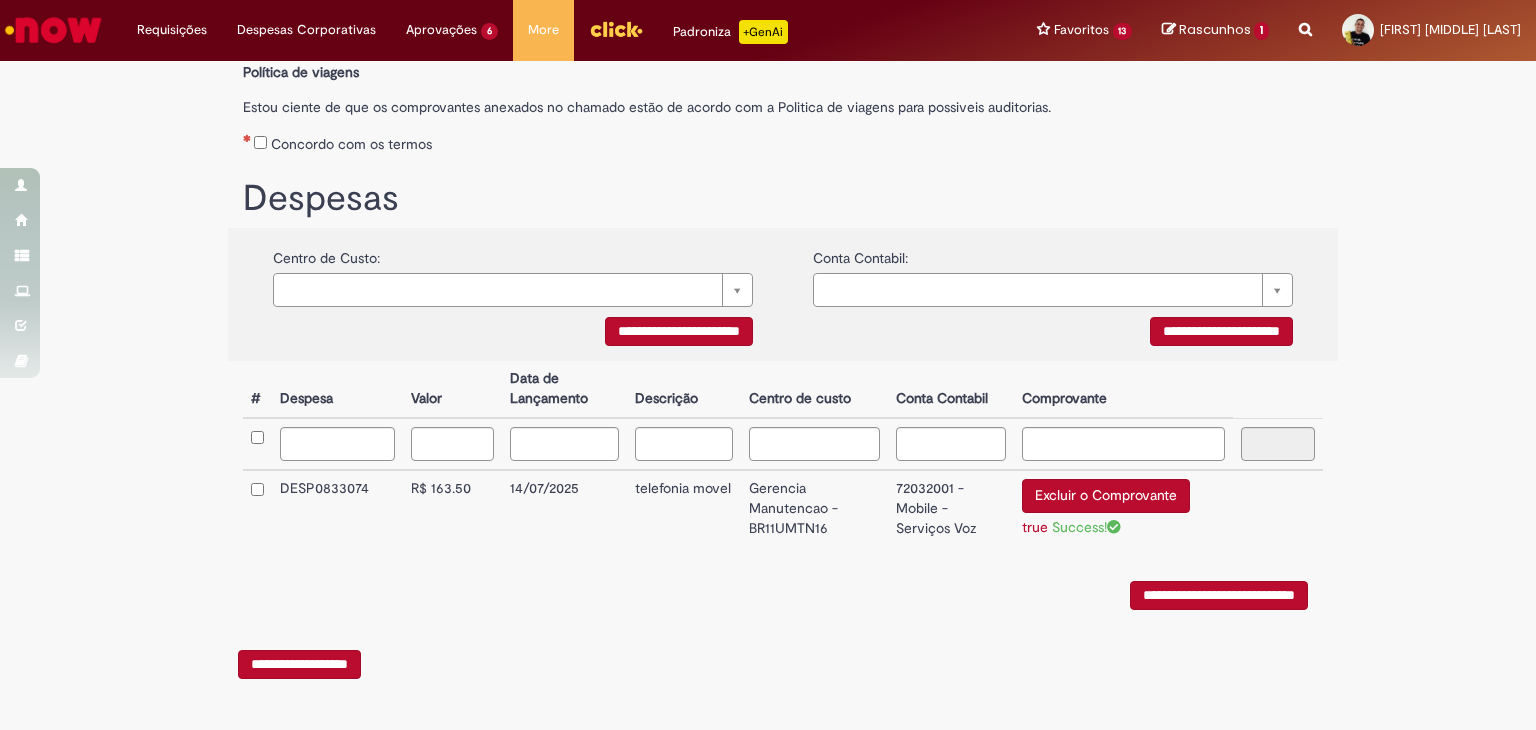 click on "**********" at bounding box center (1219, 595) 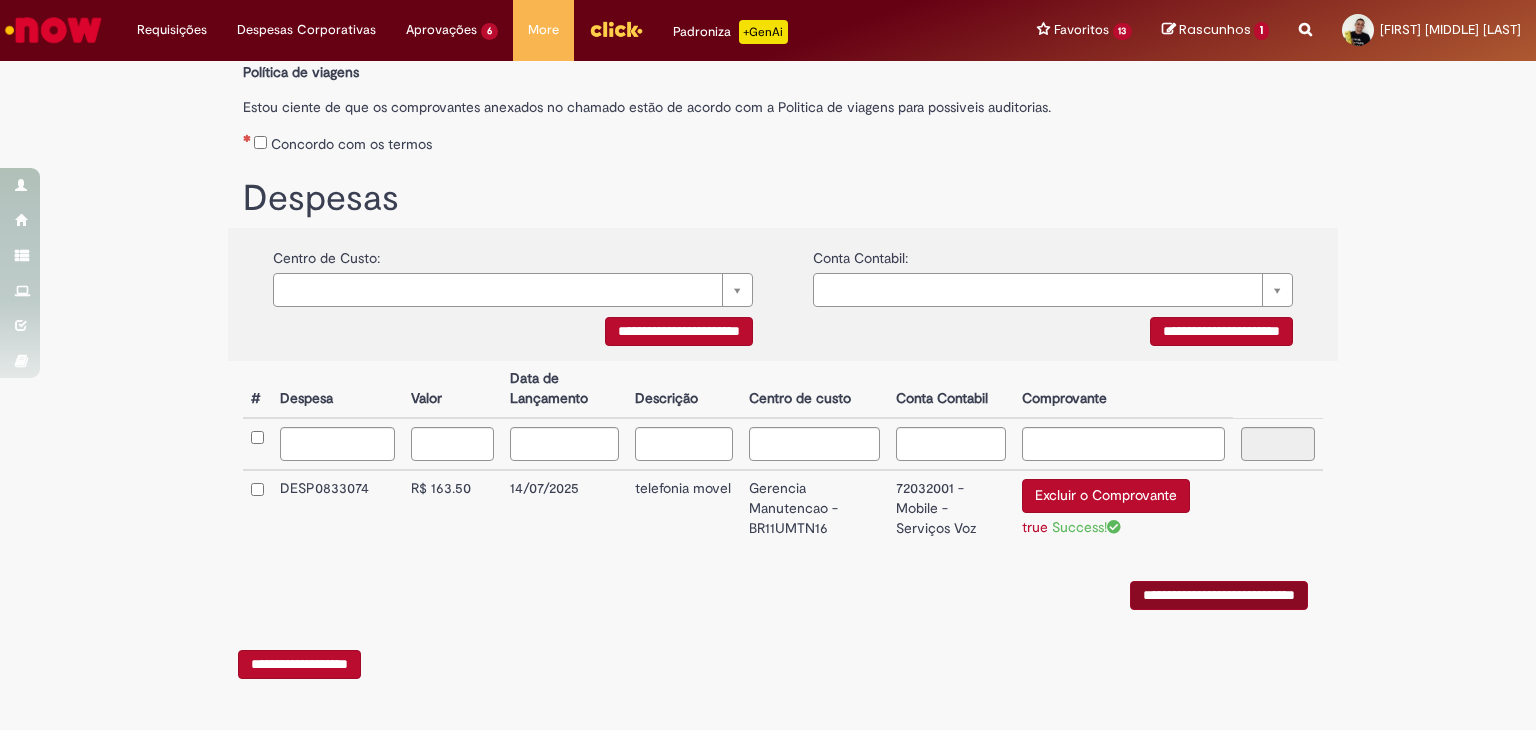 scroll, scrollTop: 0, scrollLeft: 0, axis: both 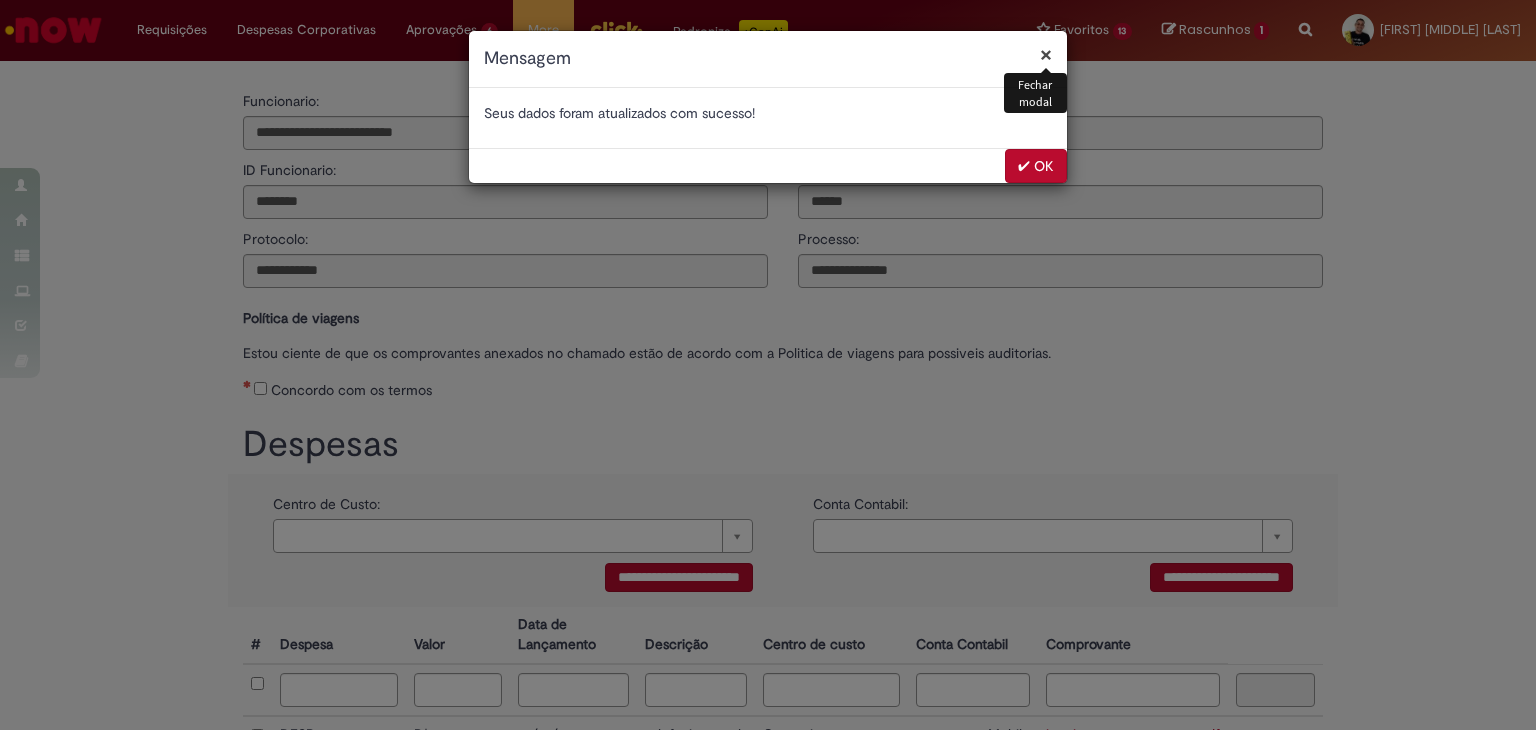 click on "✔ OK" at bounding box center [1036, 166] 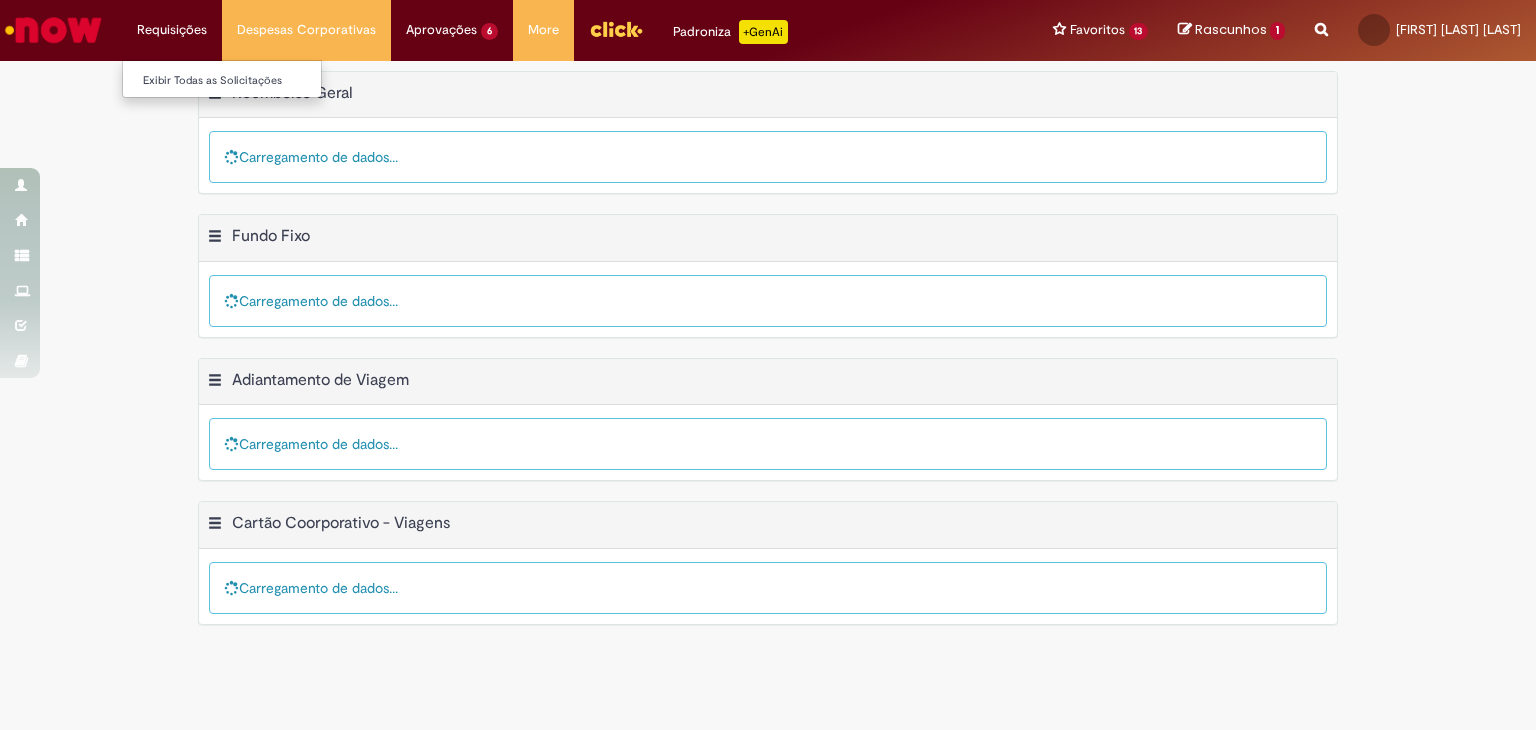 scroll, scrollTop: 0, scrollLeft: 0, axis: both 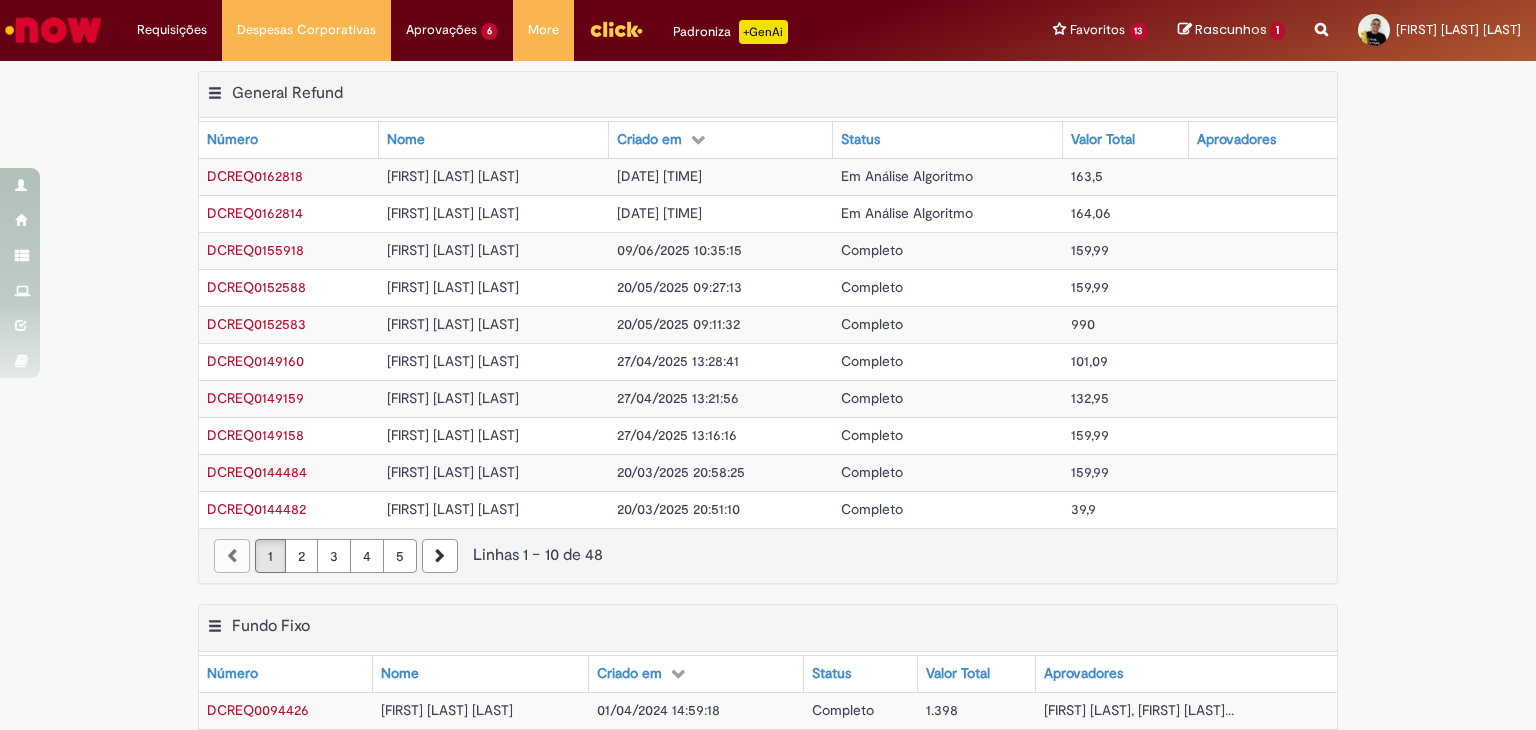 click on "Em Análise Algoritmo" at bounding box center [907, 176] 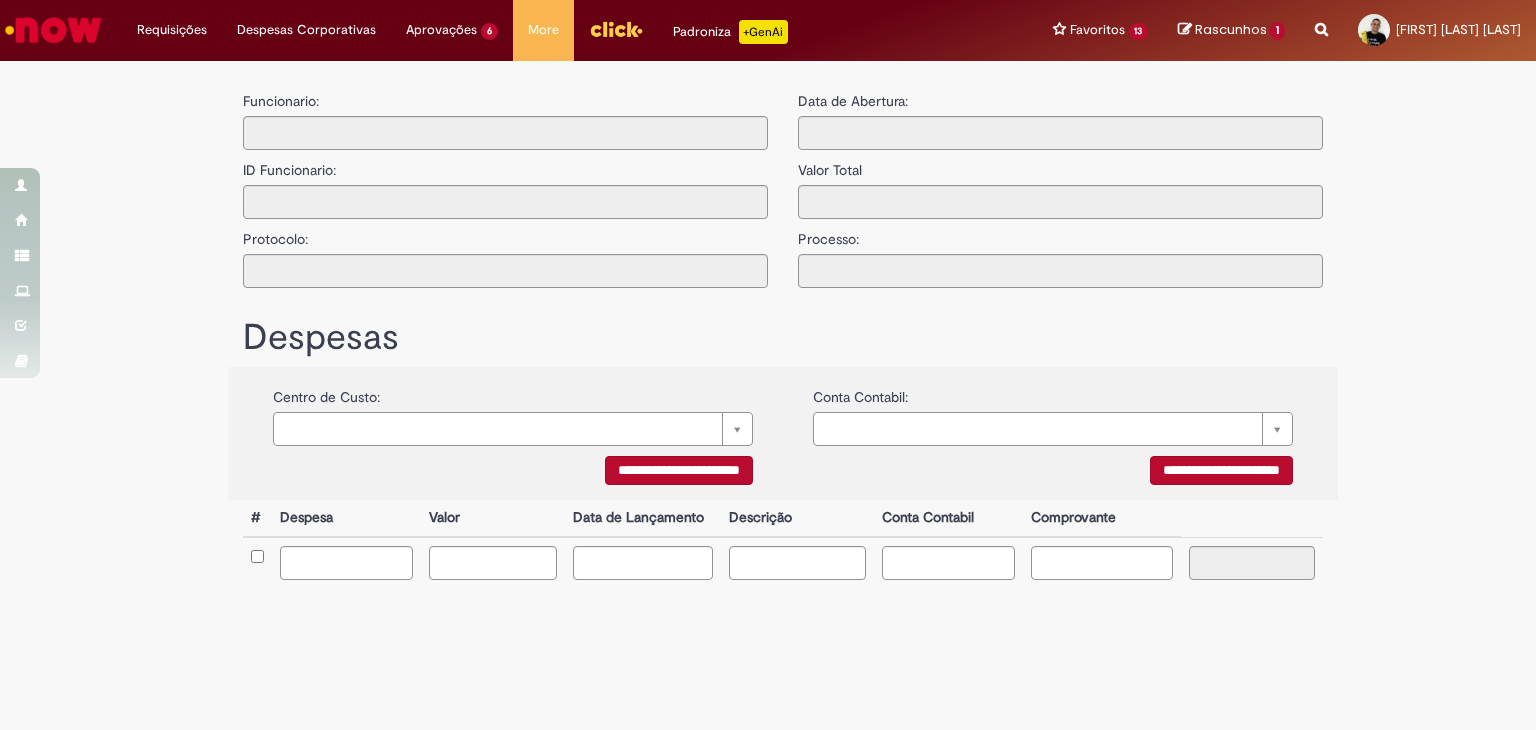 type on "**********" 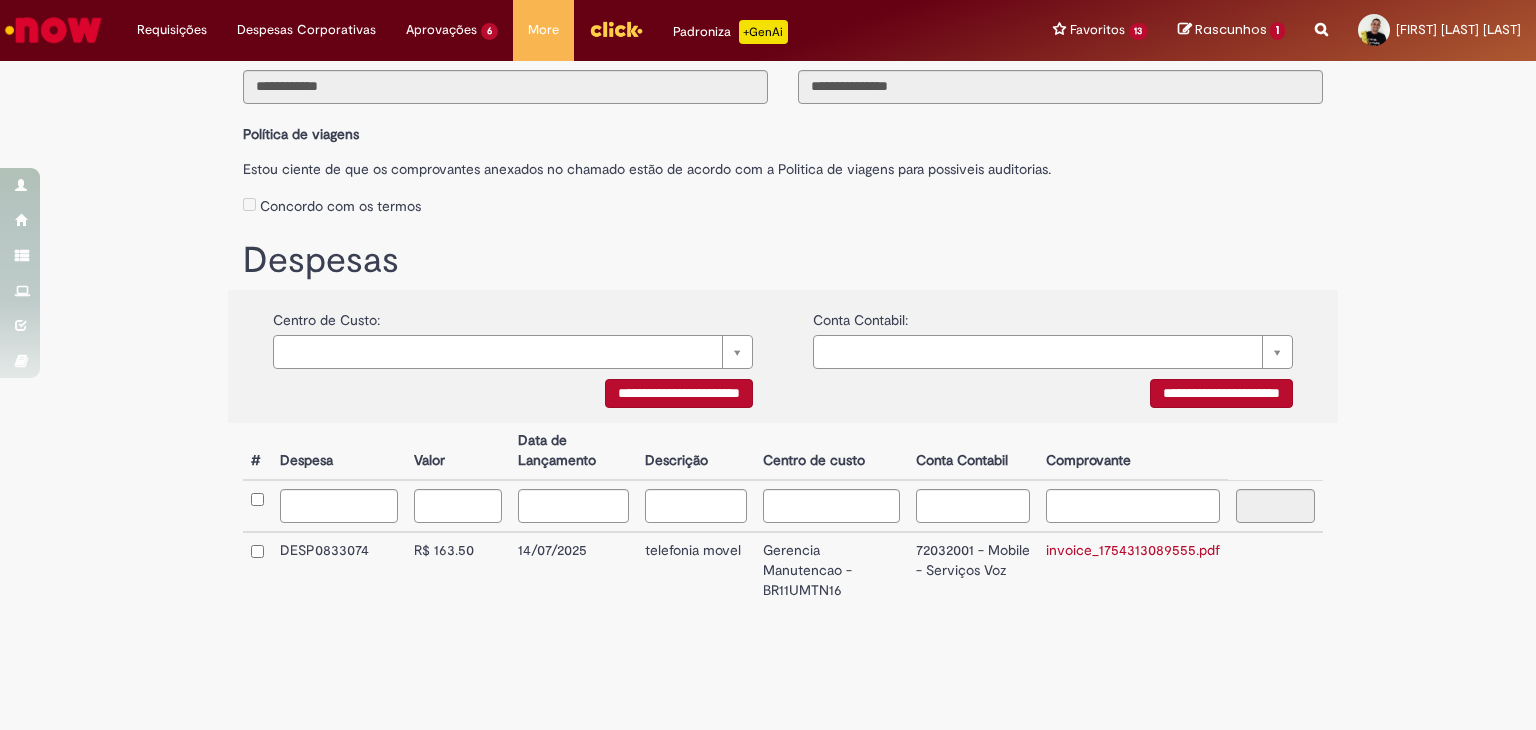 scroll, scrollTop: 0, scrollLeft: 0, axis: both 